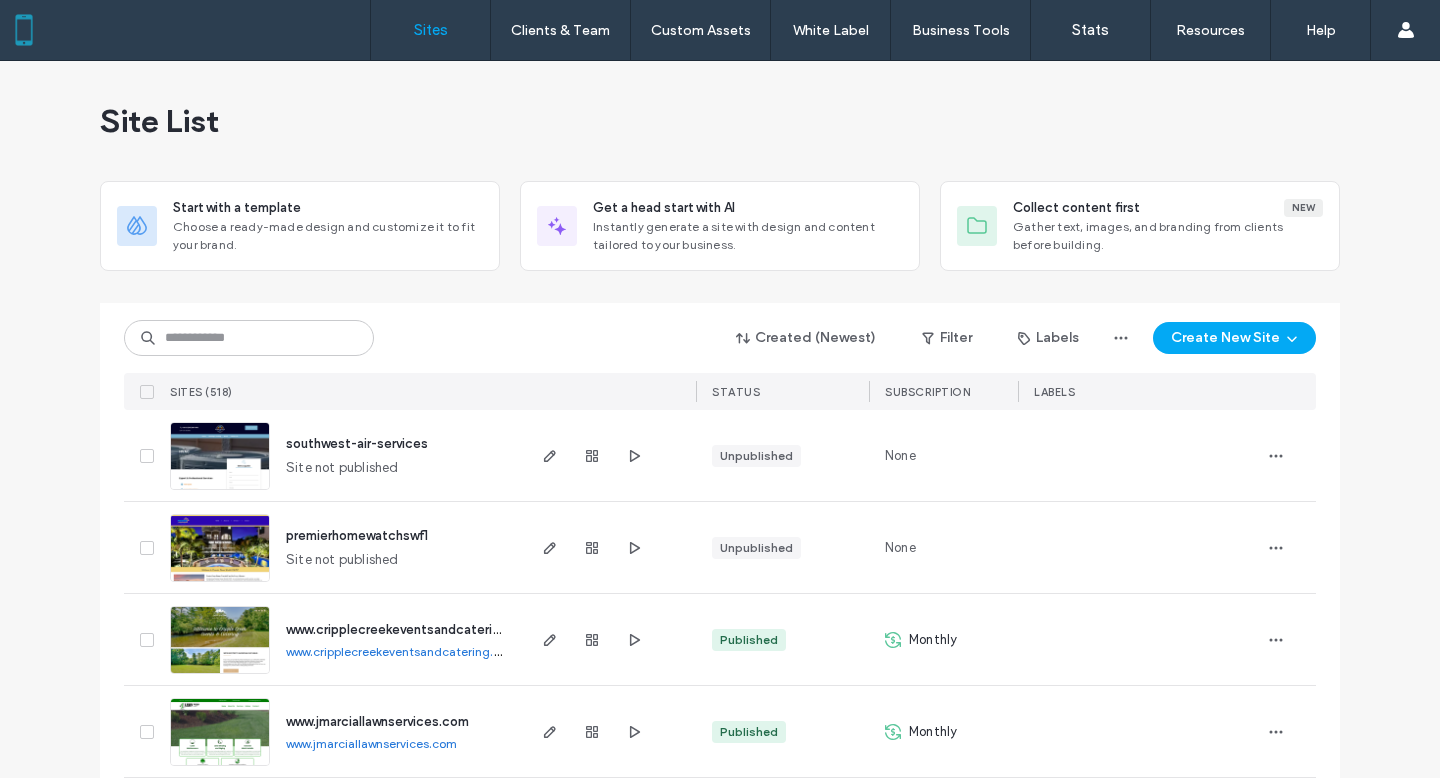 scroll, scrollTop: 0, scrollLeft: 0, axis: both 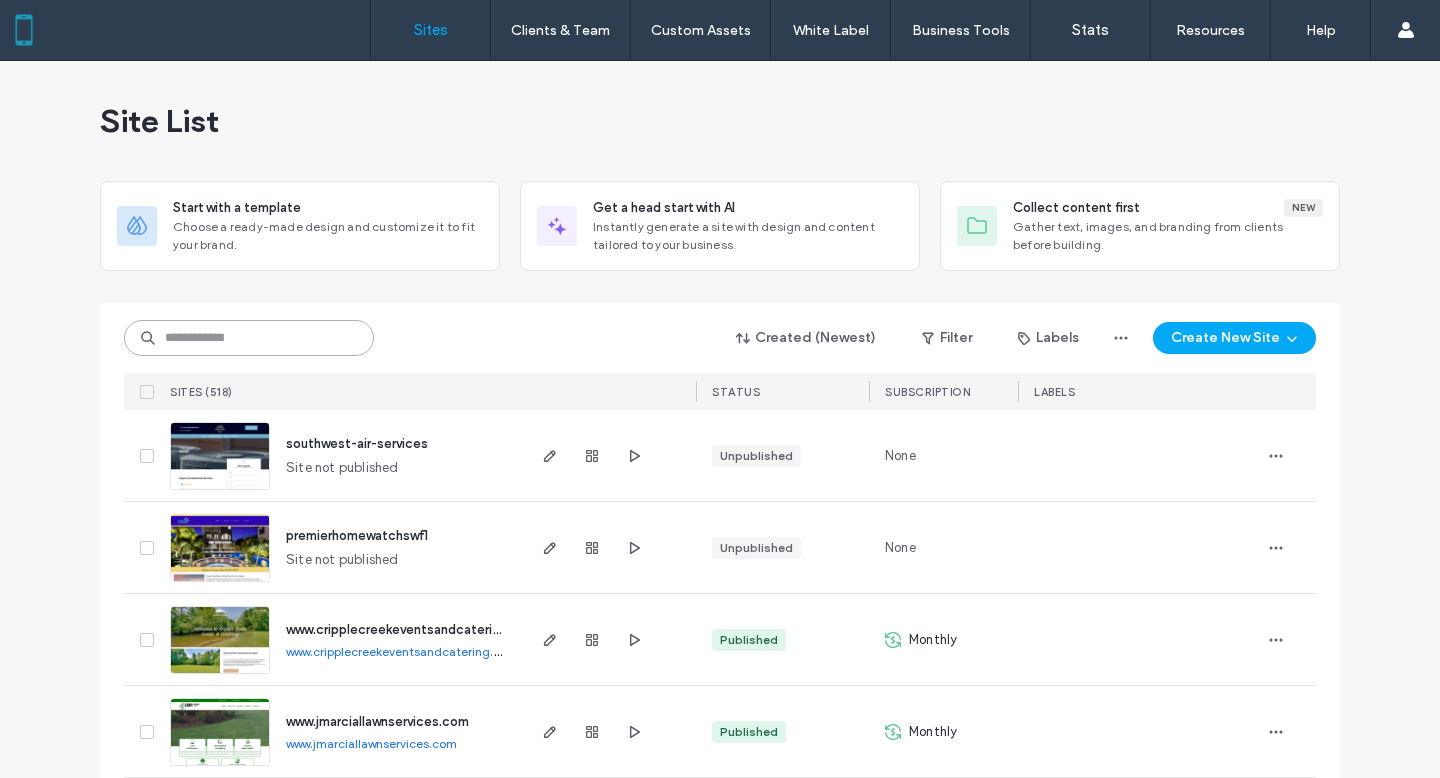 click at bounding box center (249, 338) 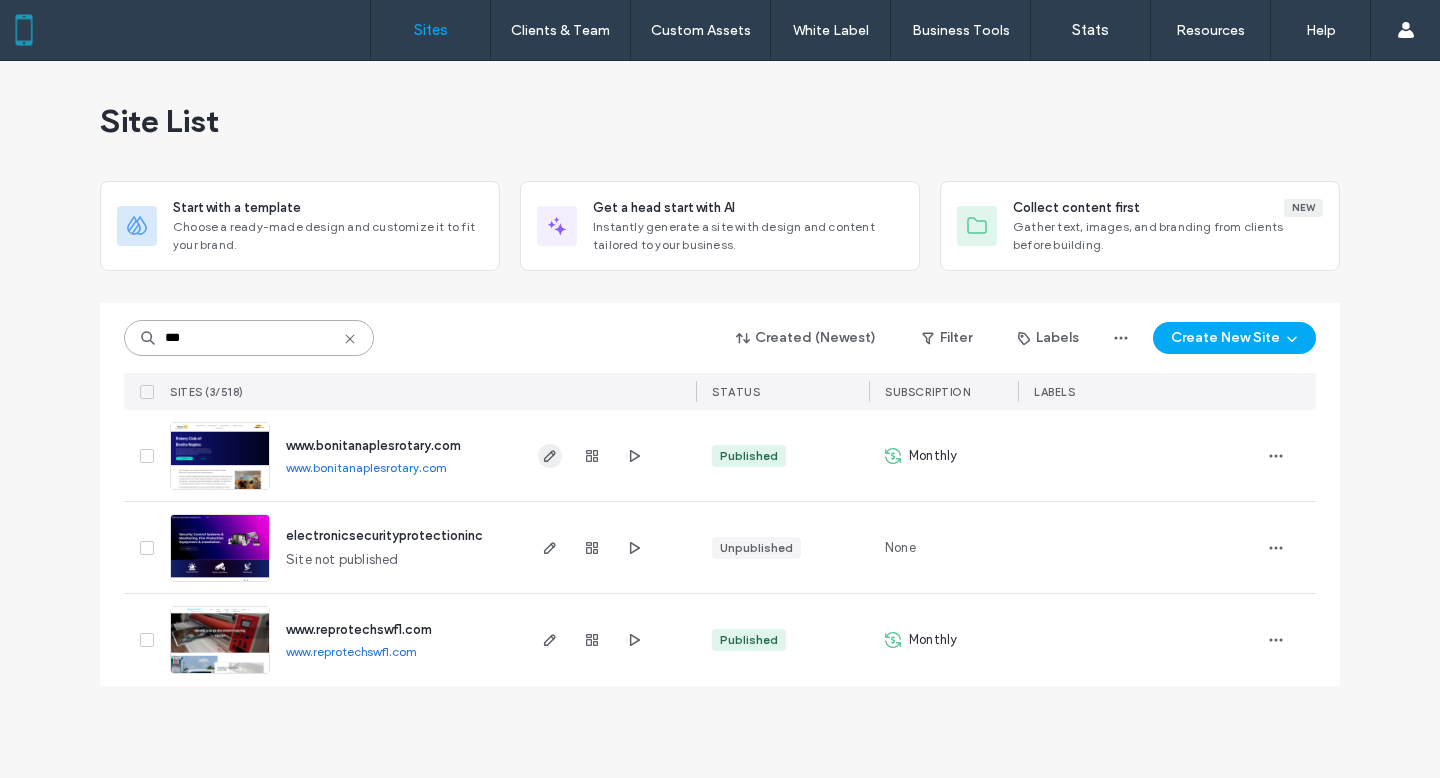 type on "***" 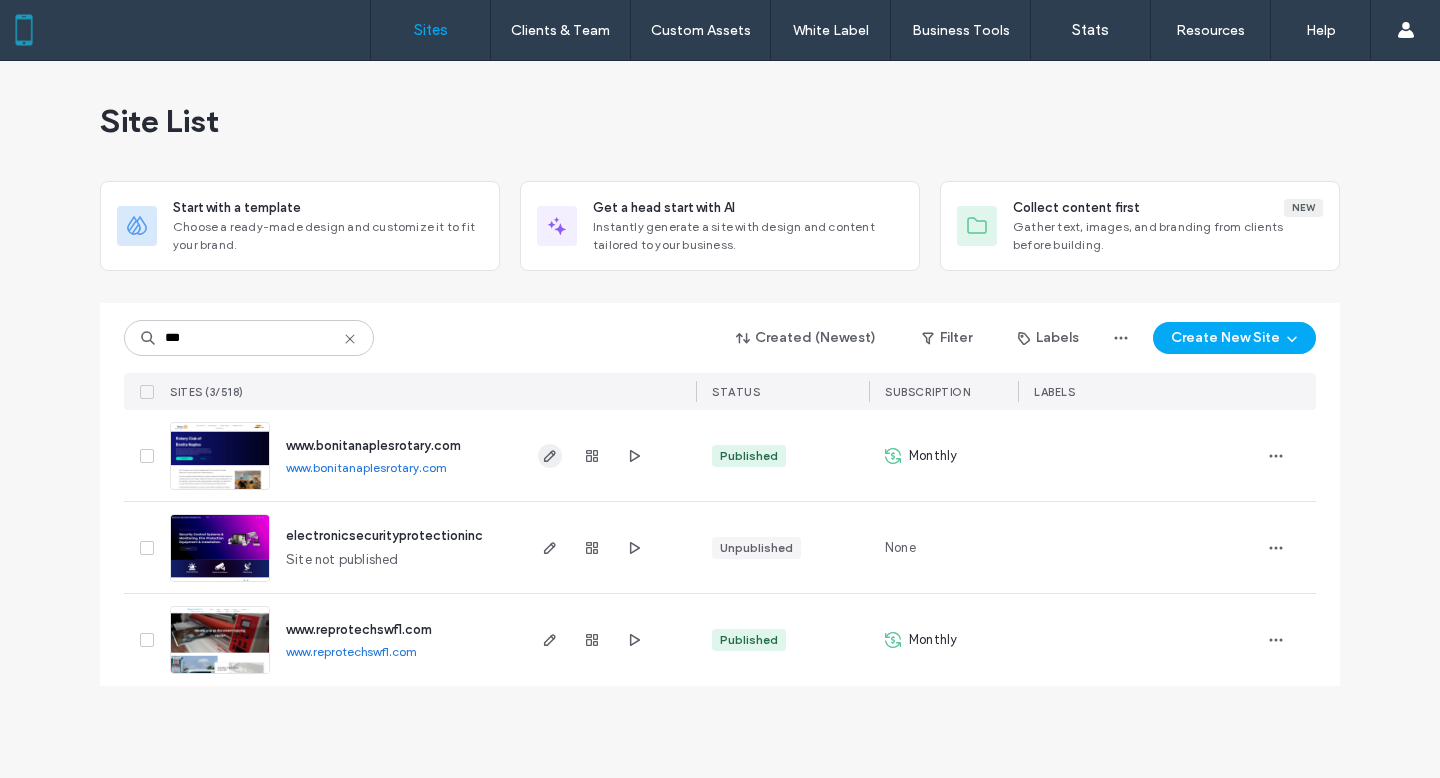 click 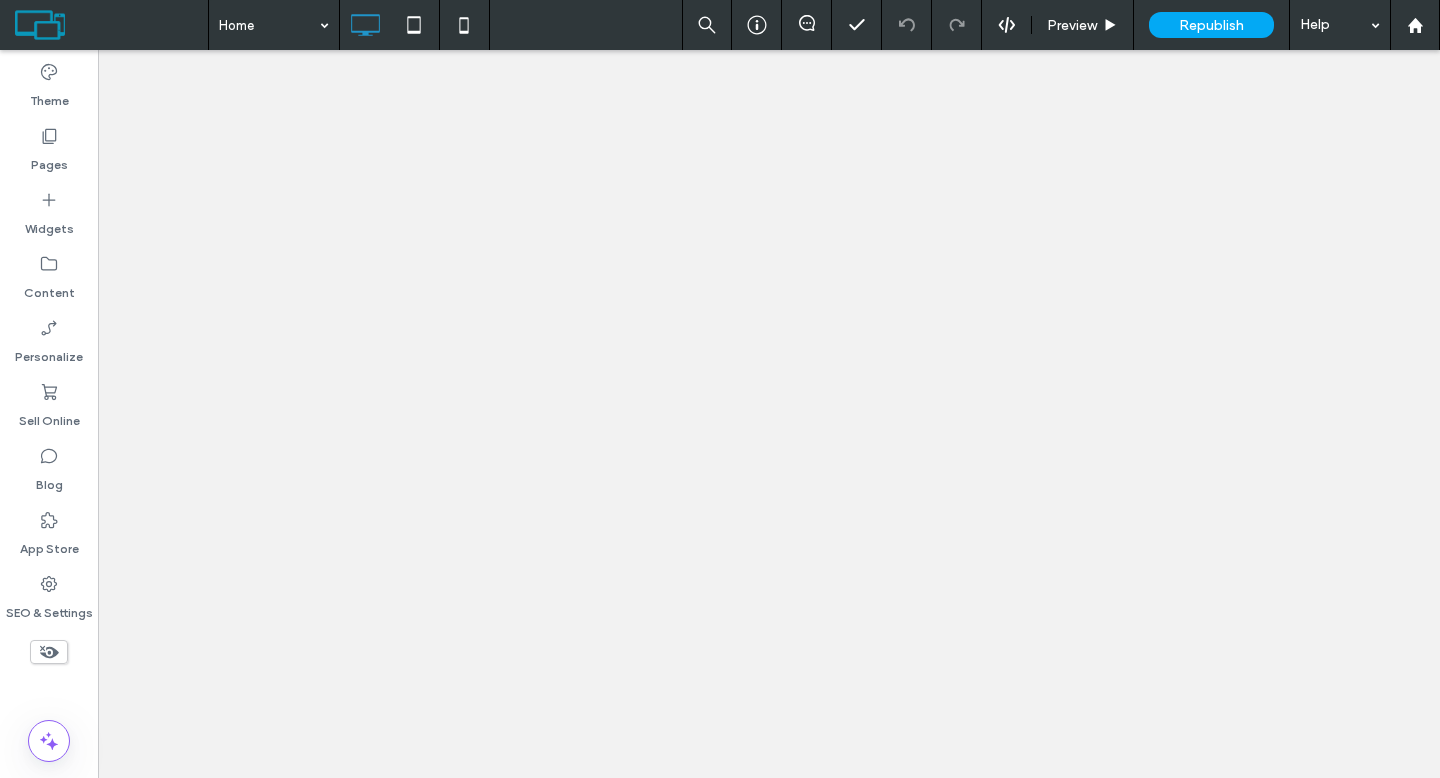 scroll, scrollTop: 0, scrollLeft: 0, axis: both 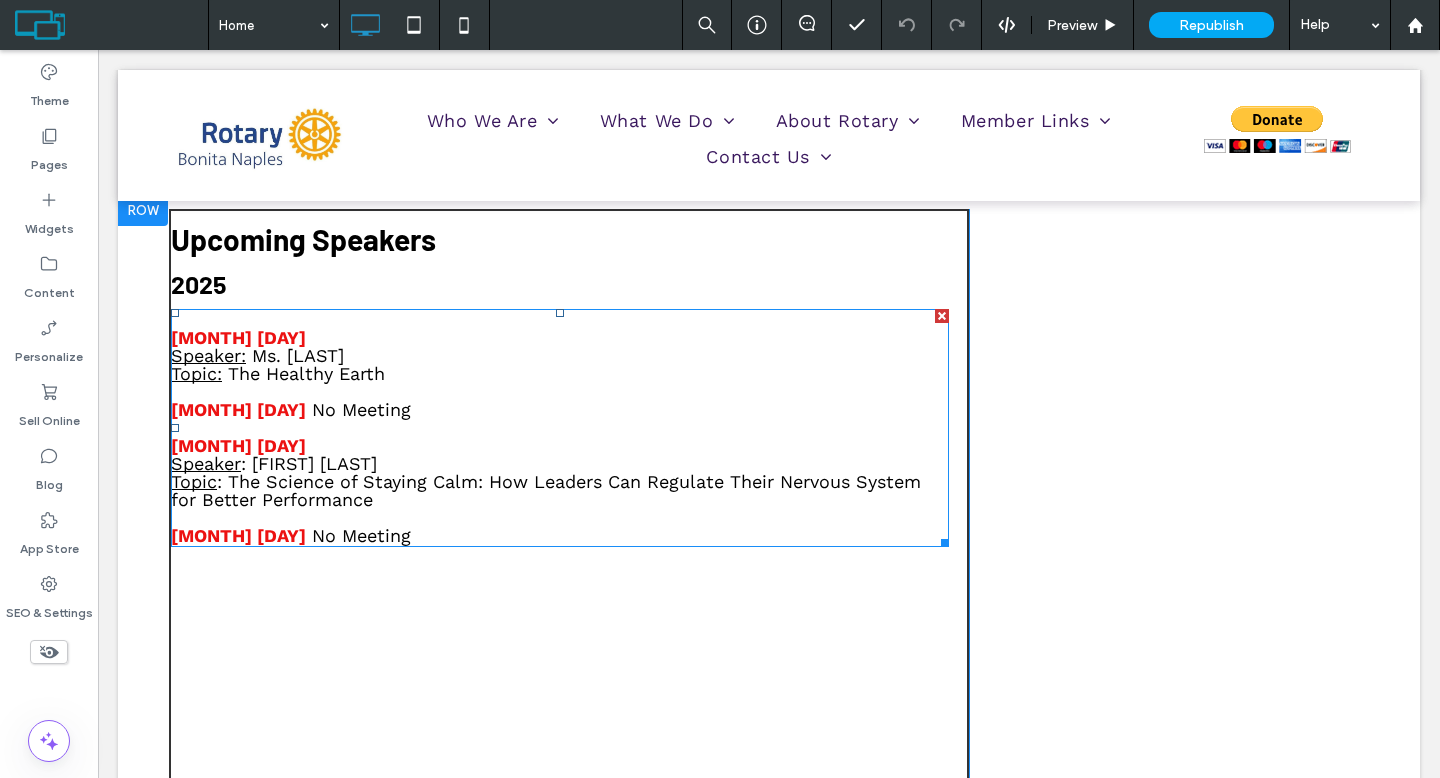 click on "[MONTH] [DAY]   No Meeting" at bounding box center [560, 536] 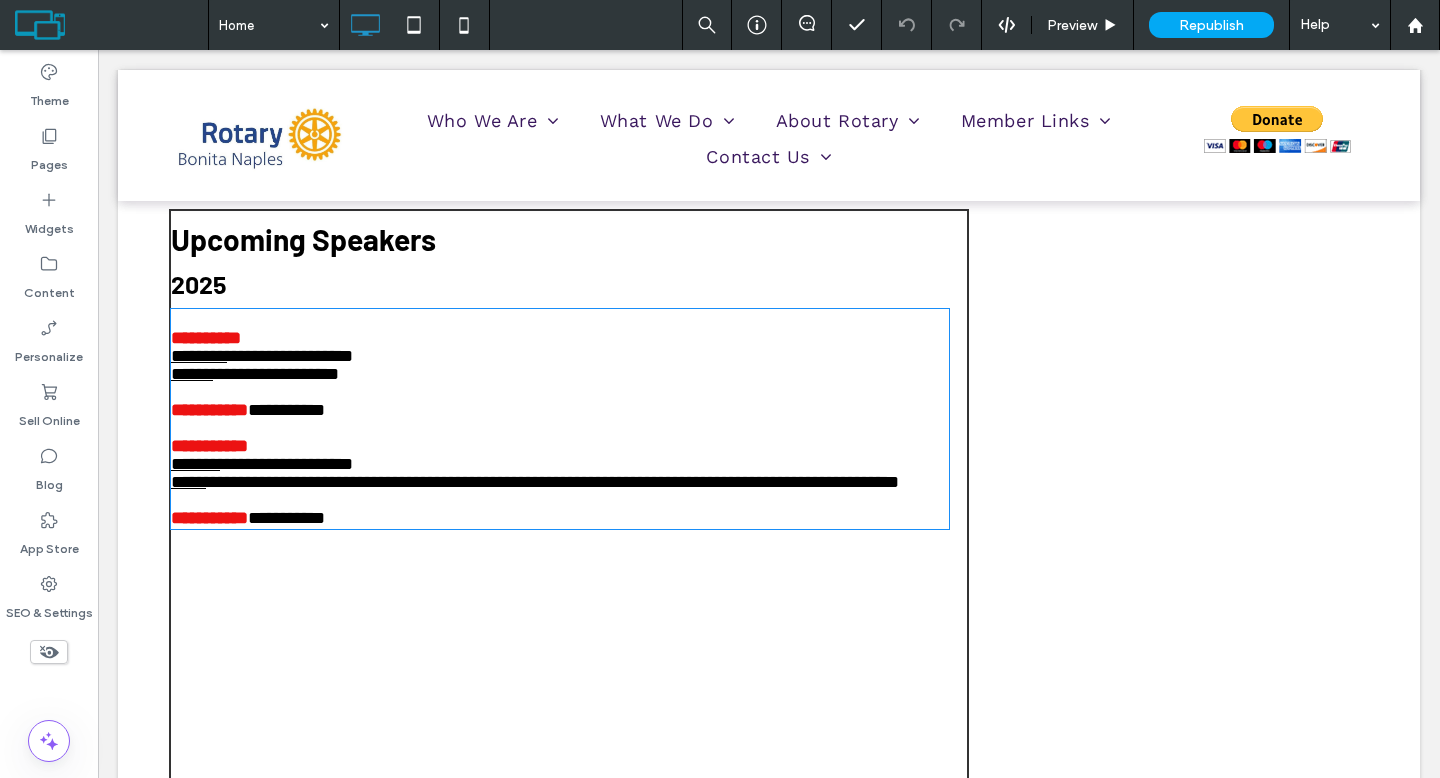 type on "*********" 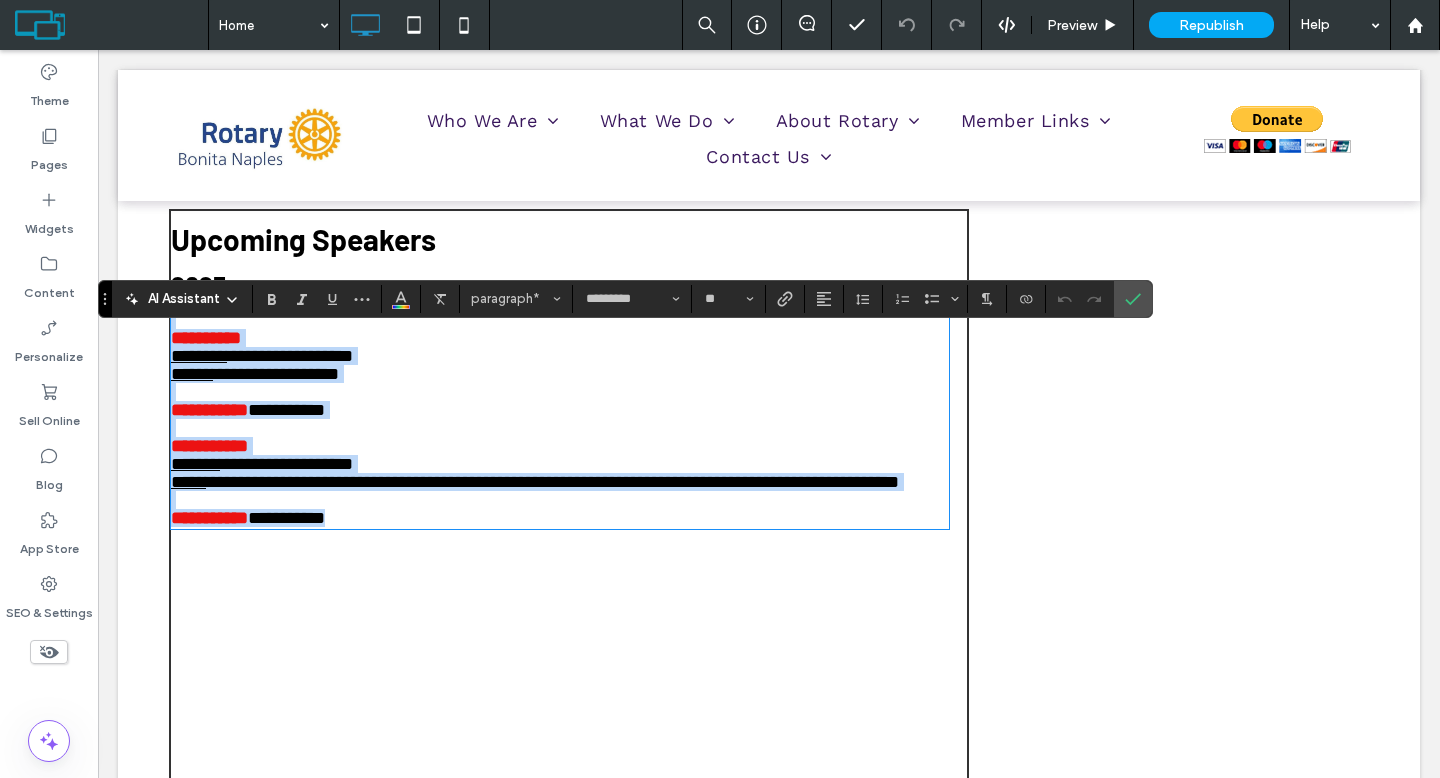 scroll, scrollTop: 1, scrollLeft: 0, axis: vertical 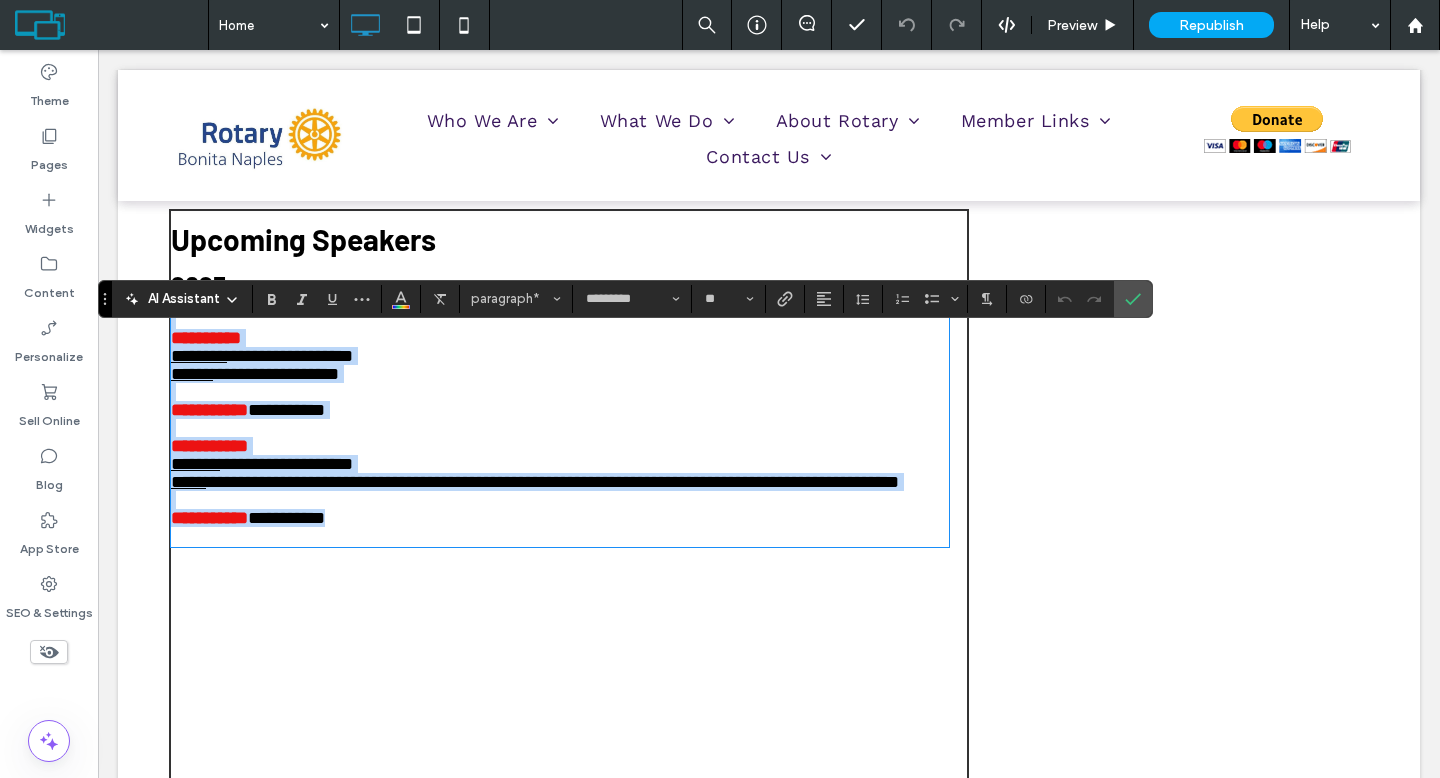 click on "**********" at bounding box center [560, 518] 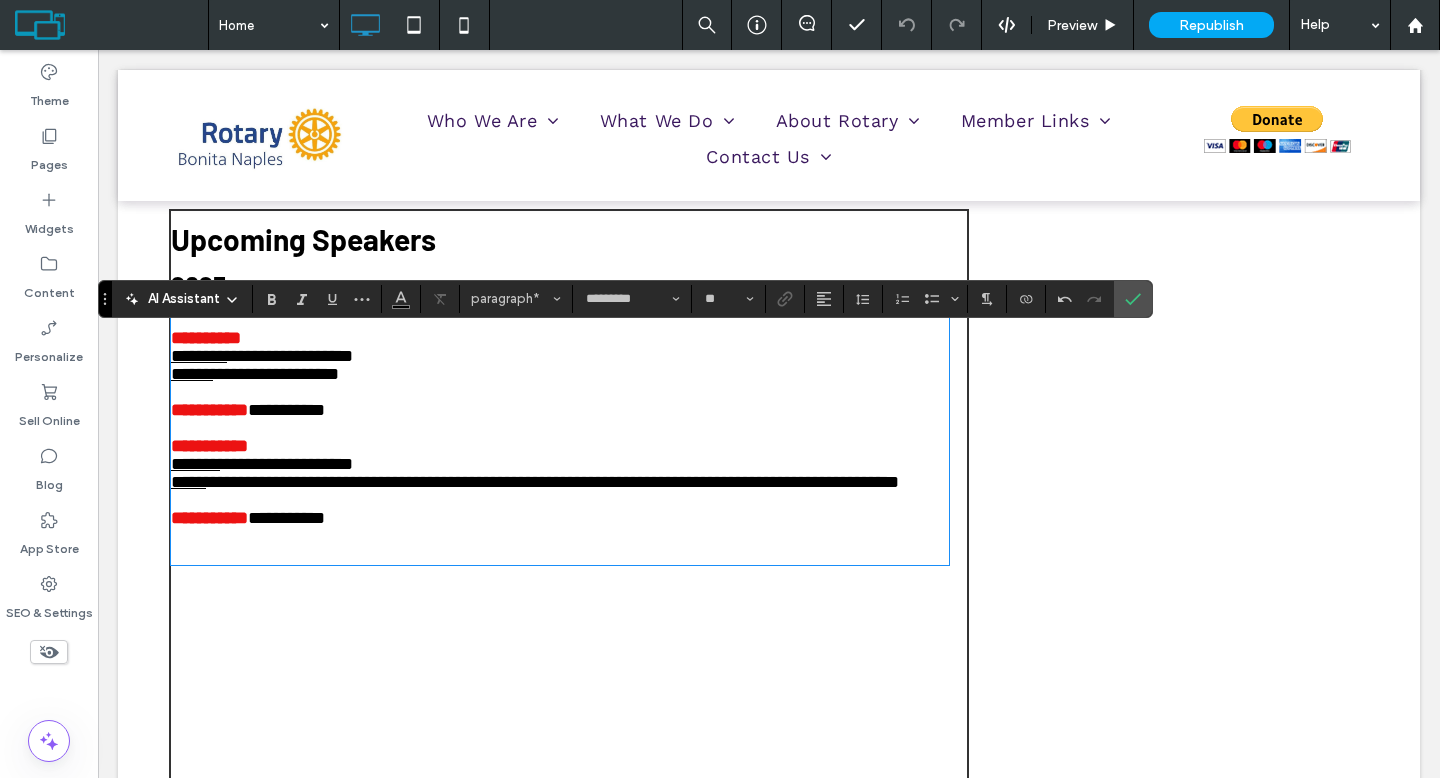 scroll, scrollTop: 0, scrollLeft: 0, axis: both 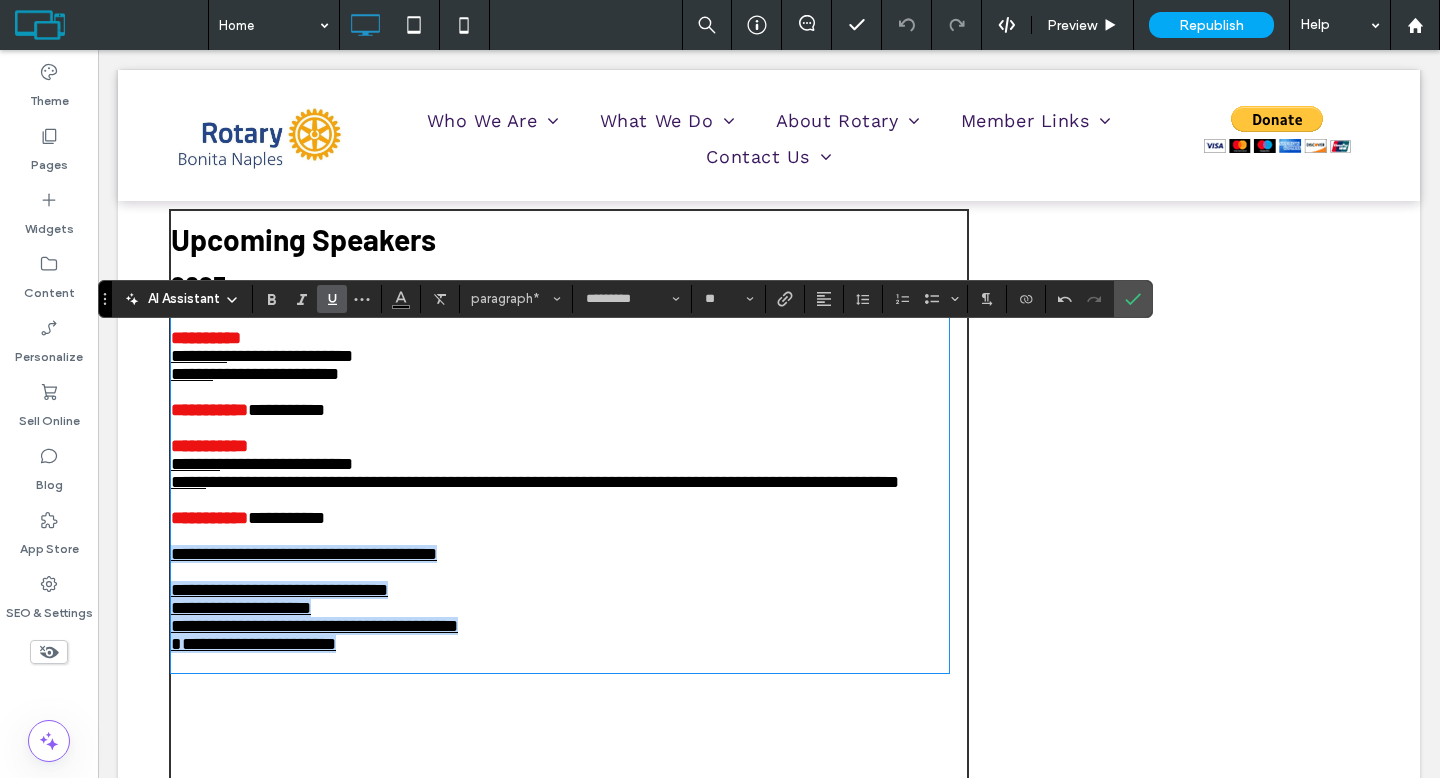 drag, startPoint x: 165, startPoint y: 599, endPoint x: 458, endPoint y: 681, distance: 304.25812 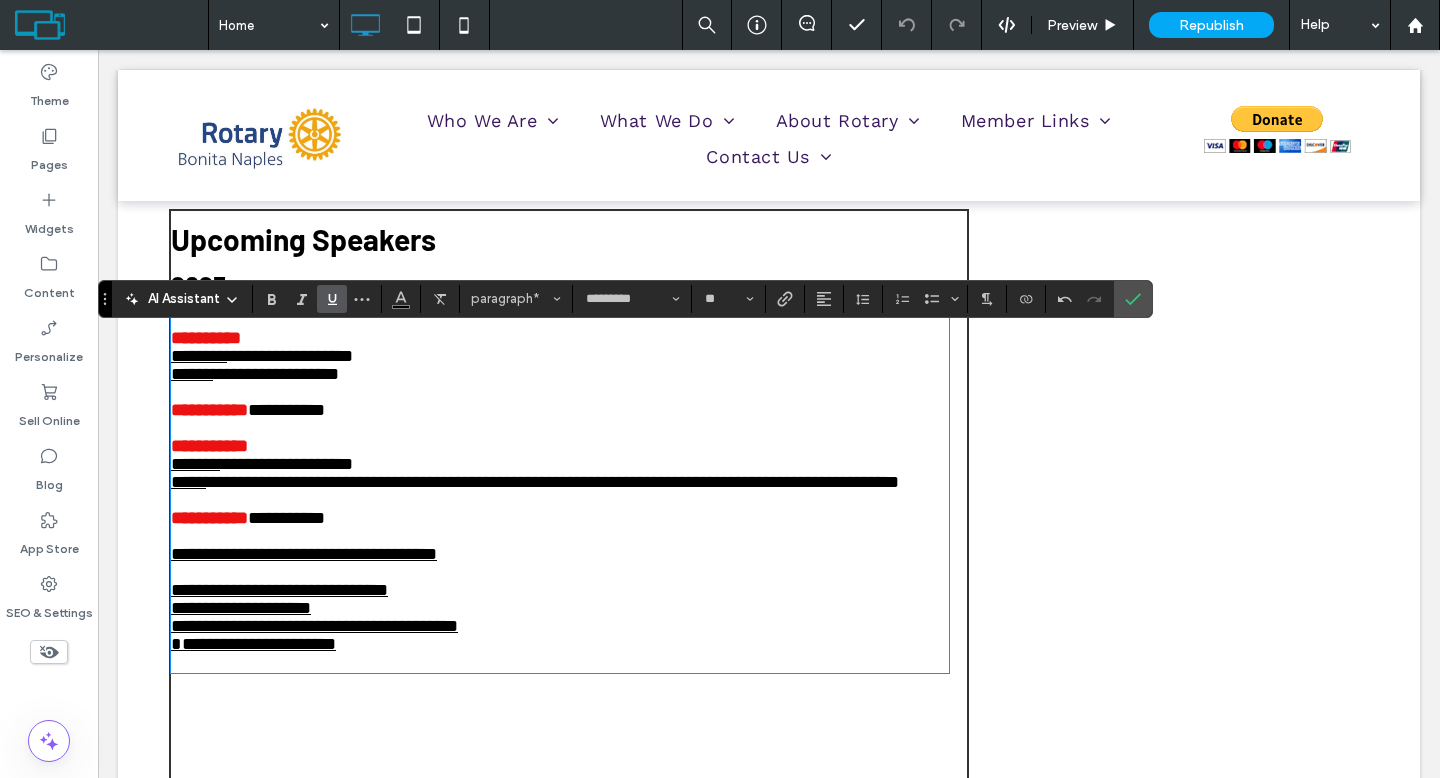 scroll, scrollTop: 0, scrollLeft: 0, axis: both 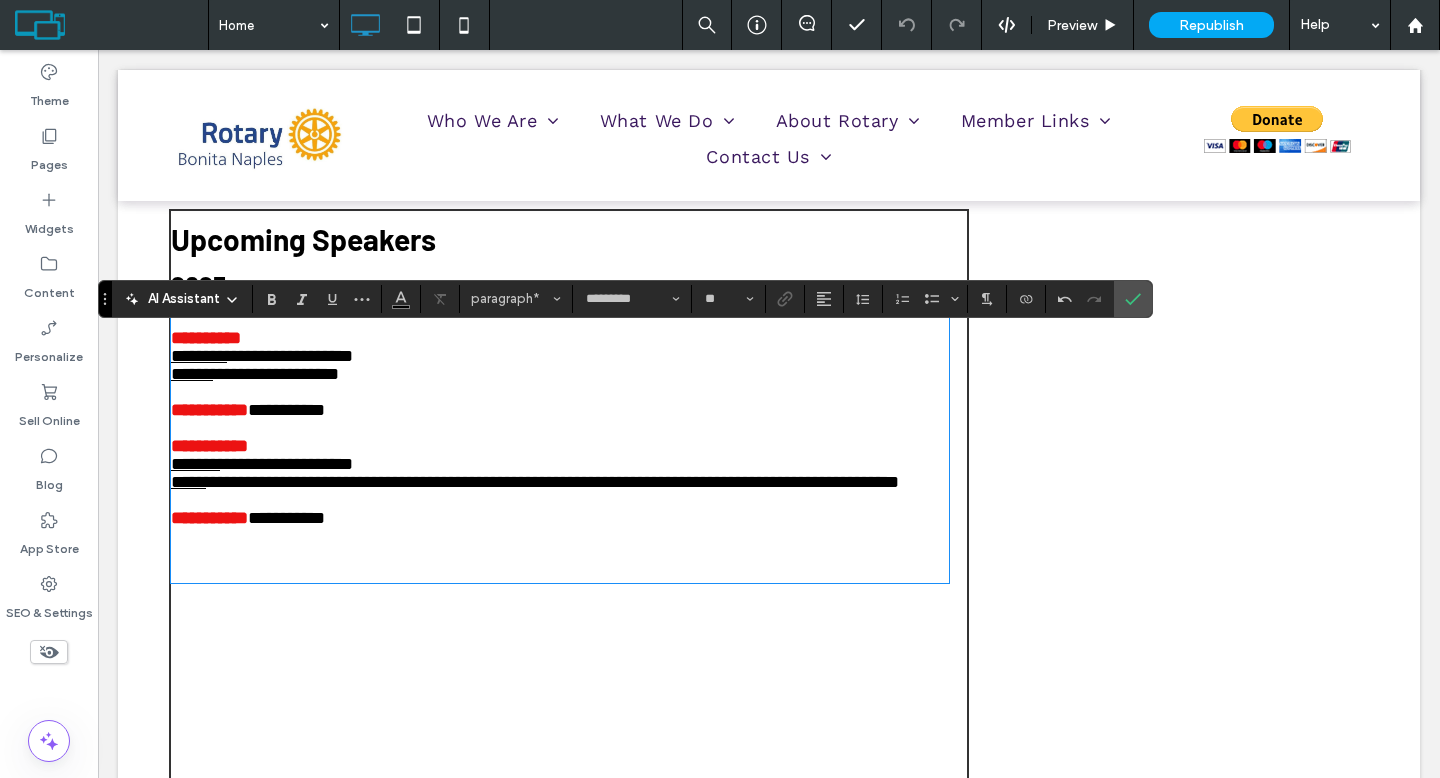 click on "﻿" at bounding box center (560, 554) 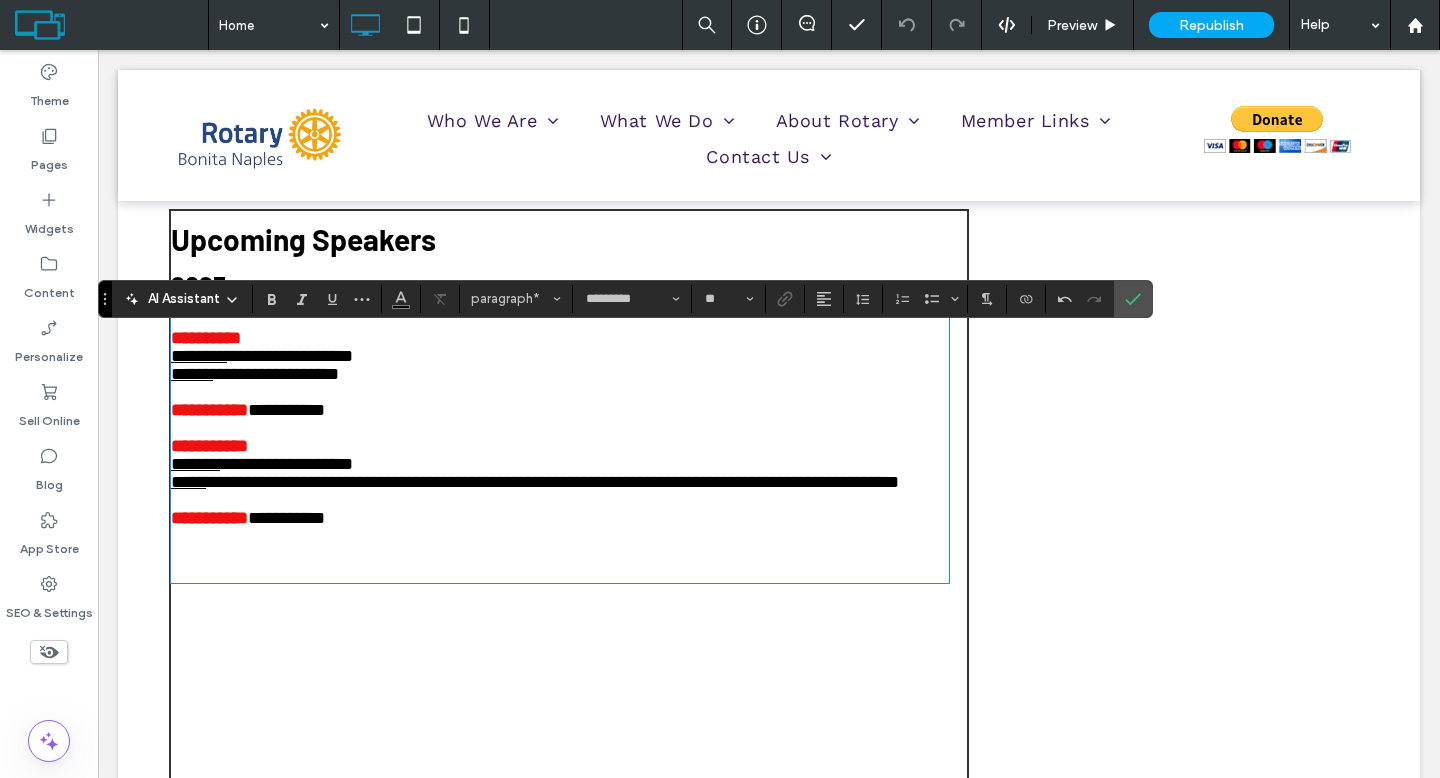 scroll, scrollTop: 0, scrollLeft: 0, axis: both 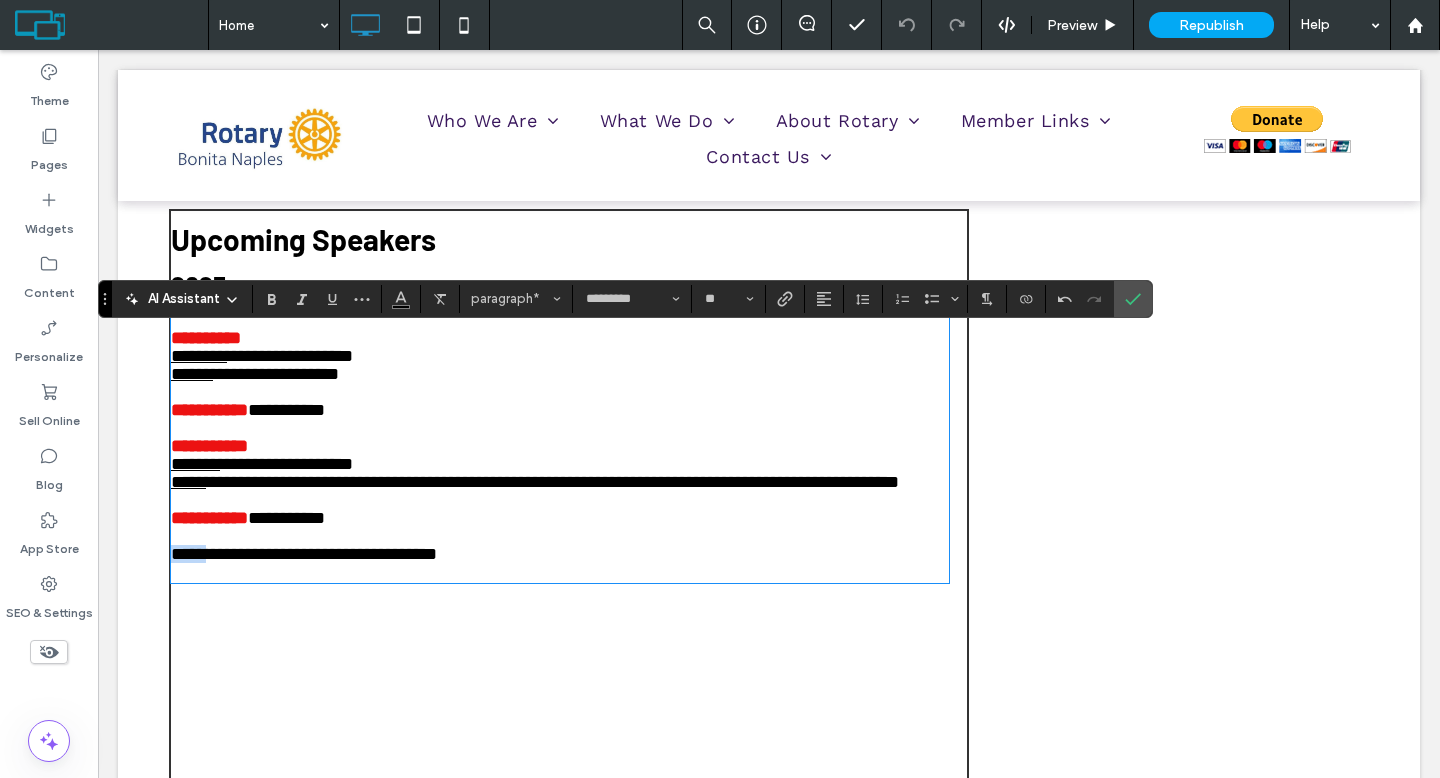 drag, startPoint x: 209, startPoint y: 598, endPoint x: 157, endPoint y: 592, distance: 52.34501 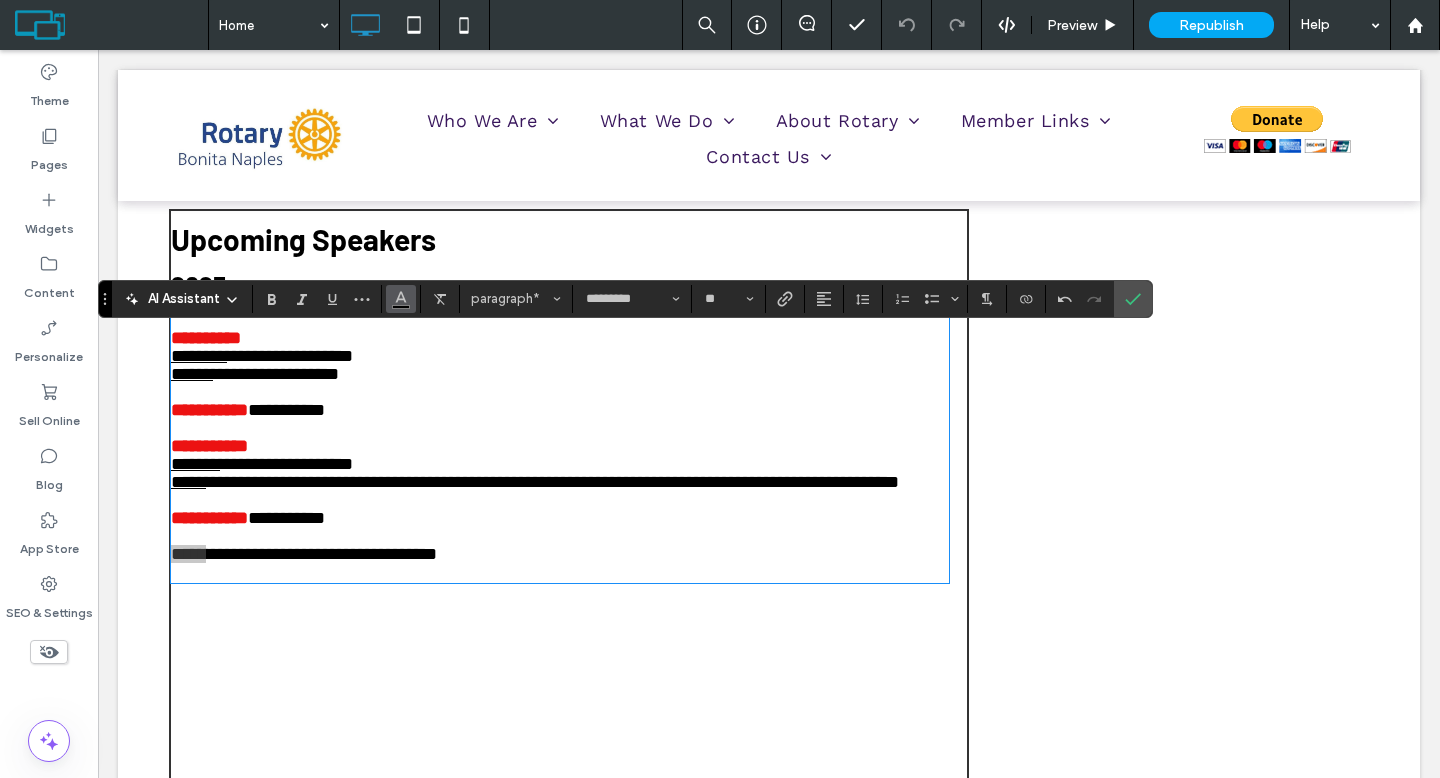 click 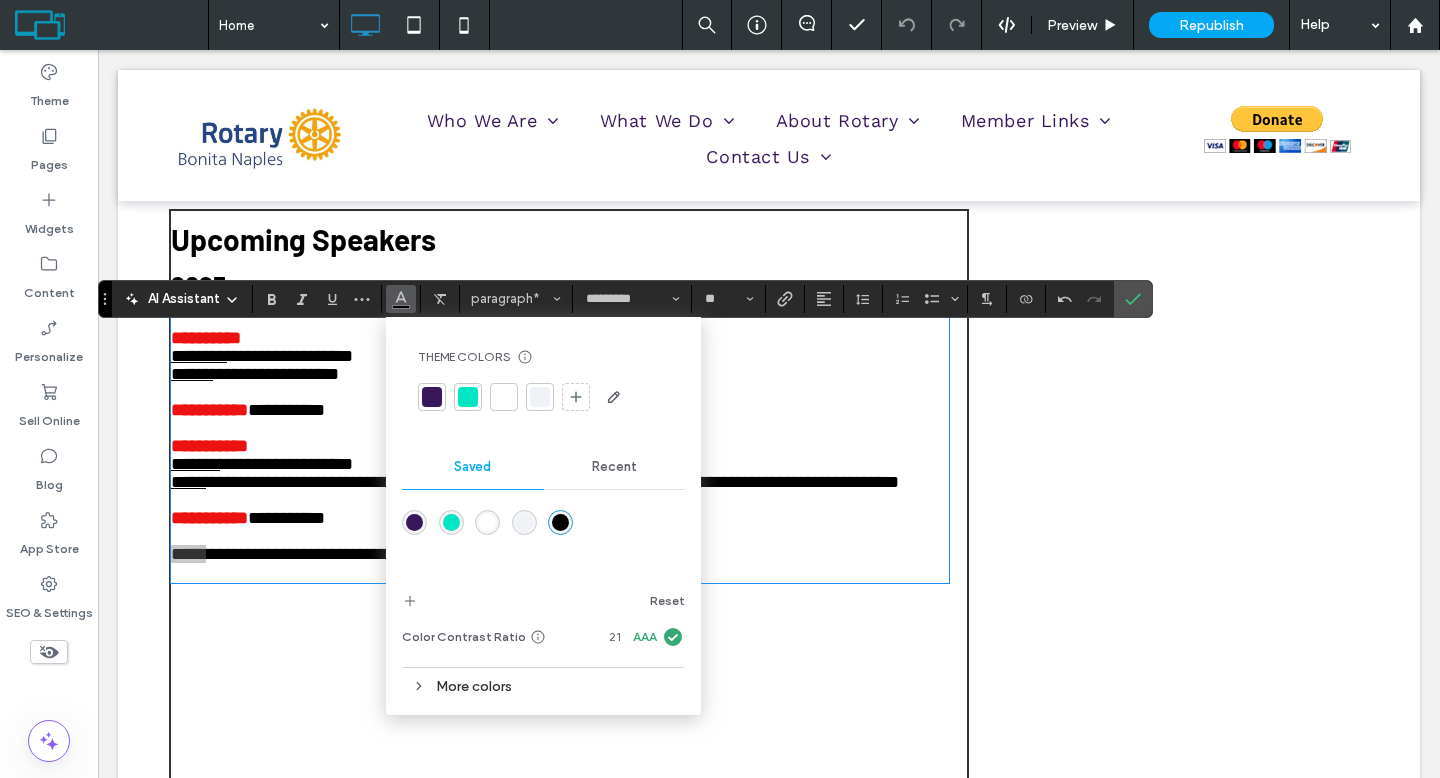 click on "Recent" at bounding box center [614, 467] 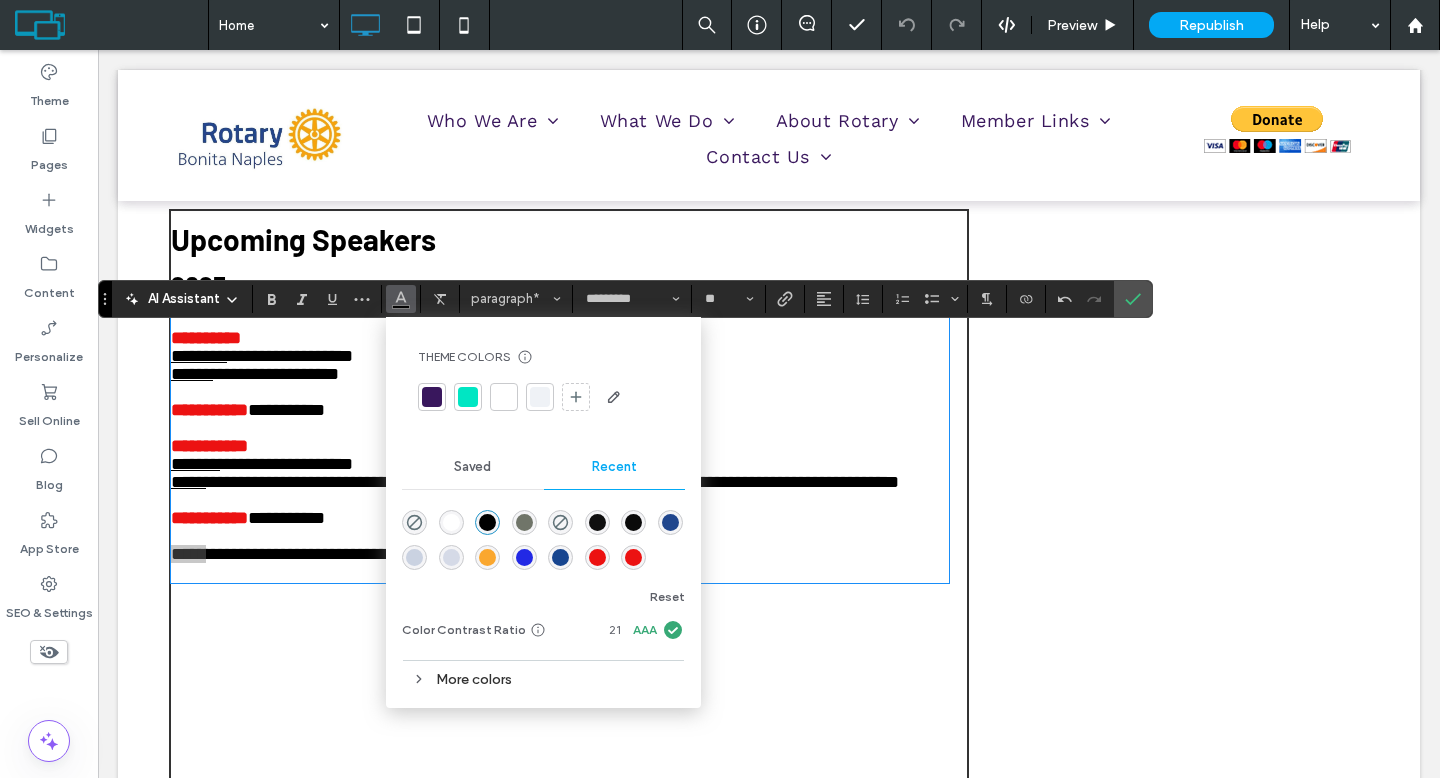 click at bounding box center [633, 557] 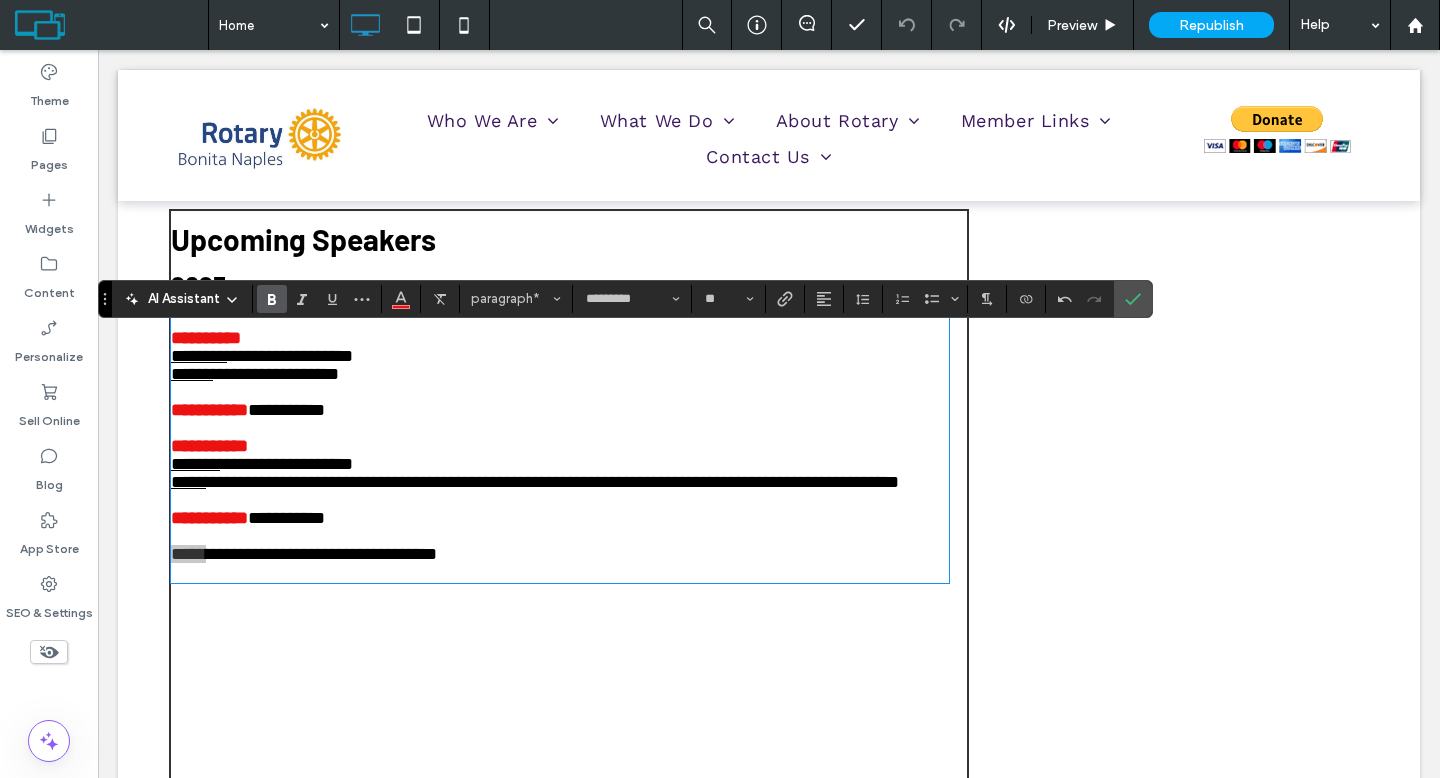 click 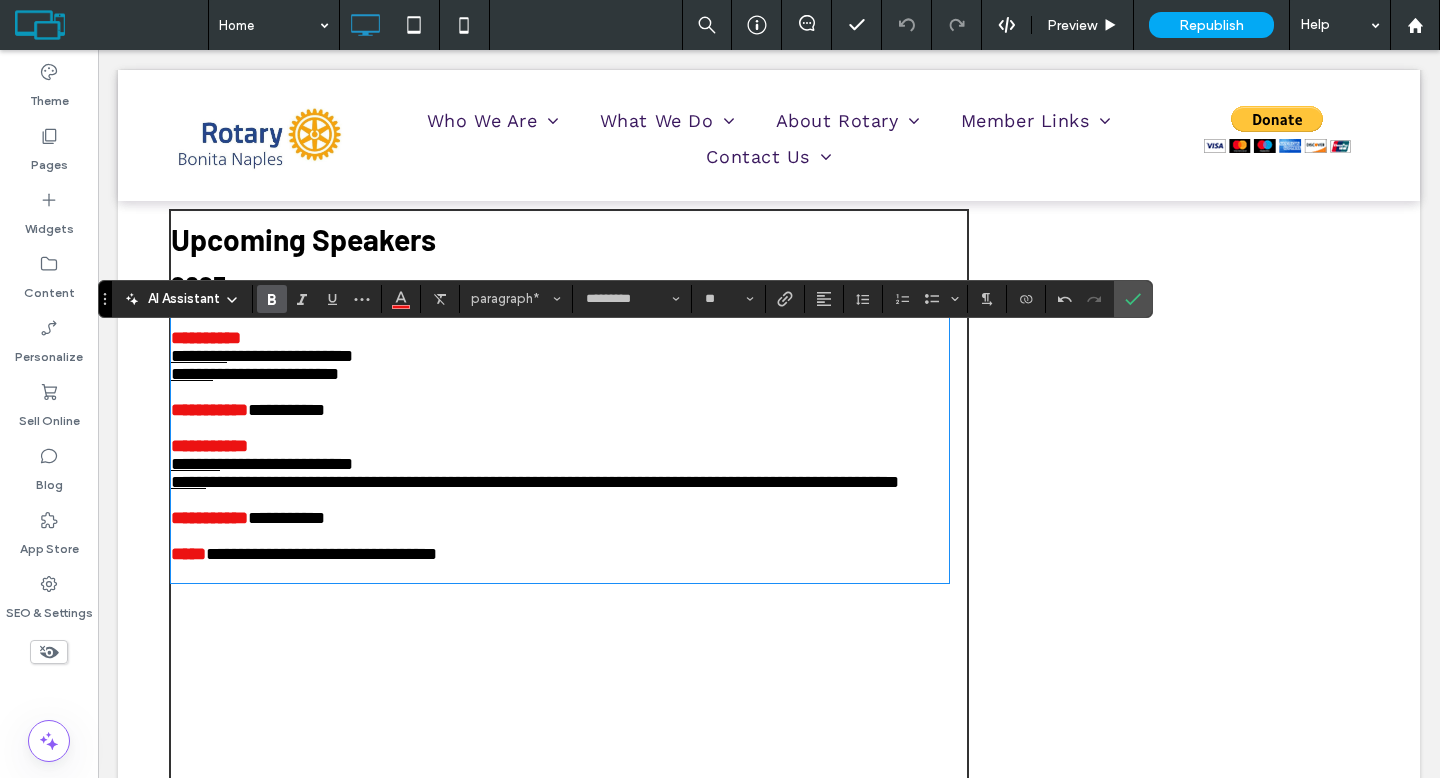 click on "**********" at bounding box center (560, 554) 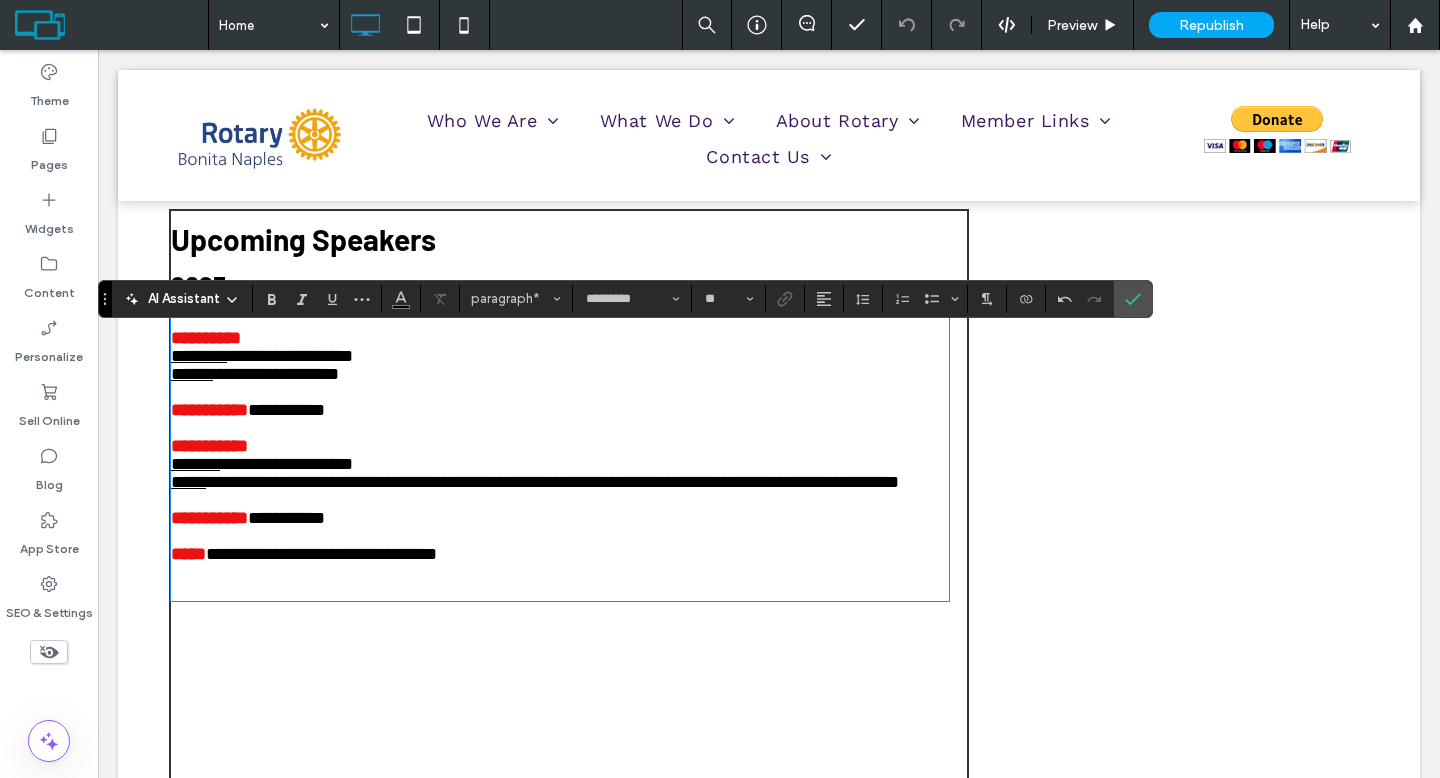 scroll, scrollTop: 0, scrollLeft: 0, axis: both 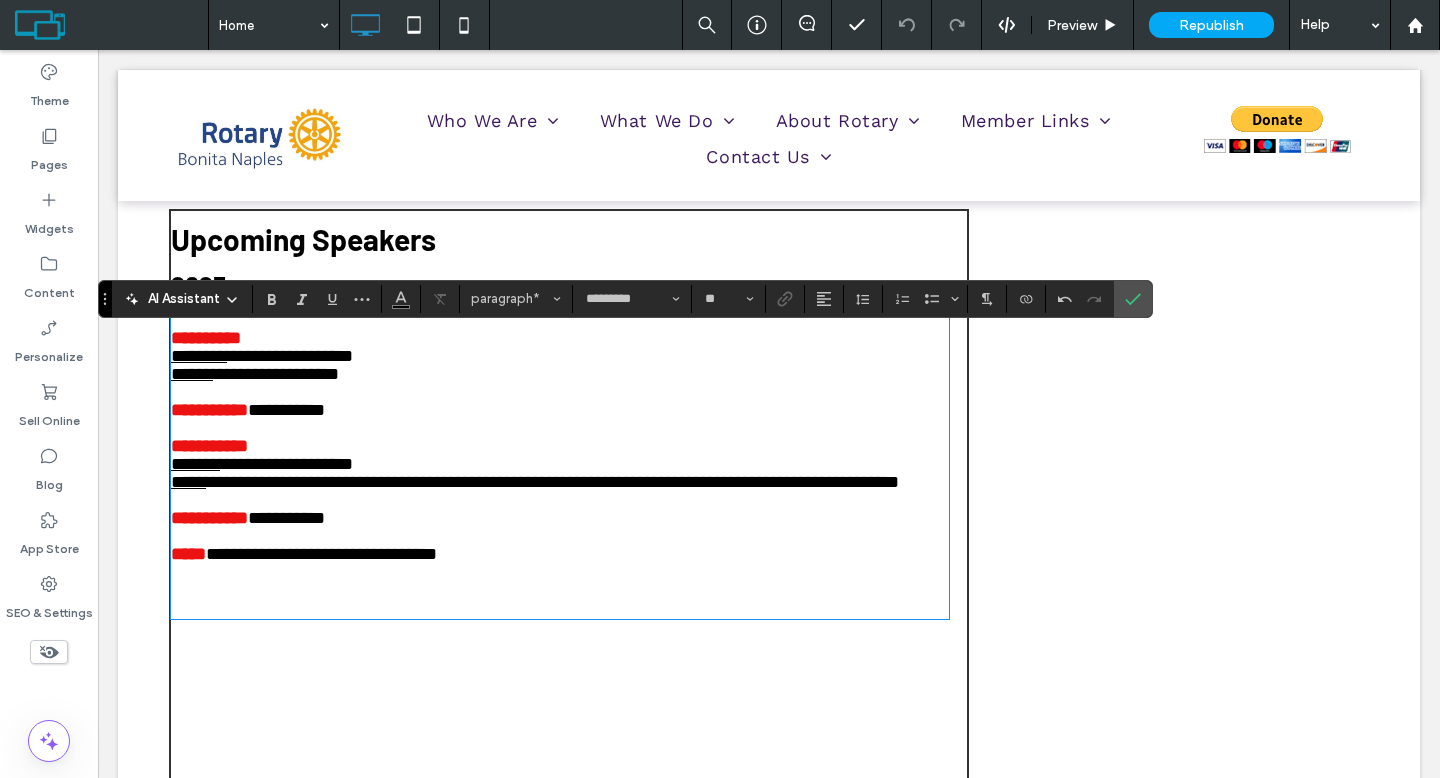 click on "﻿" at bounding box center (560, 590) 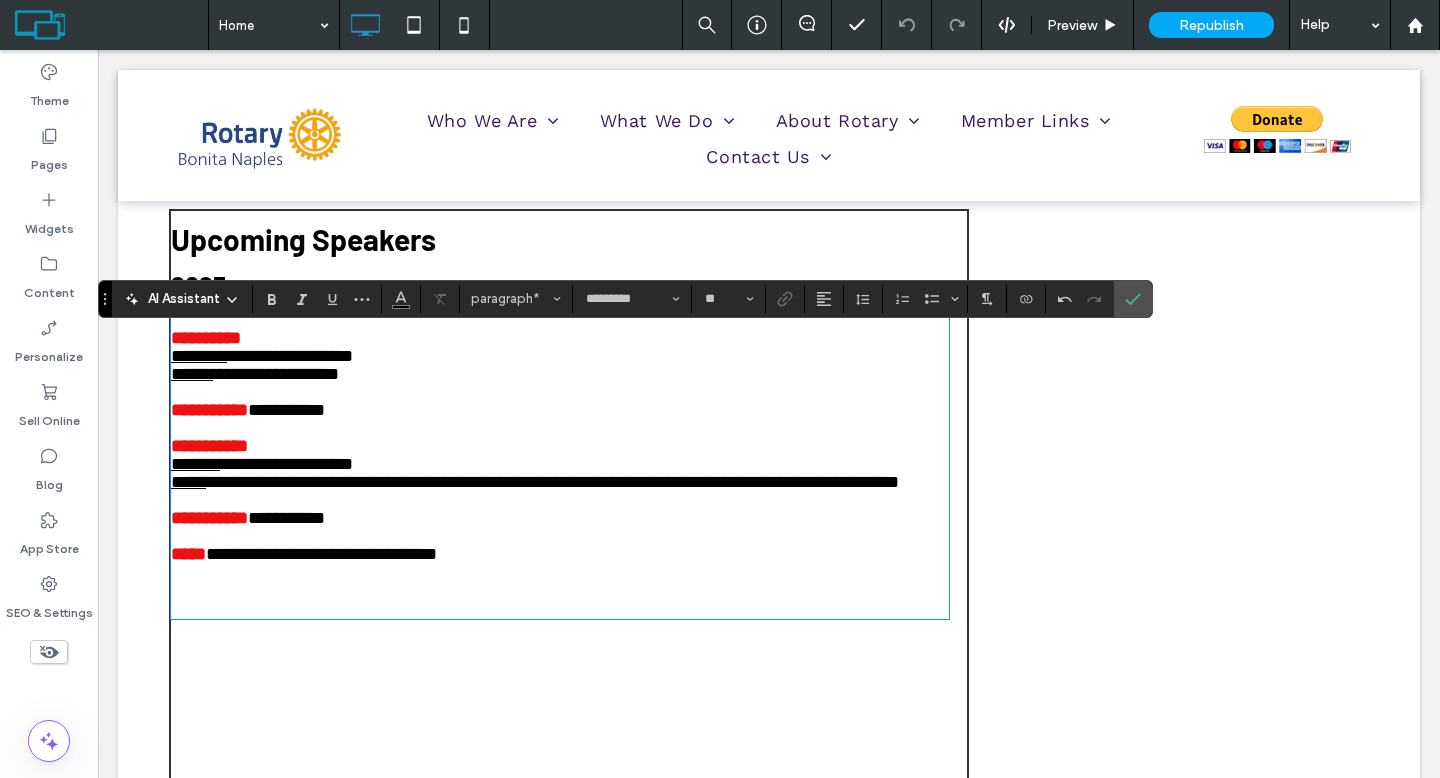 scroll, scrollTop: 0, scrollLeft: 0, axis: both 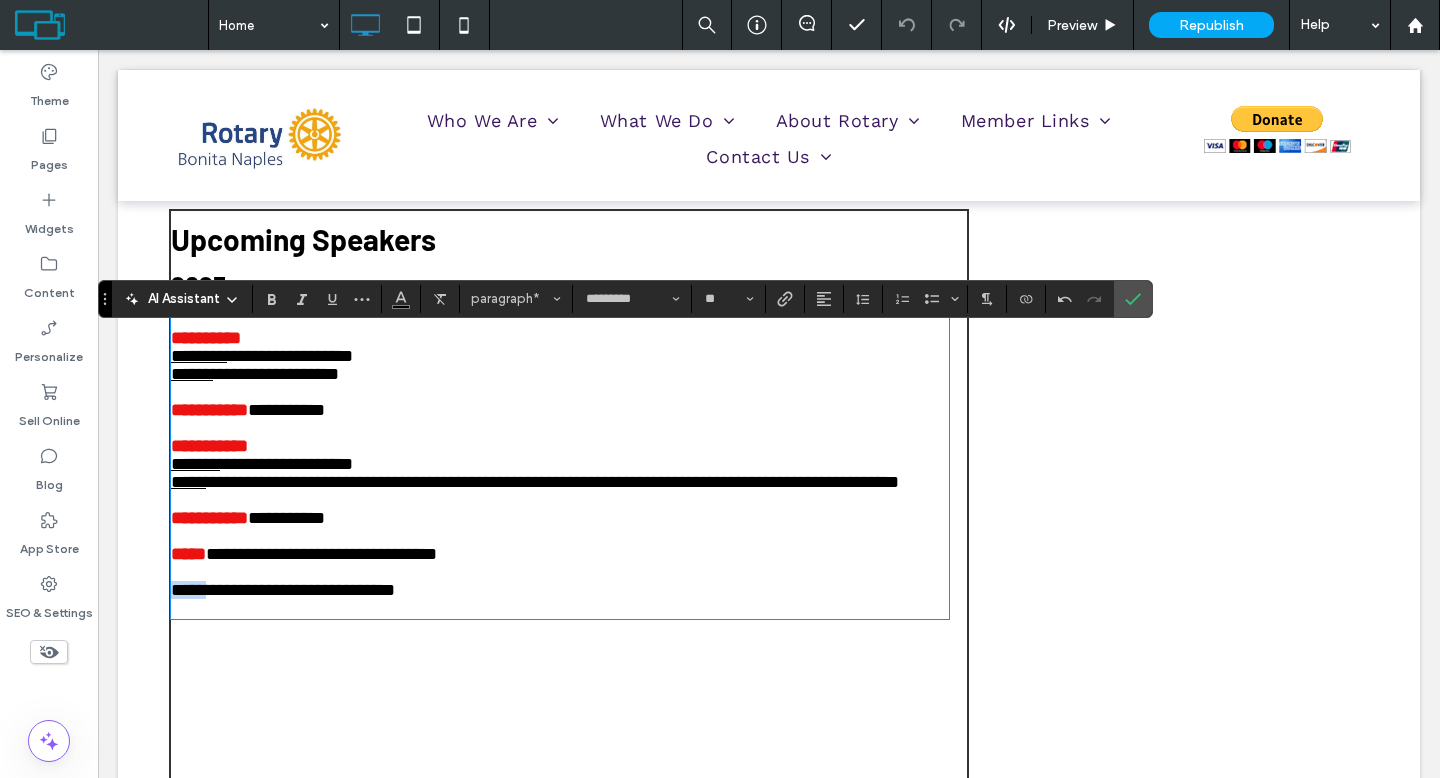 drag, startPoint x: 210, startPoint y: 632, endPoint x: 147, endPoint y: 630, distance: 63.03174 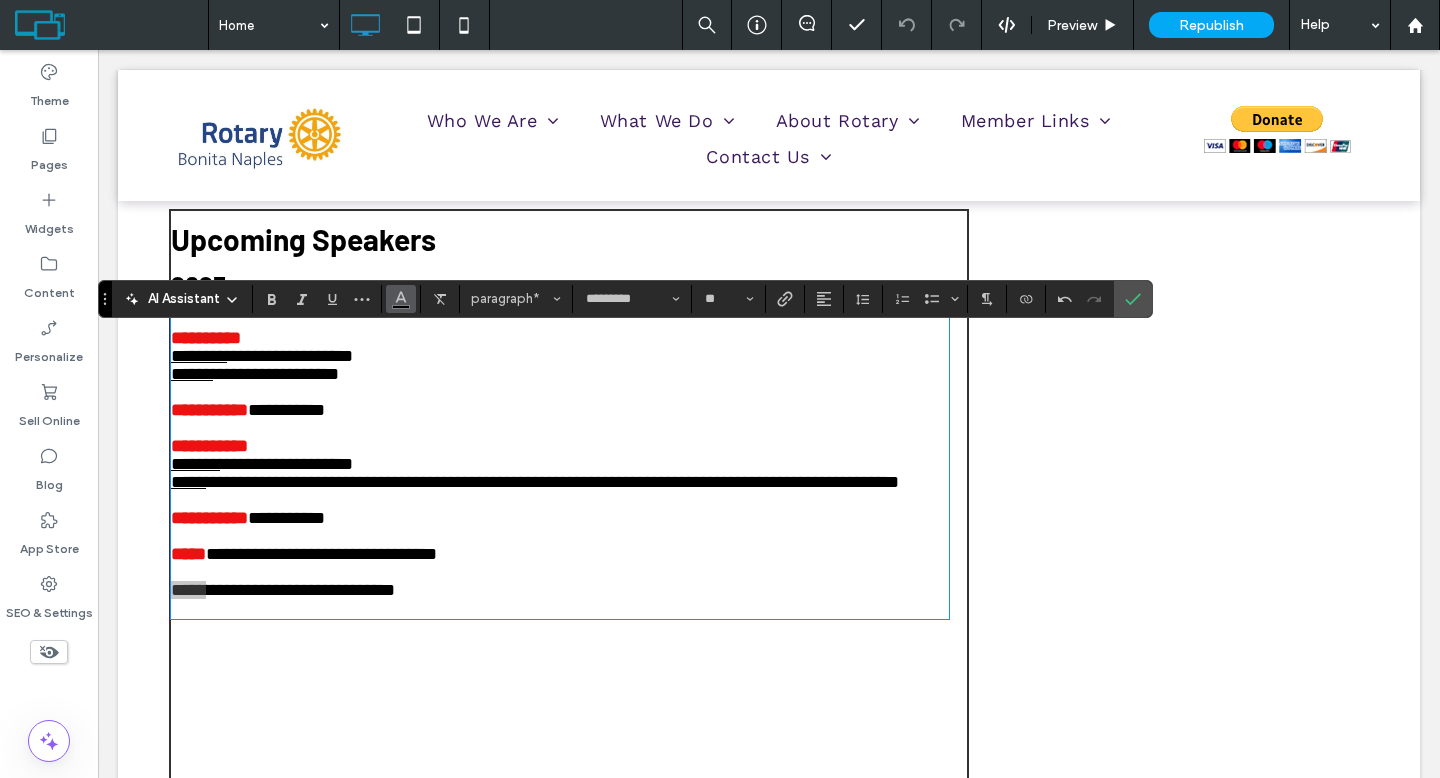 click 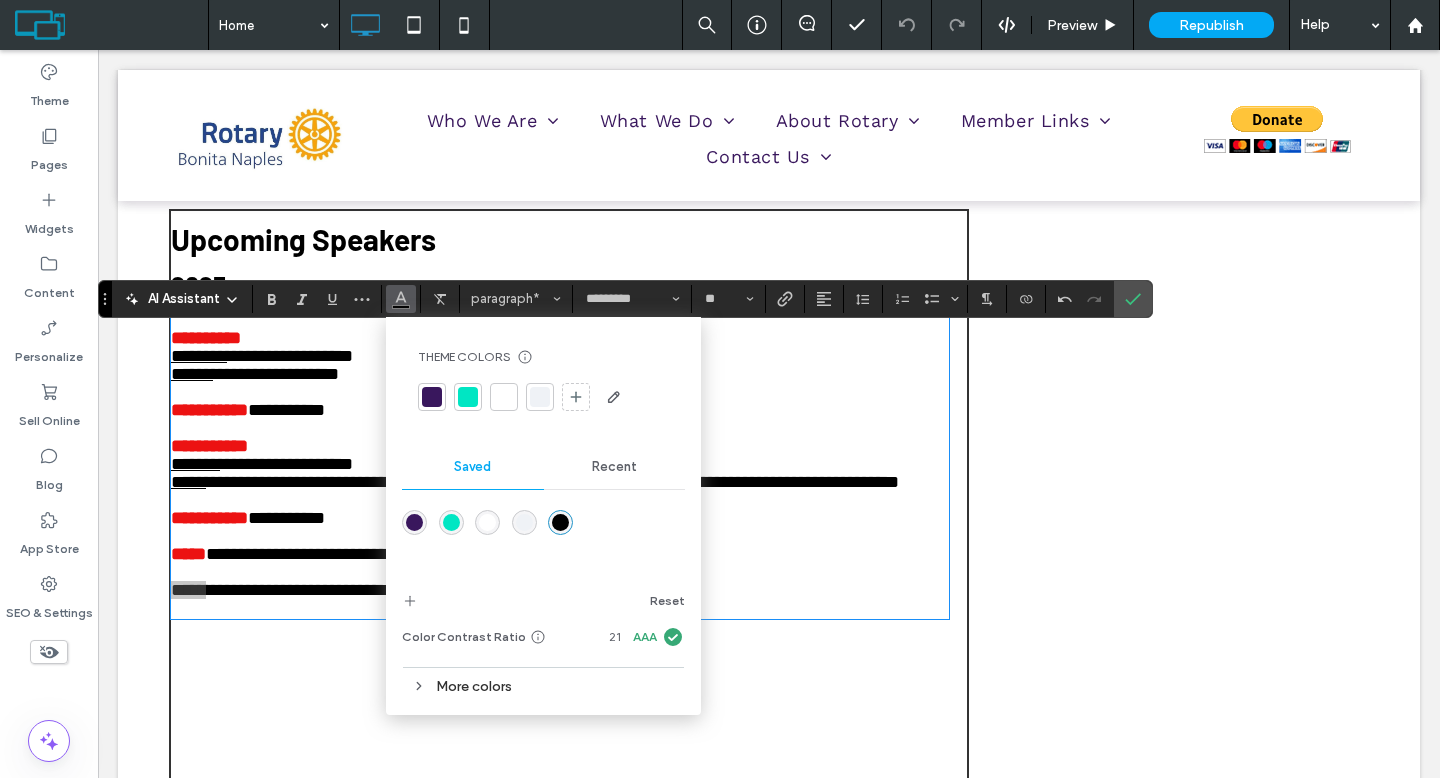 click on "Recent" at bounding box center [614, 467] 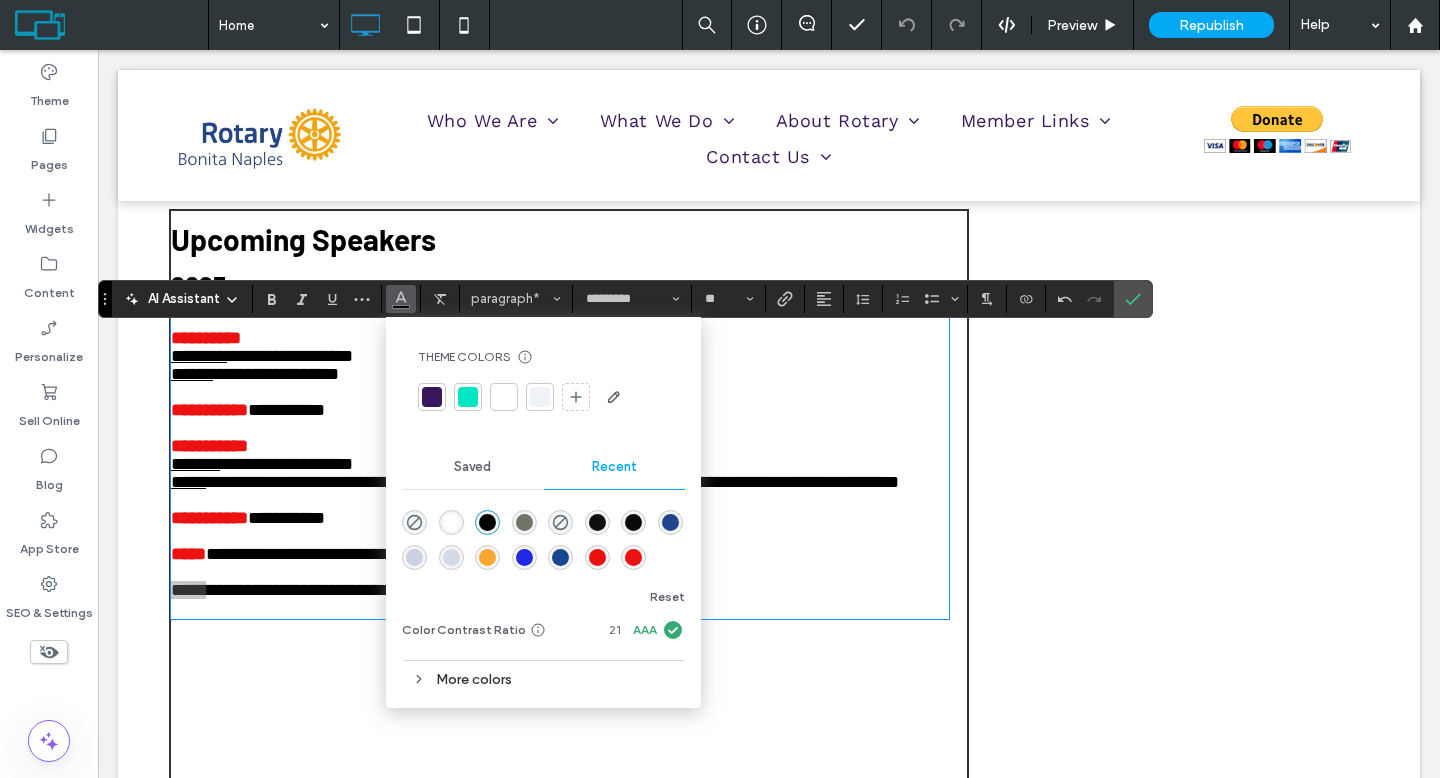 click at bounding box center (633, 557) 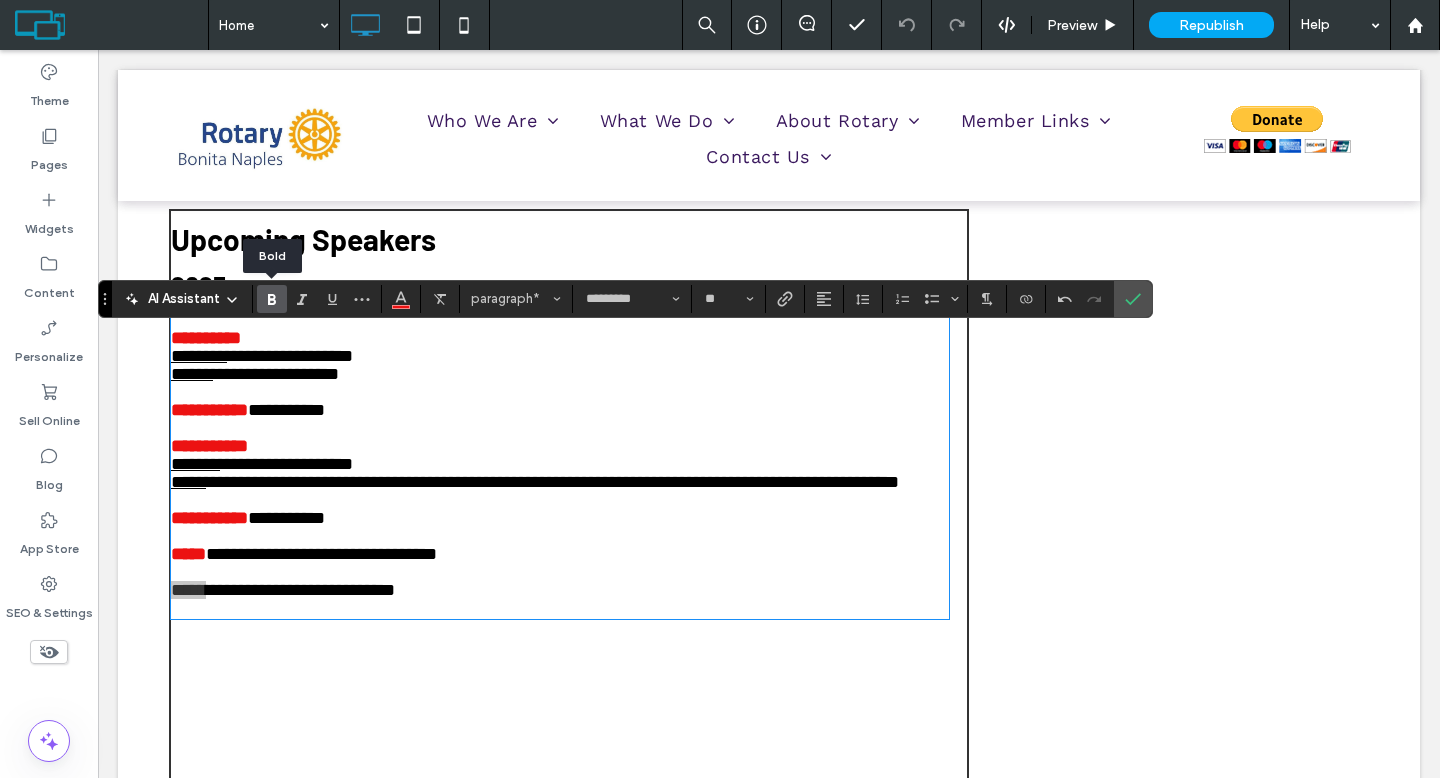 click 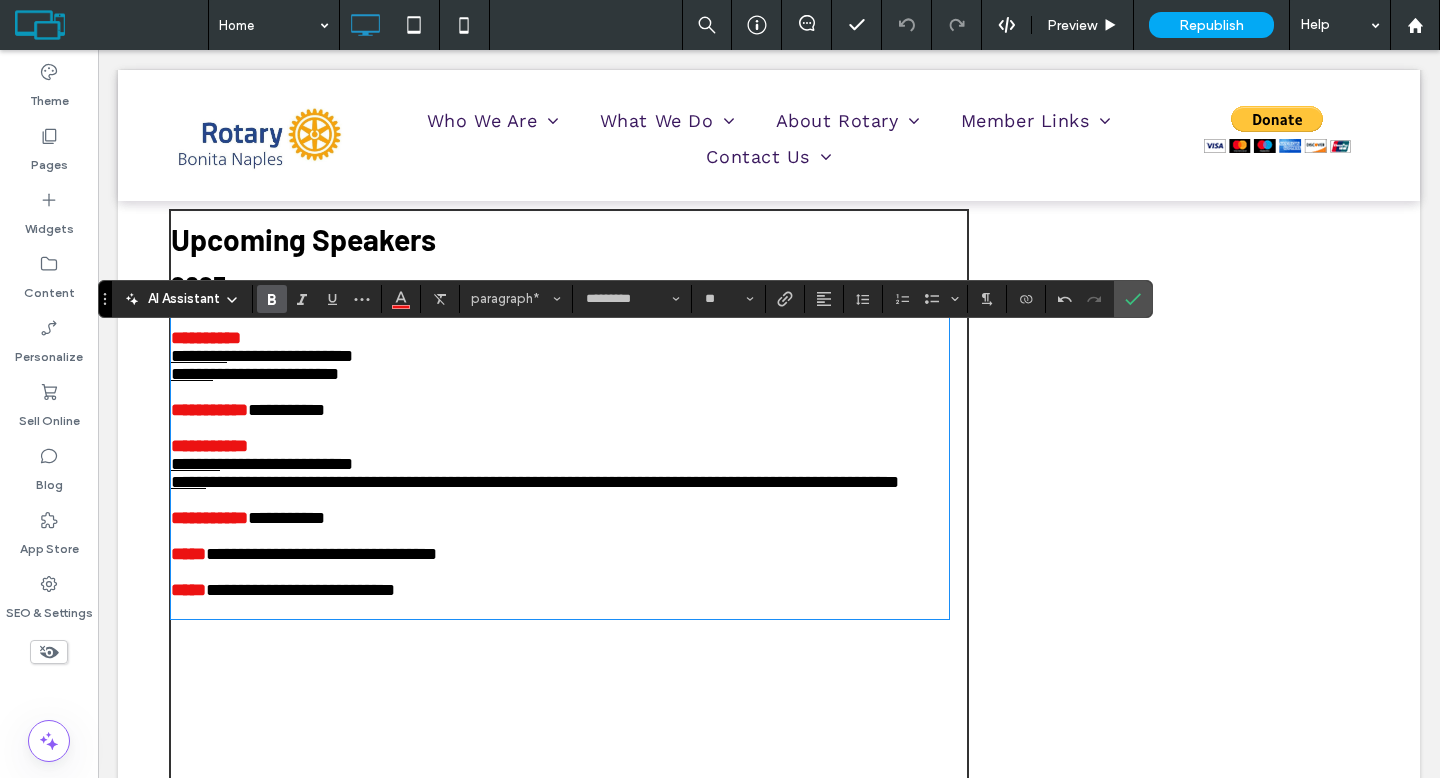 click on "**********" at bounding box center (560, 590) 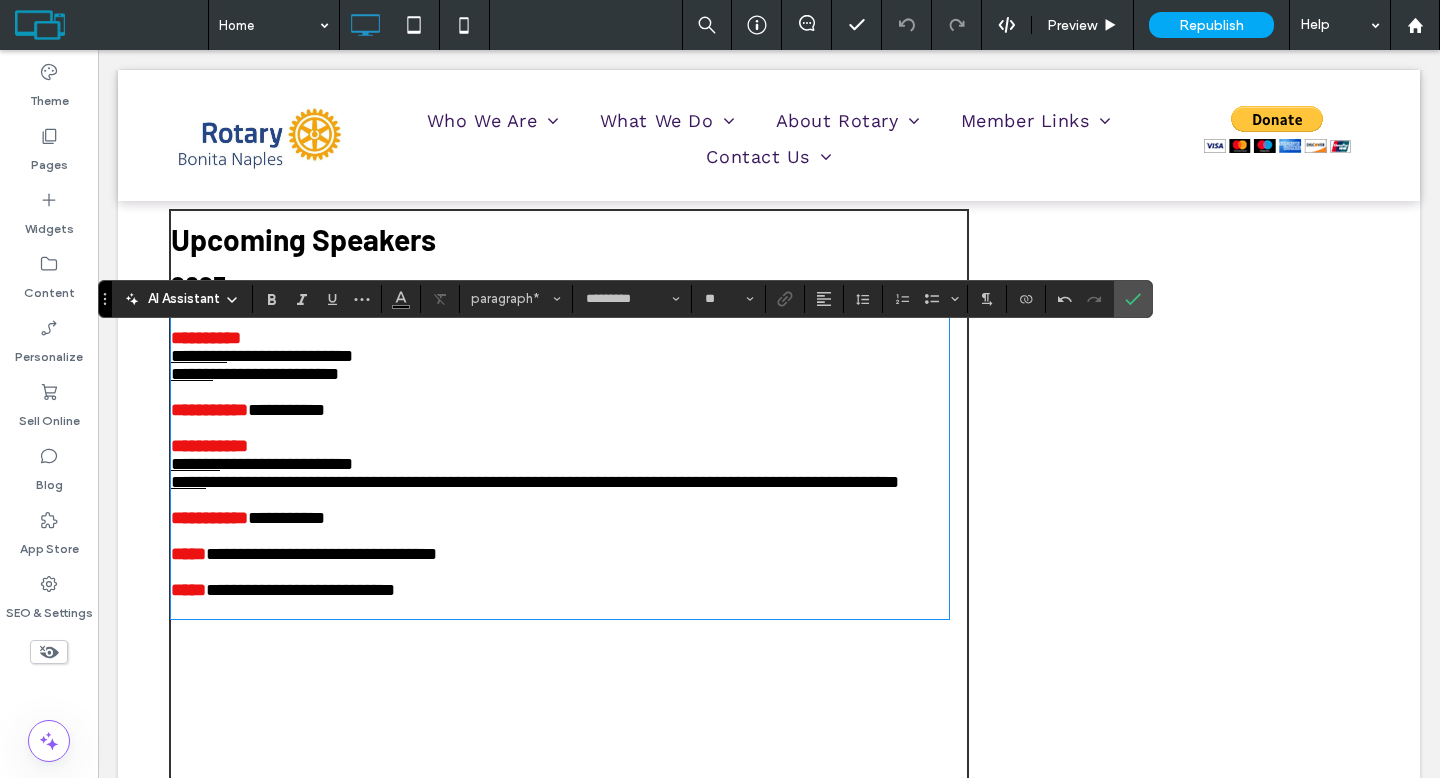 scroll, scrollTop: 0, scrollLeft: 0, axis: both 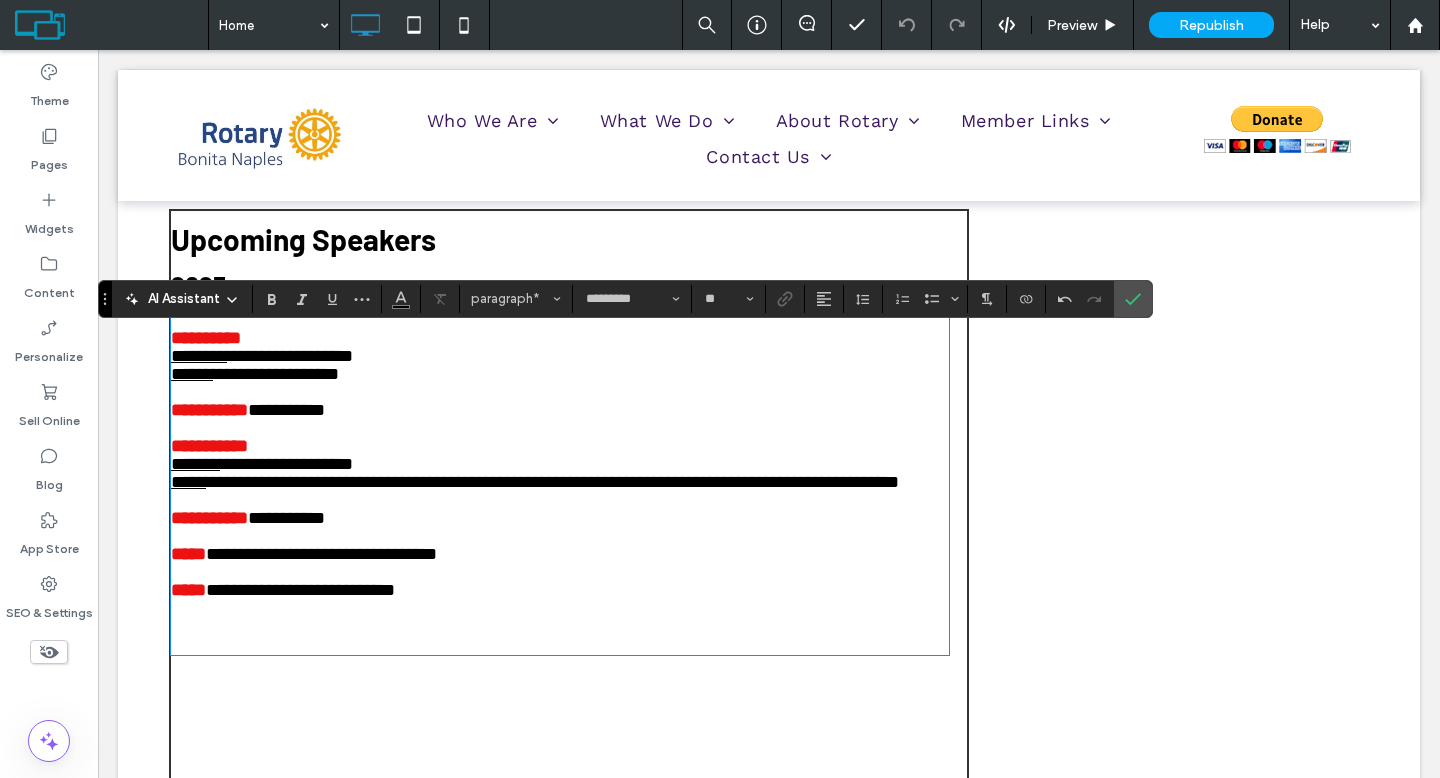 click on "﻿" at bounding box center (560, 626) 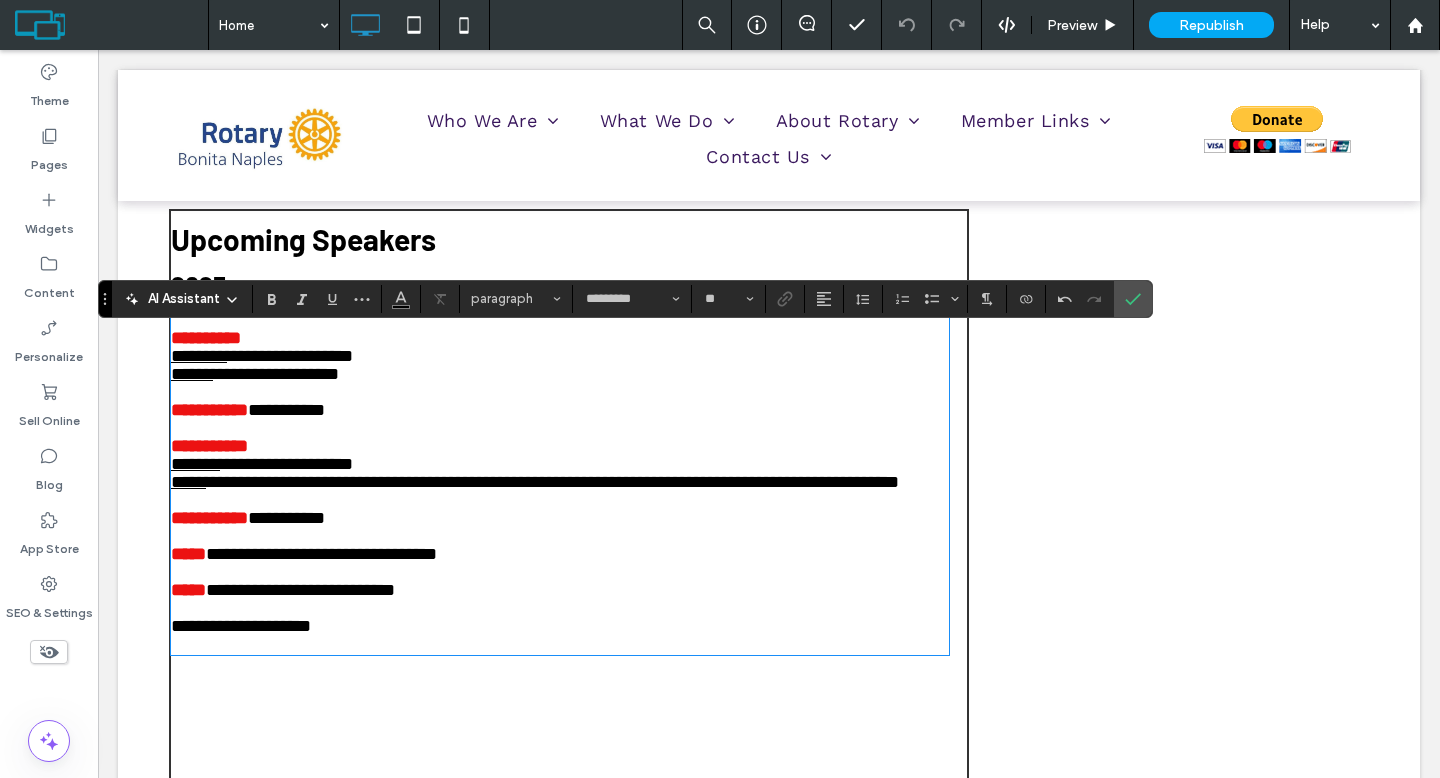 scroll, scrollTop: 0, scrollLeft: 0, axis: both 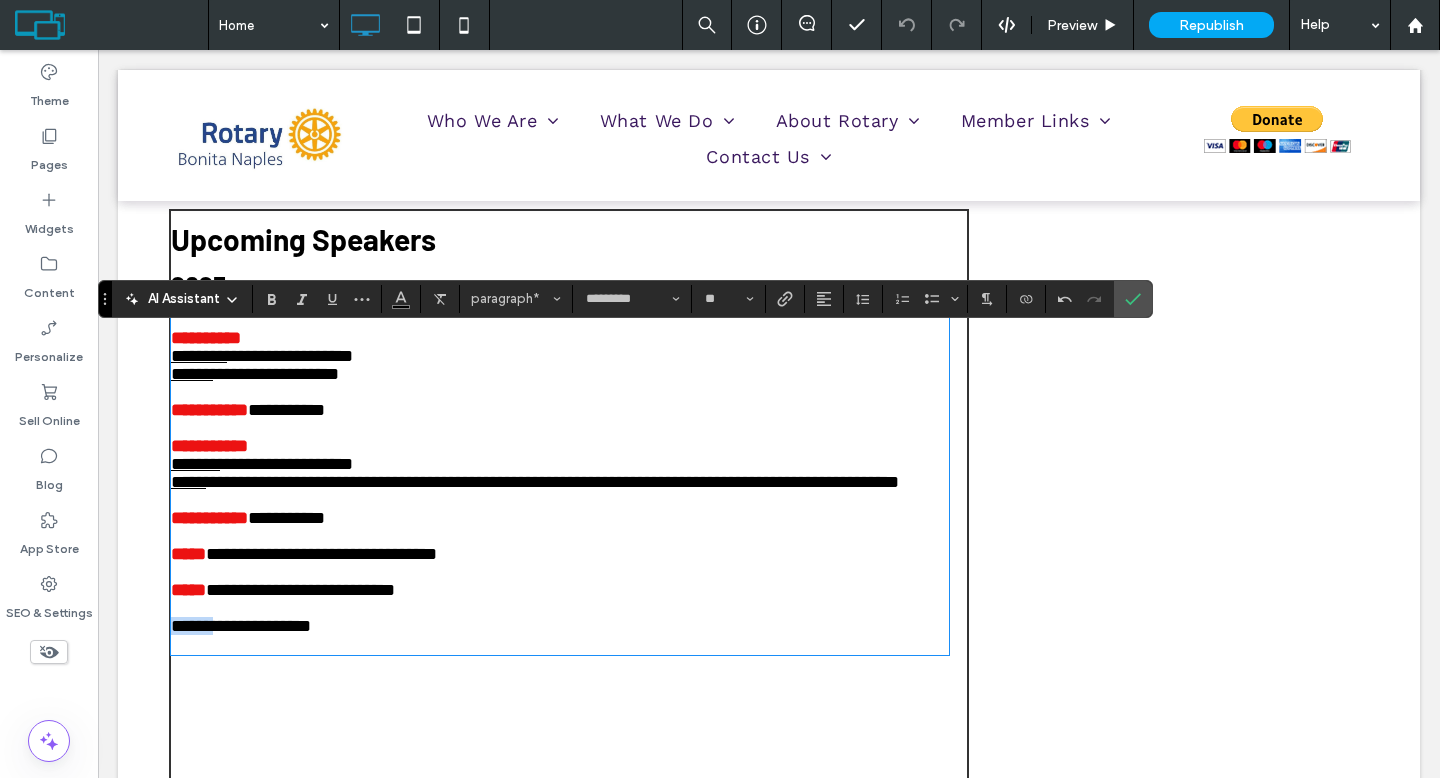 drag, startPoint x: 215, startPoint y: 669, endPoint x: 159, endPoint y: 663, distance: 56.32051 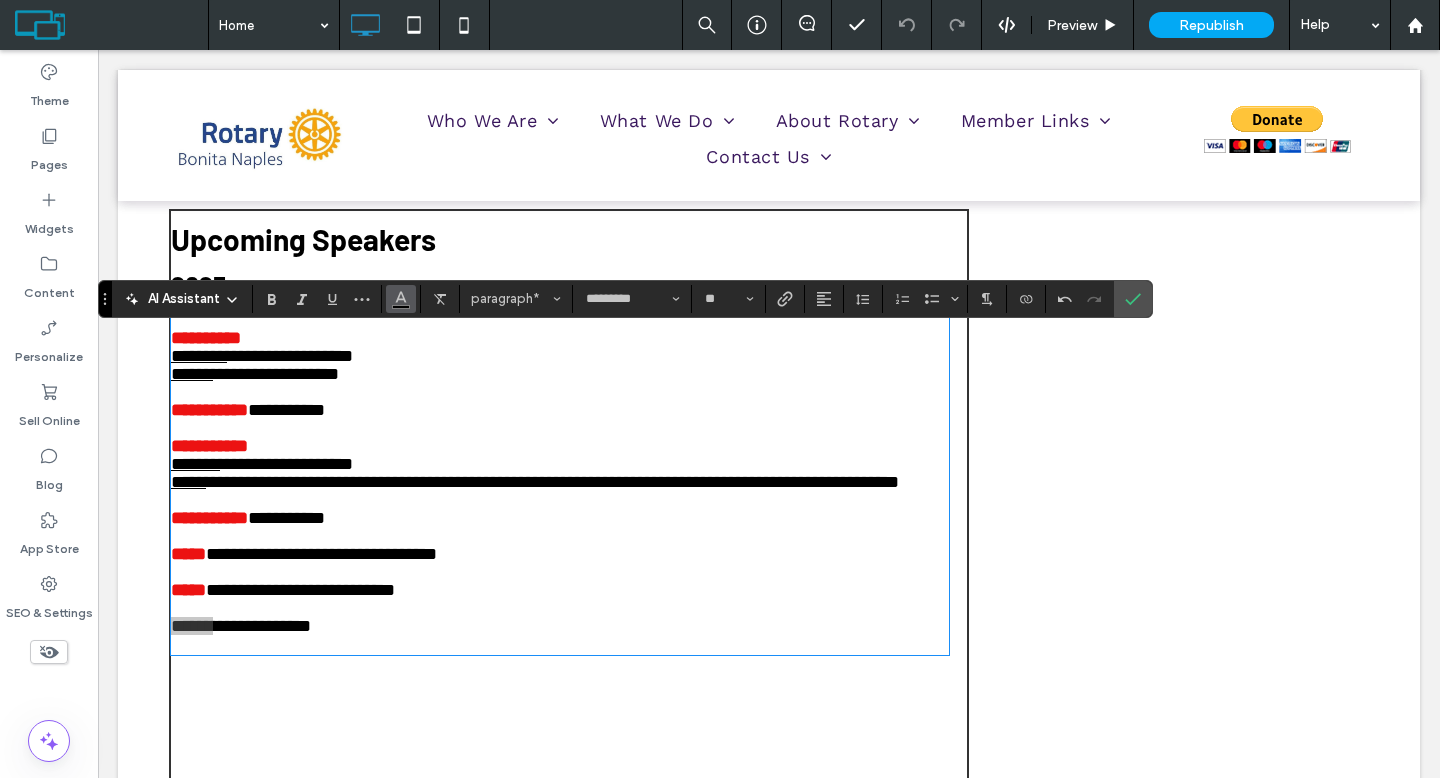 click at bounding box center [401, 299] 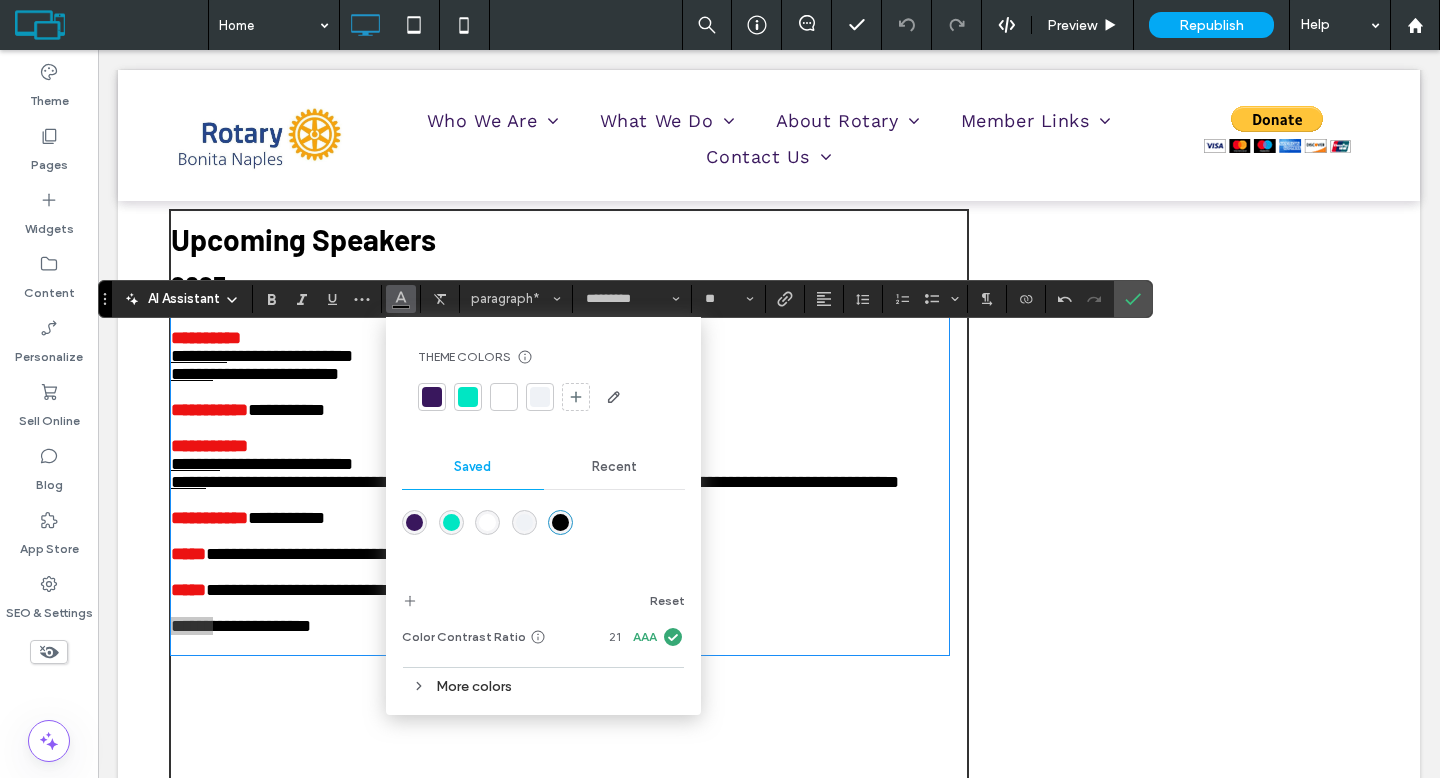 click on "Recent" at bounding box center [614, 467] 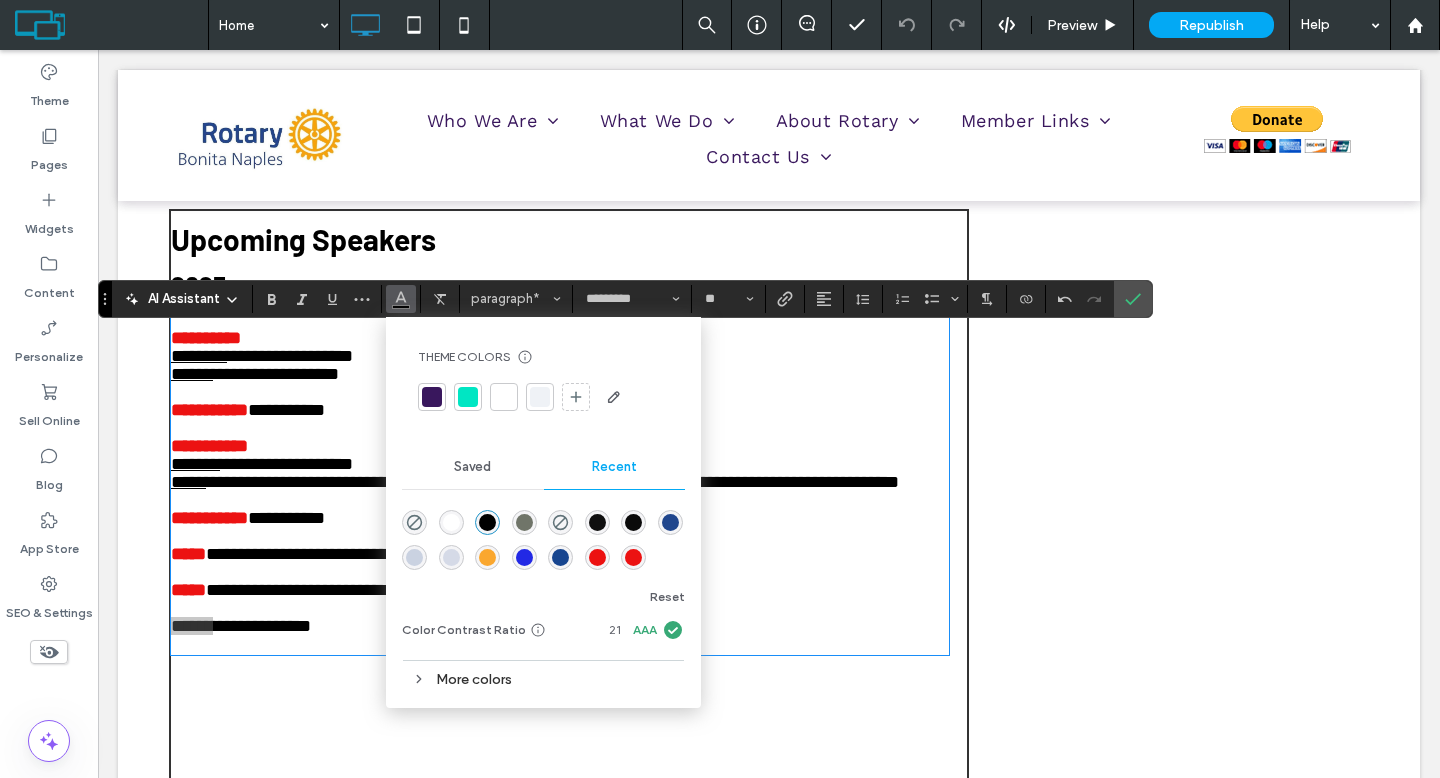 click at bounding box center (633, 557) 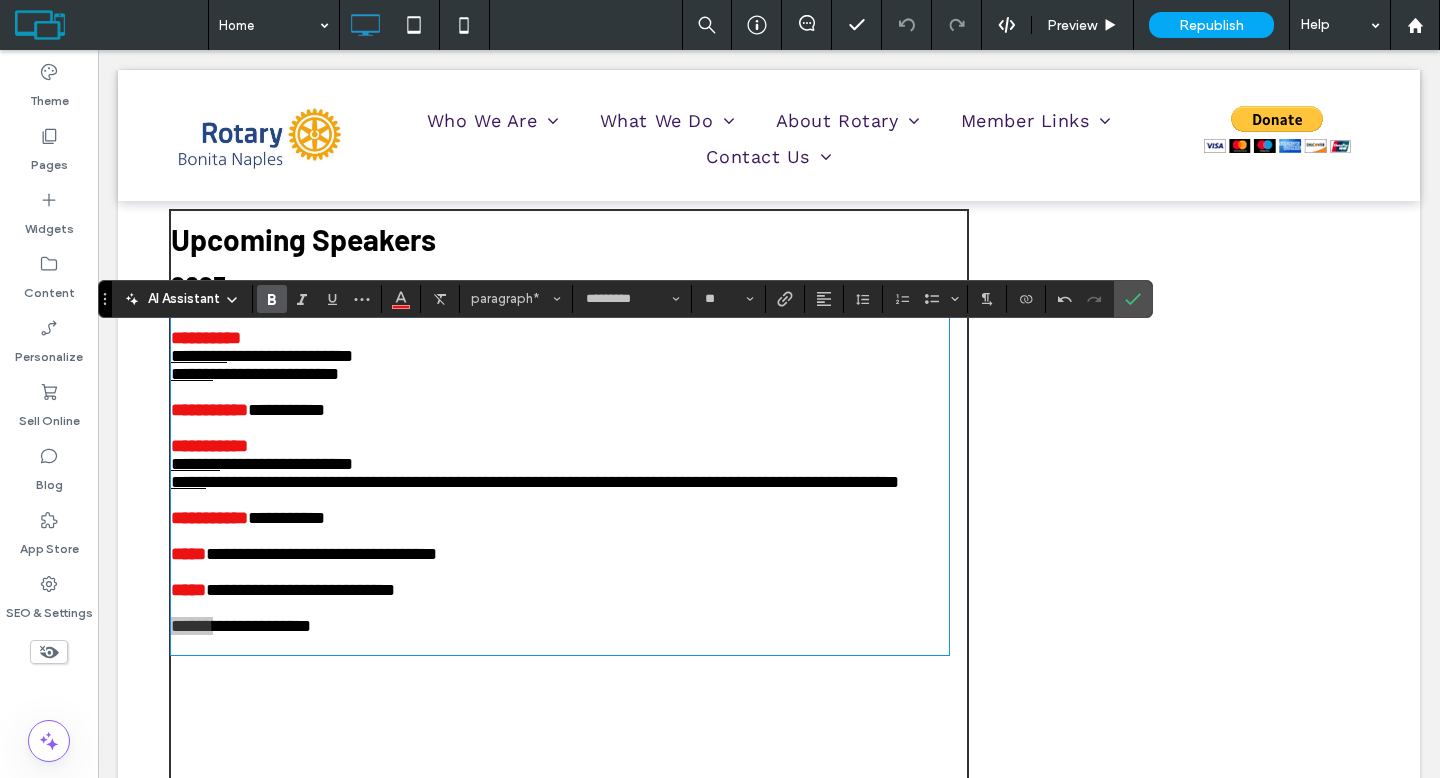 click 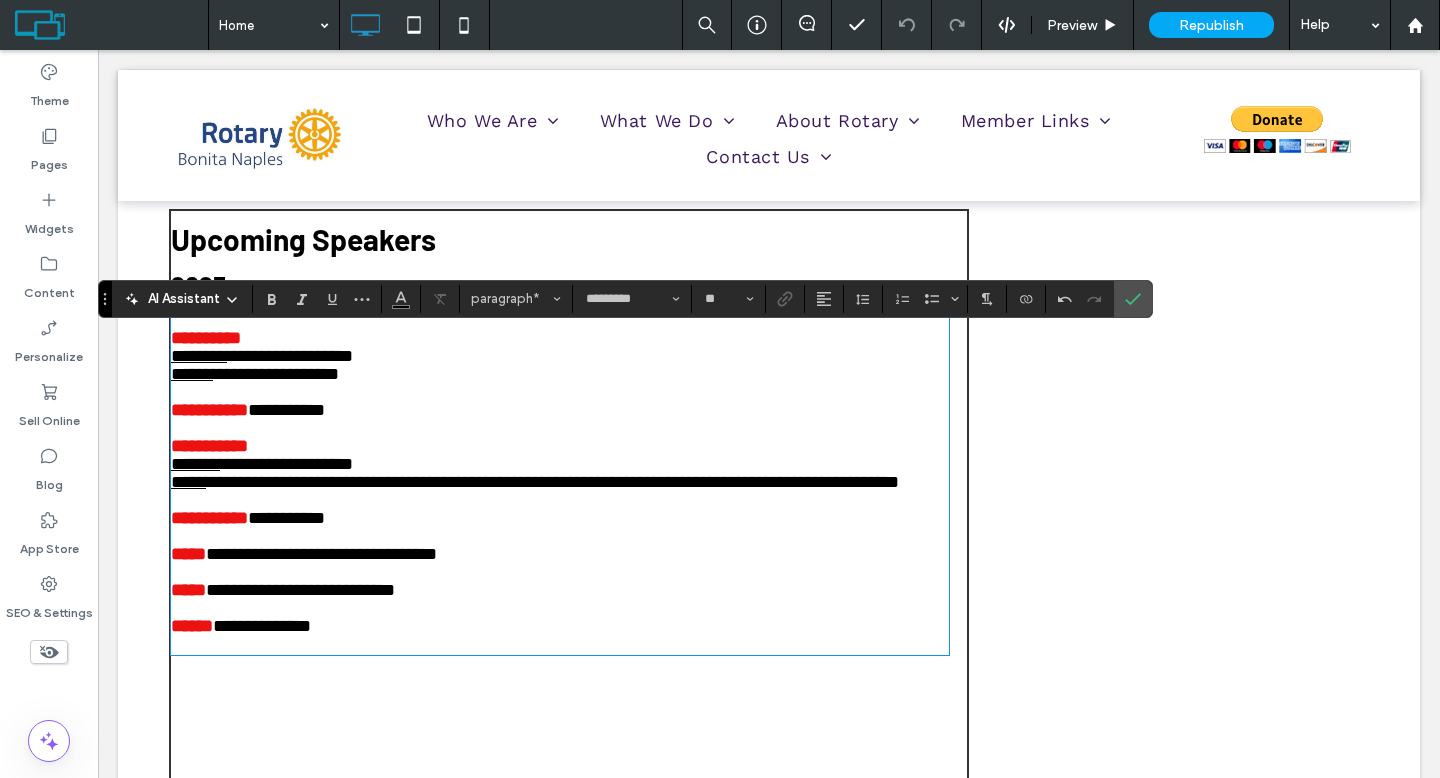 click on "**********" at bounding box center [560, 626] 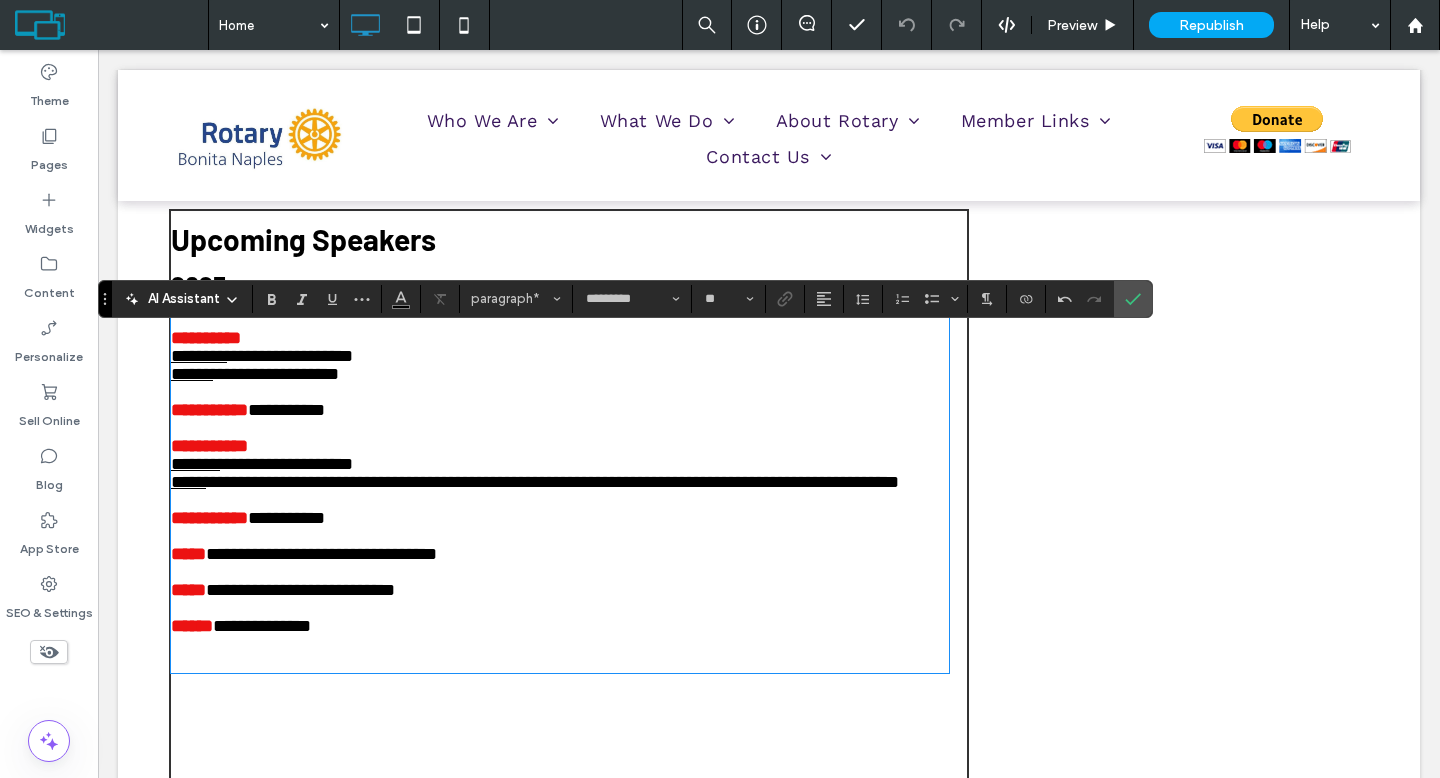 scroll, scrollTop: 0, scrollLeft: 0, axis: both 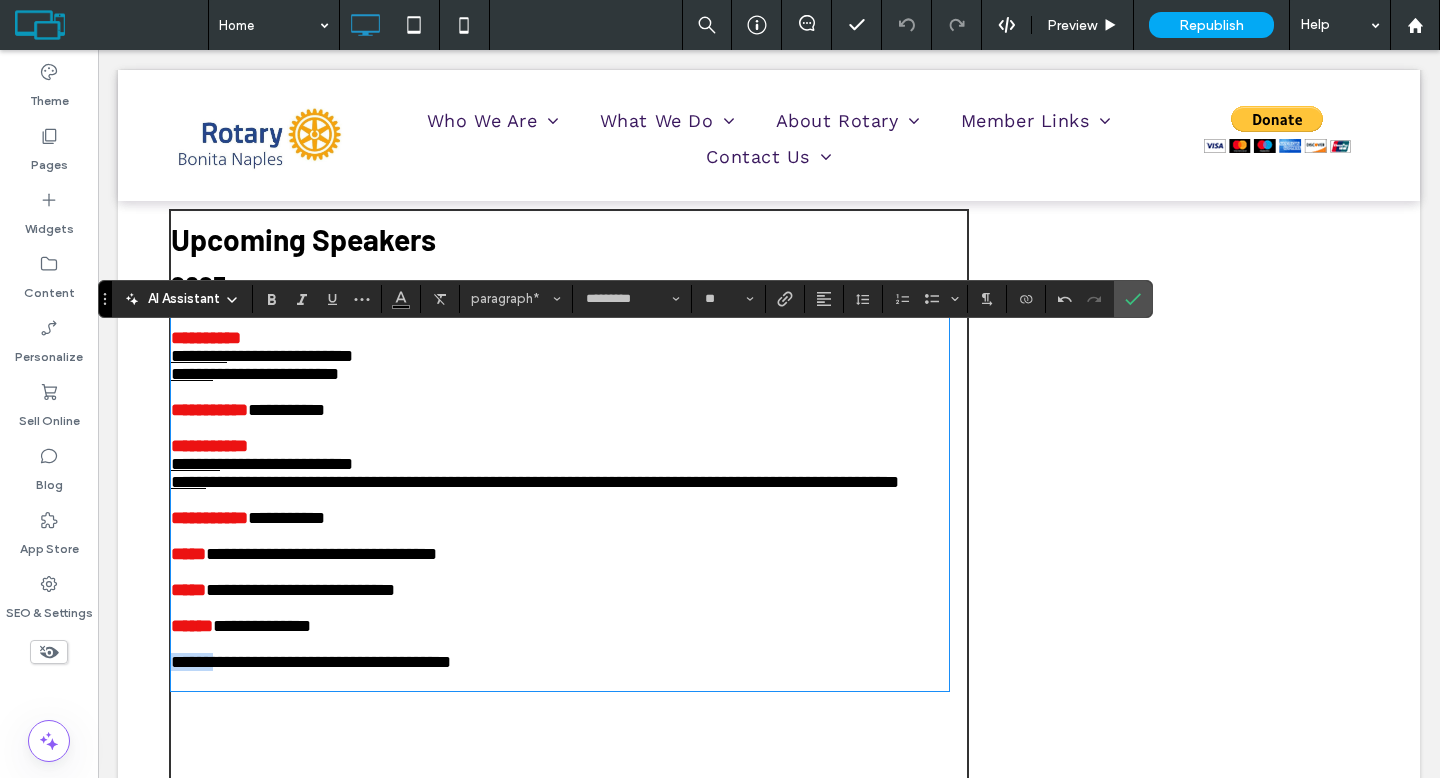 drag, startPoint x: 220, startPoint y: 704, endPoint x: 158, endPoint y: 699, distance: 62.201286 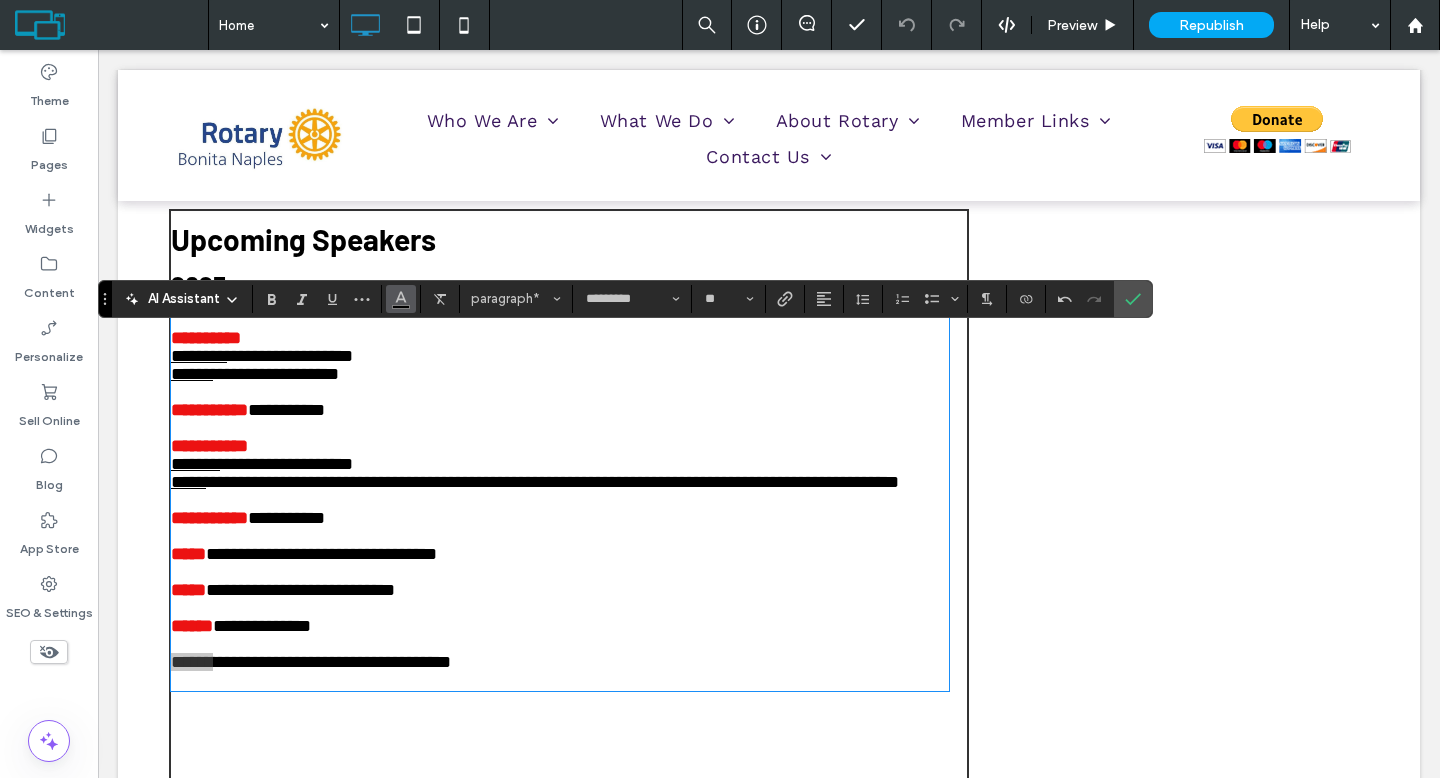 click 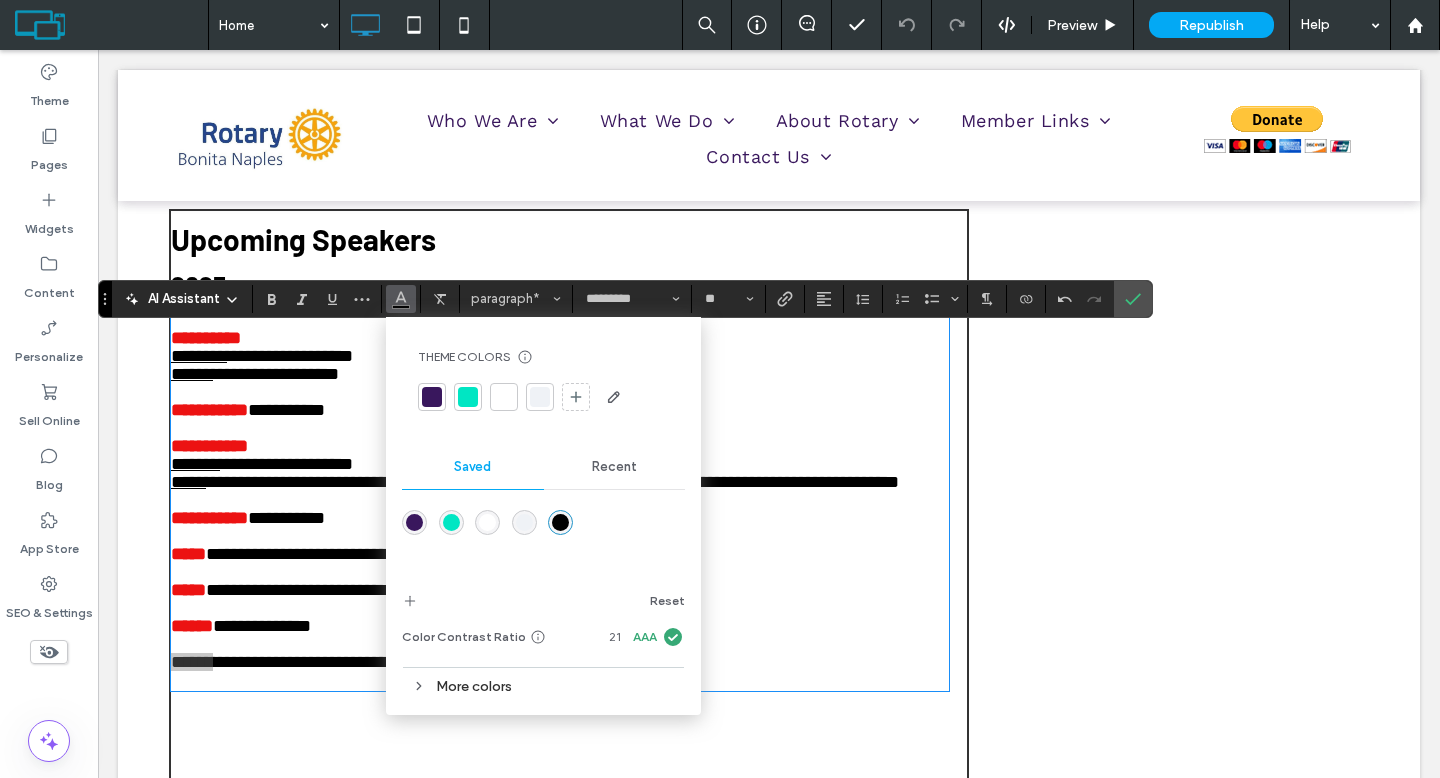 click on "Recent" at bounding box center [614, 467] 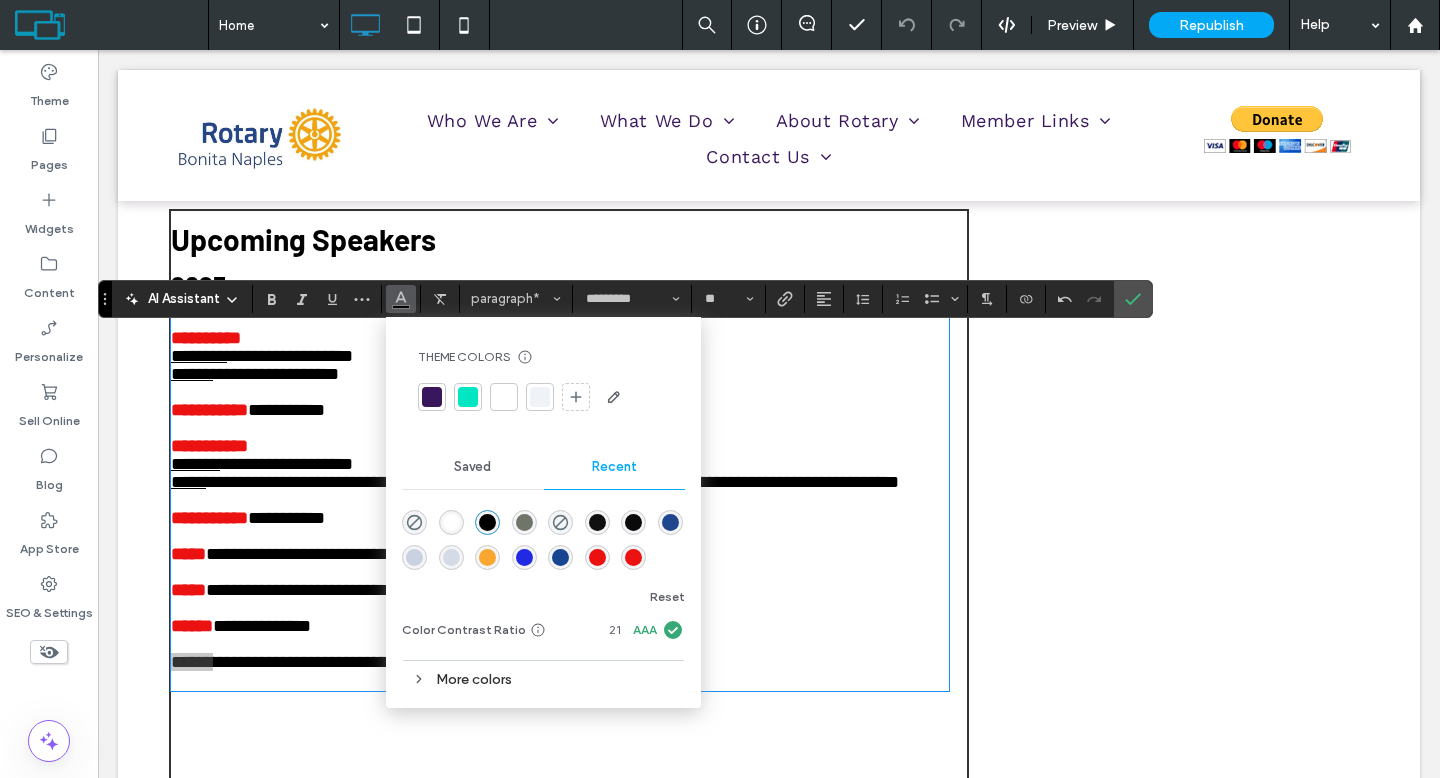 click at bounding box center [633, 557] 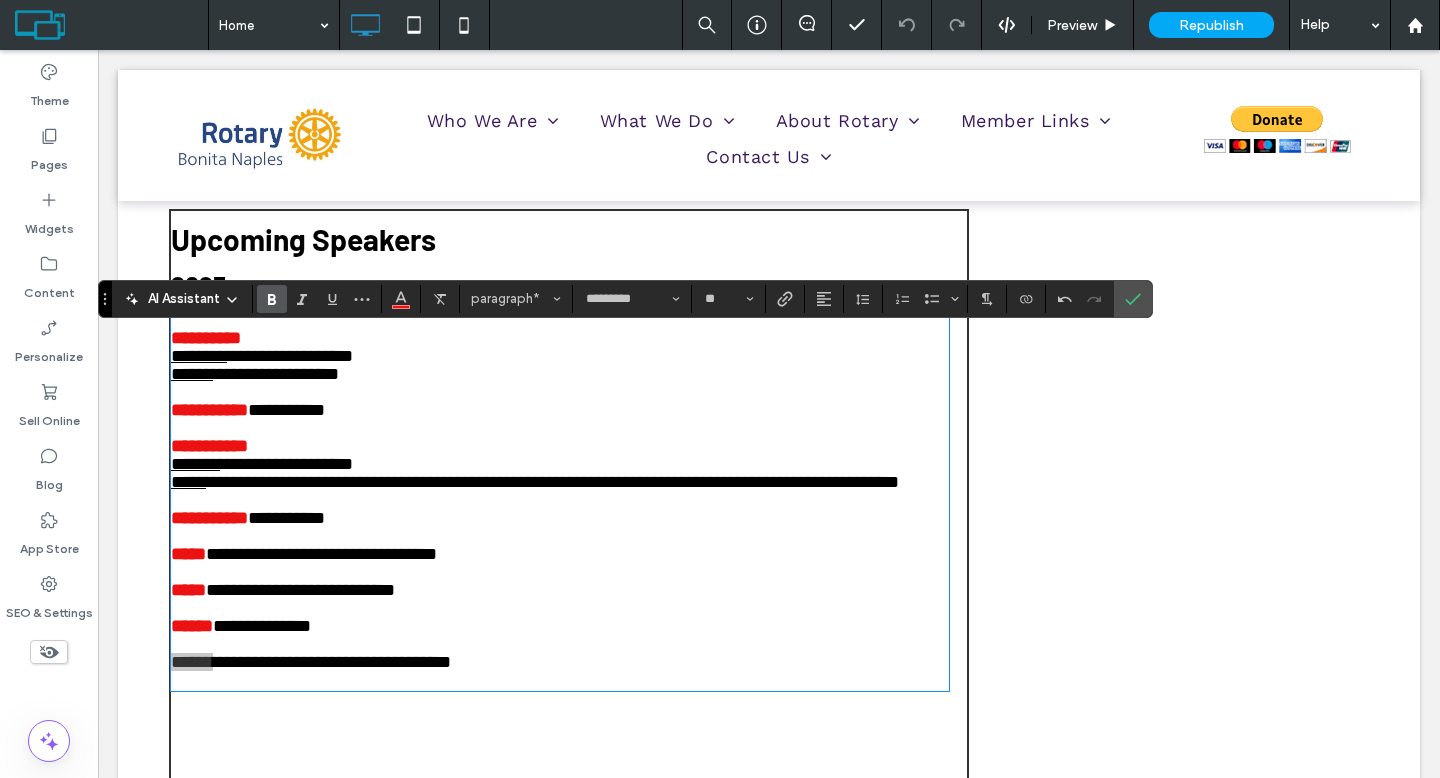 click 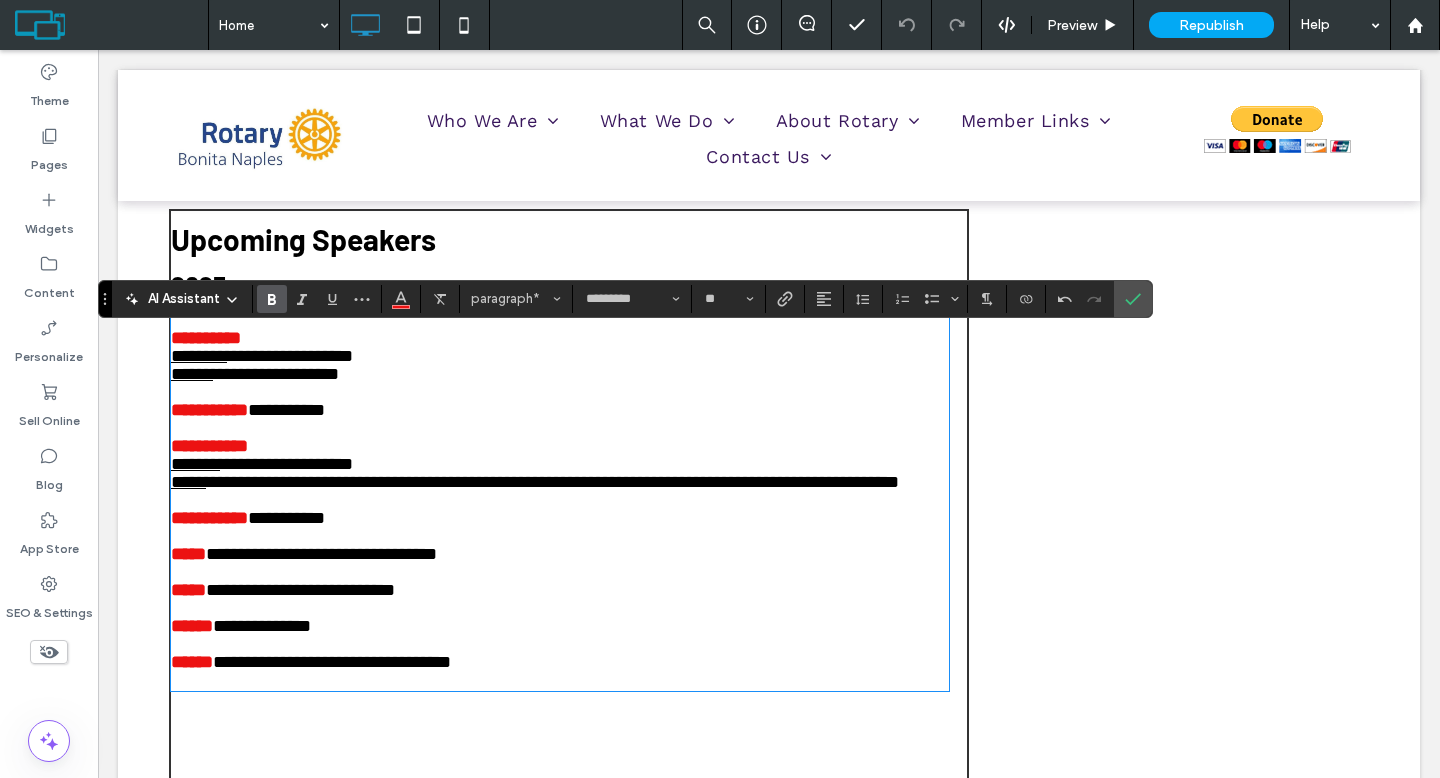 click at bounding box center (560, 644) 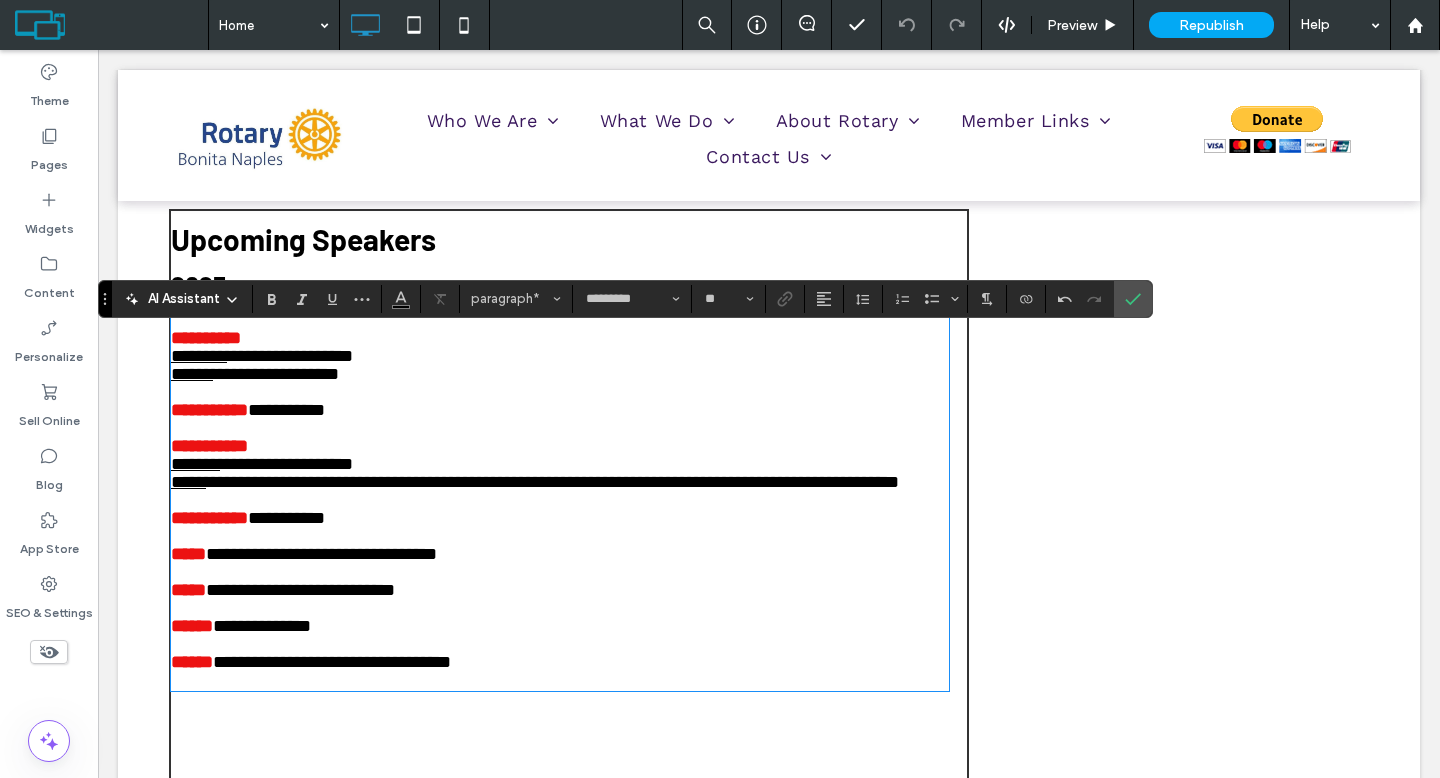 click on "**********" at bounding box center [560, 662] 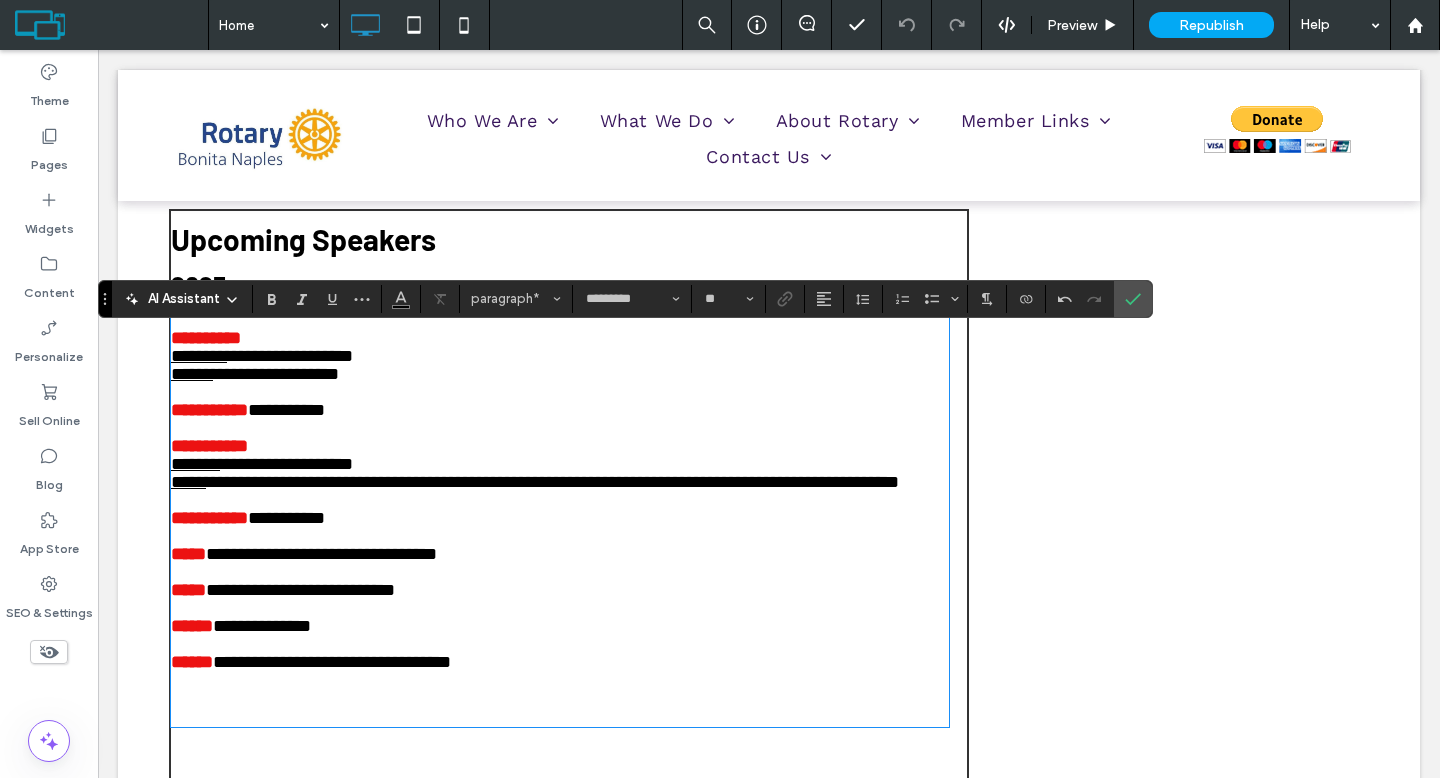 click on "﻿" at bounding box center (560, 698) 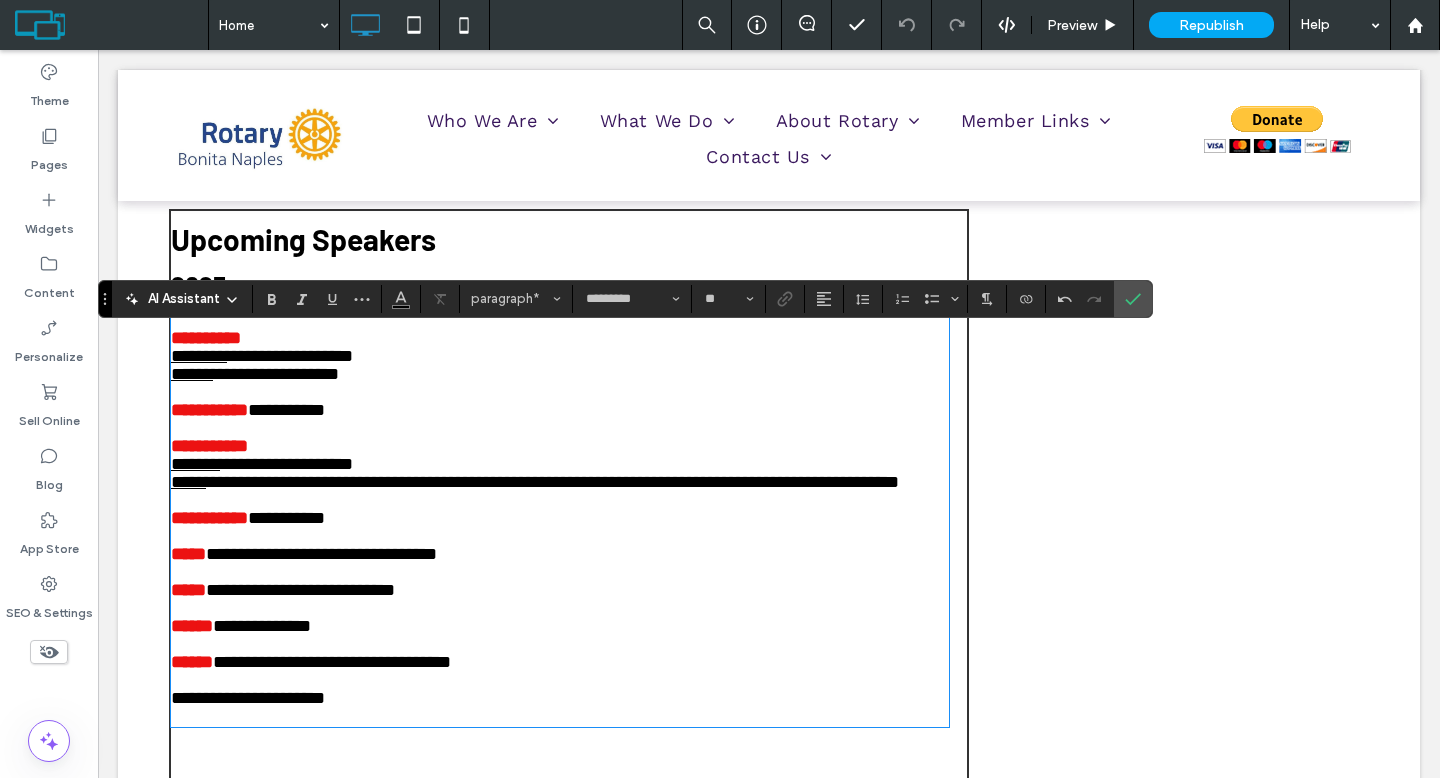 scroll, scrollTop: 0, scrollLeft: 0, axis: both 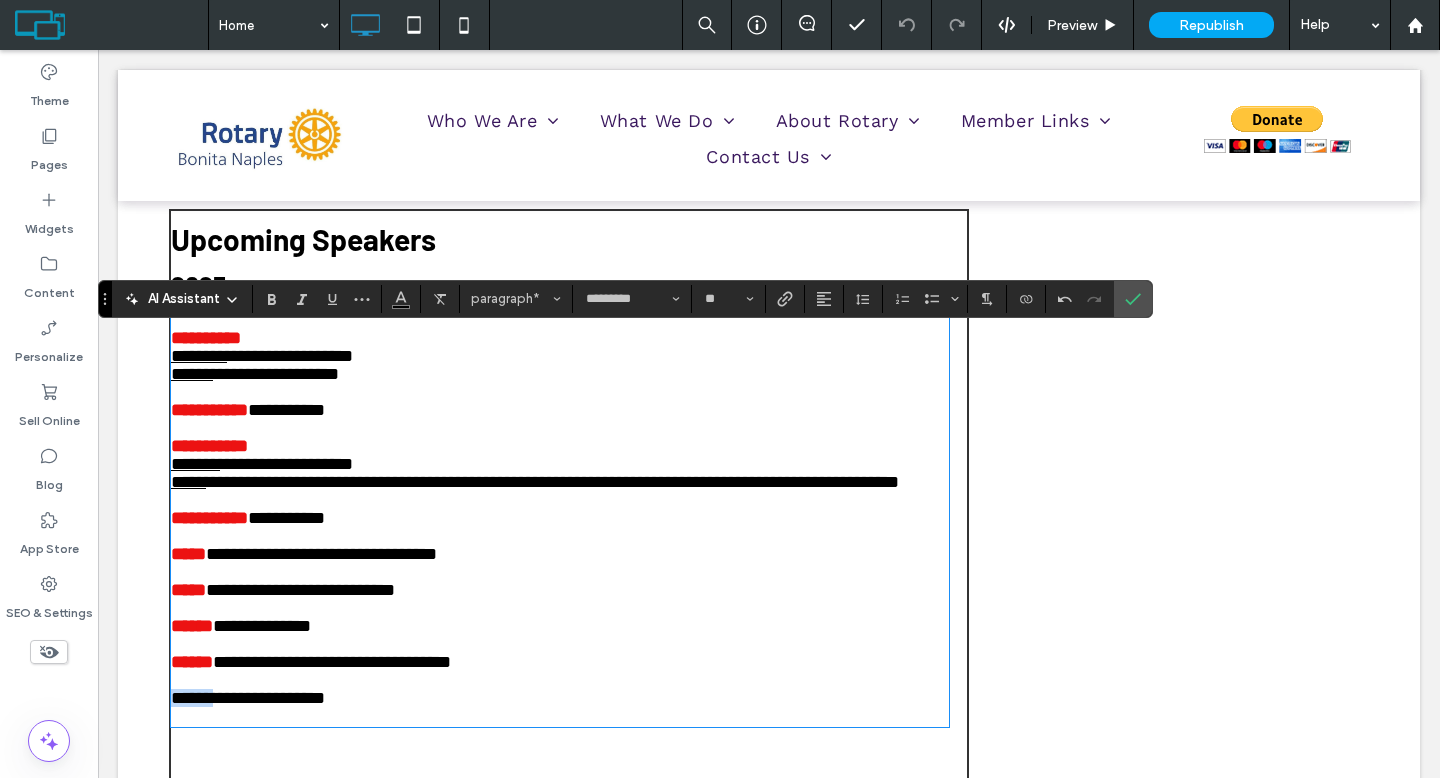 drag, startPoint x: 219, startPoint y: 739, endPoint x: 146, endPoint y: 737, distance: 73.02739 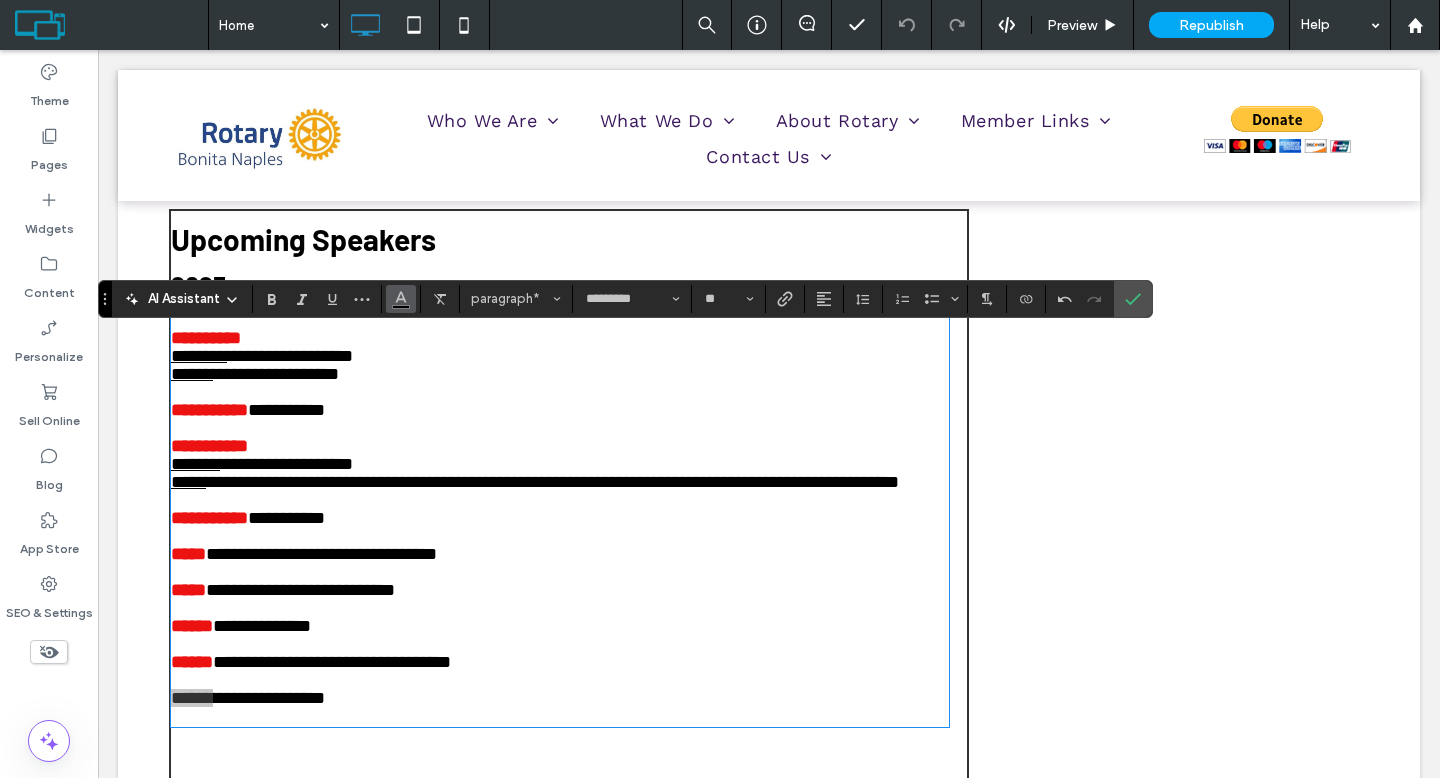 click at bounding box center (401, 297) 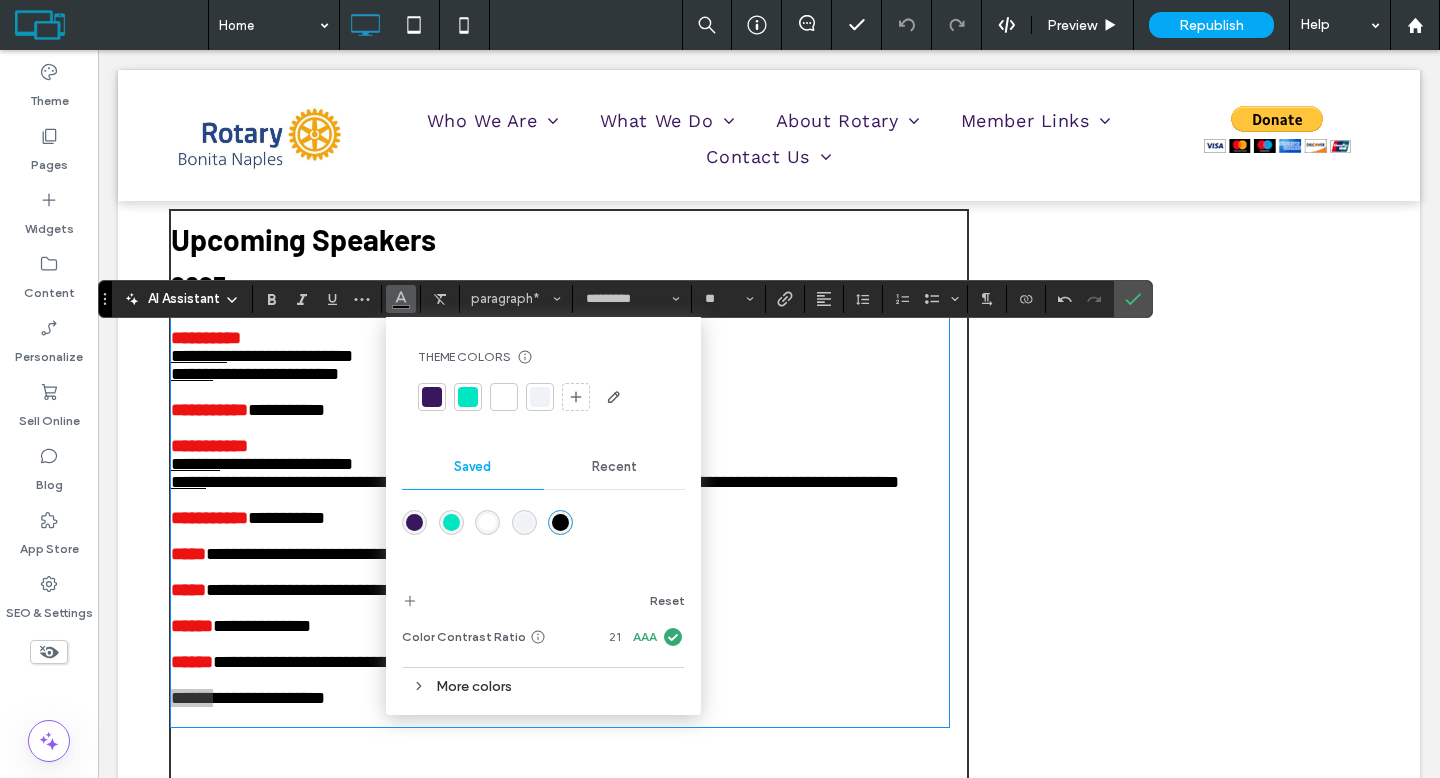 click on "Recent" at bounding box center (614, 467) 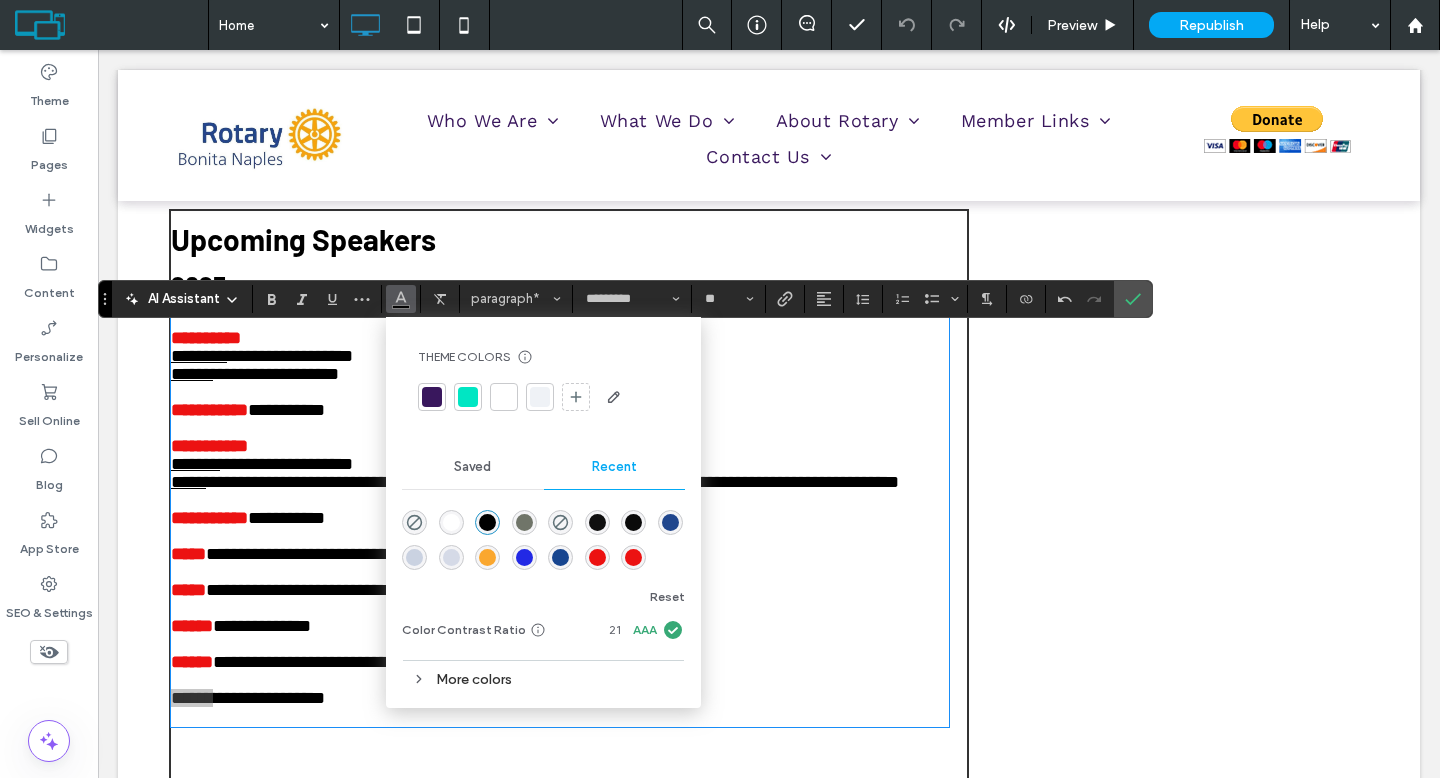 click at bounding box center (633, 557) 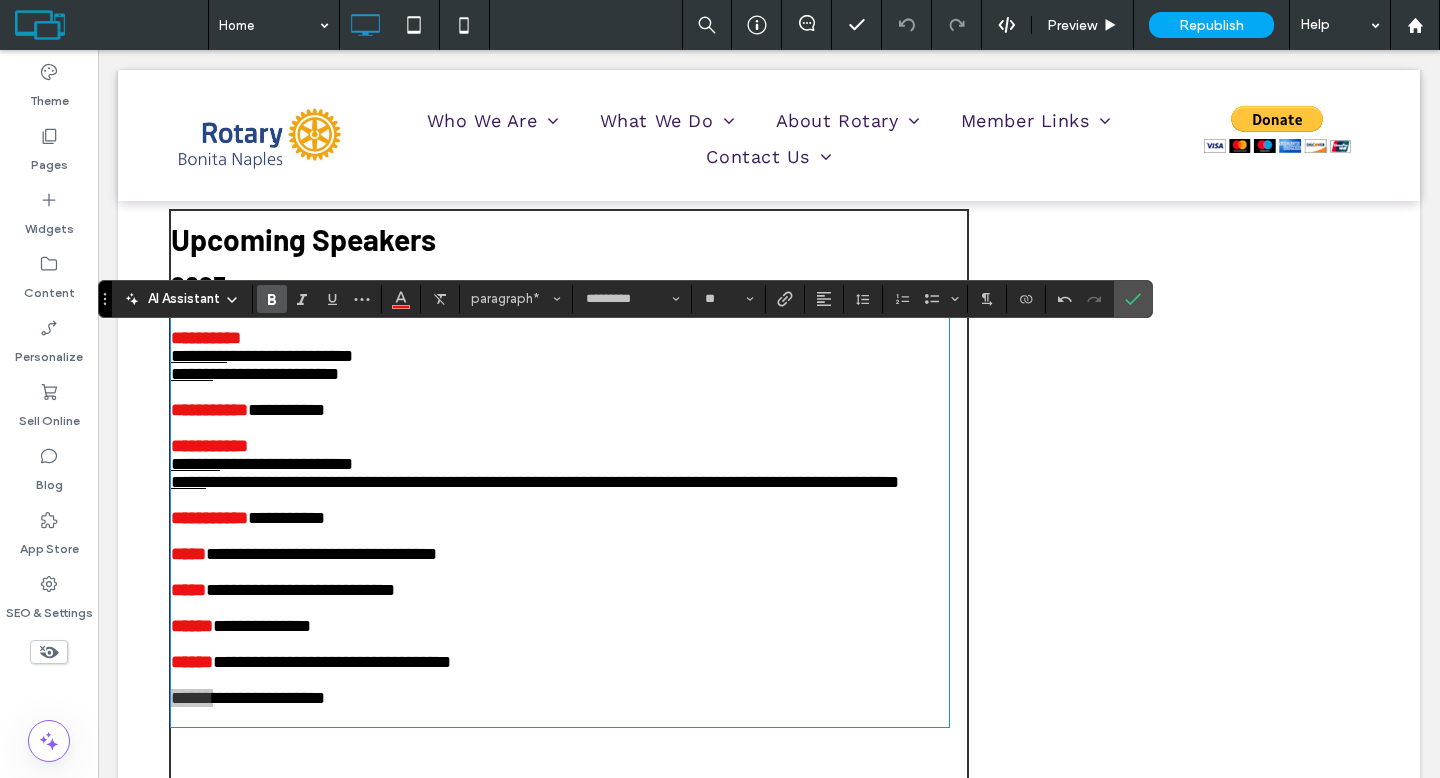 click at bounding box center (272, 299) 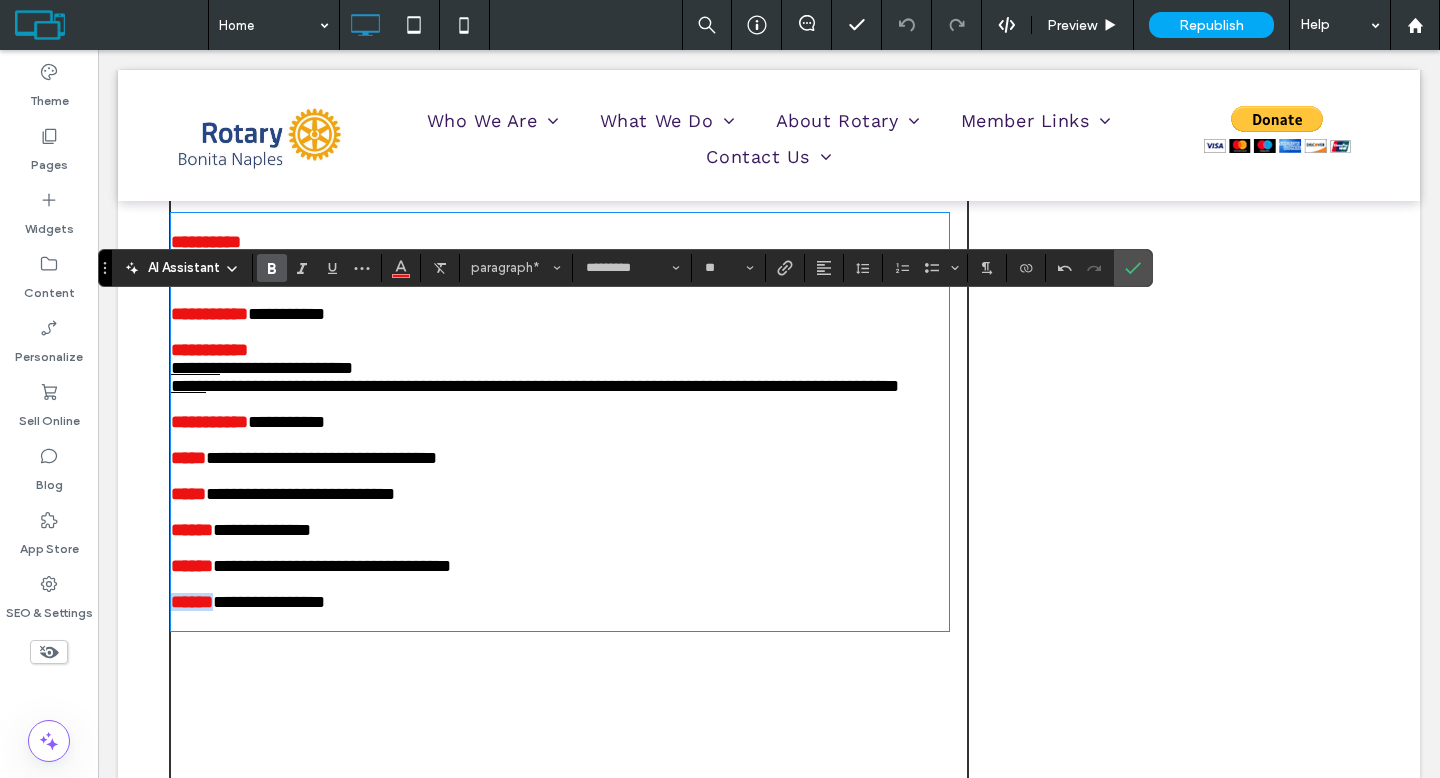 scroll, scrollTop: 2960, scrollLeft: 0, axis: vertical 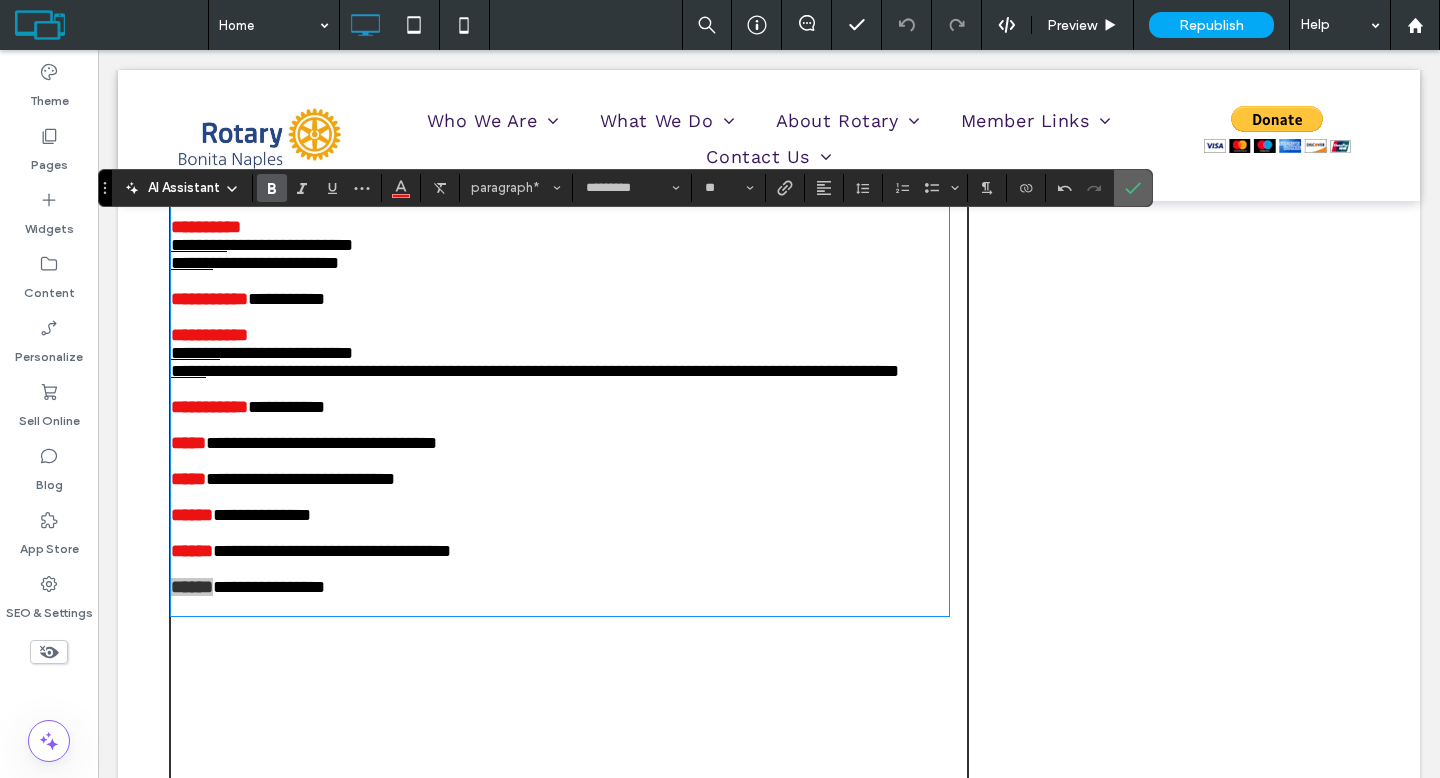 click 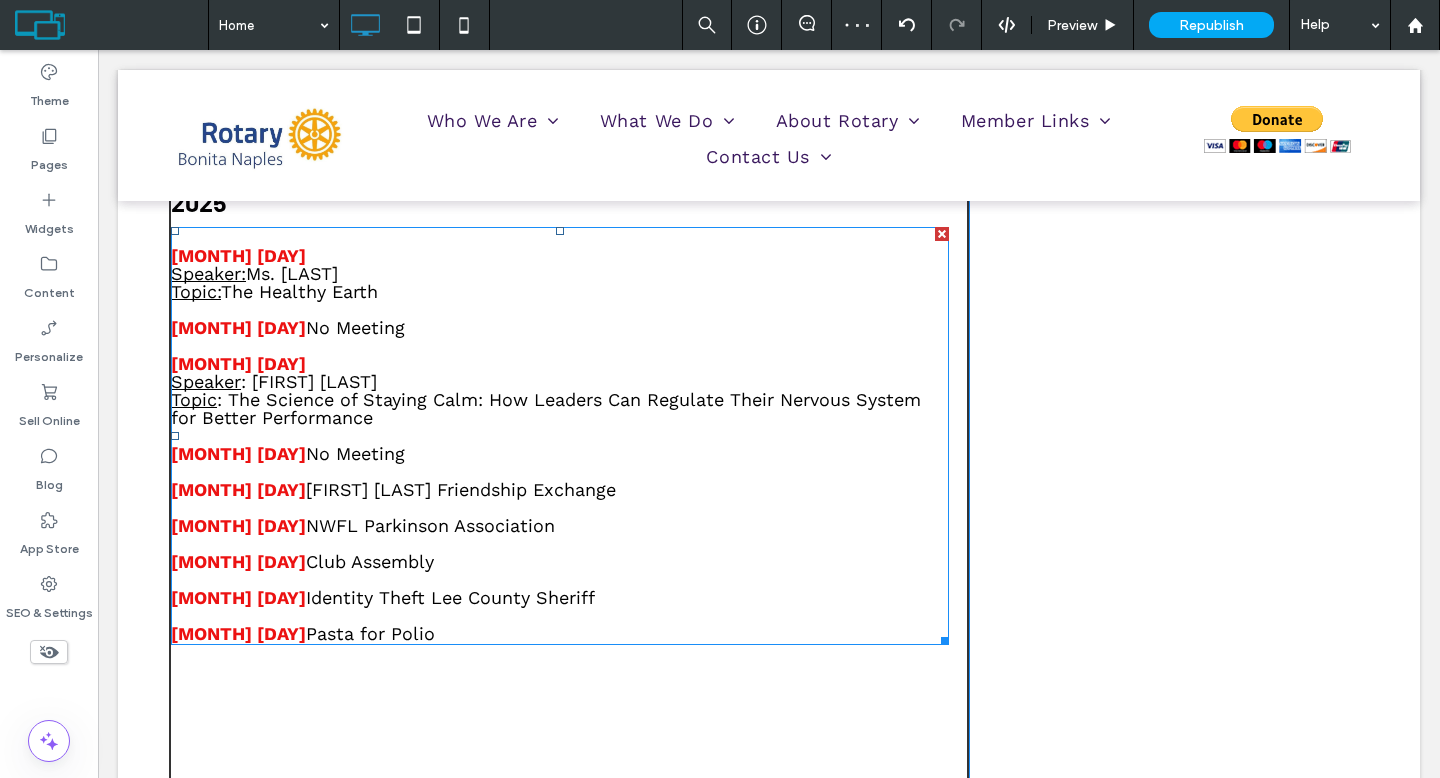 scroll, scrollTop: 2825, scrollLeft: 0, axis: vertical 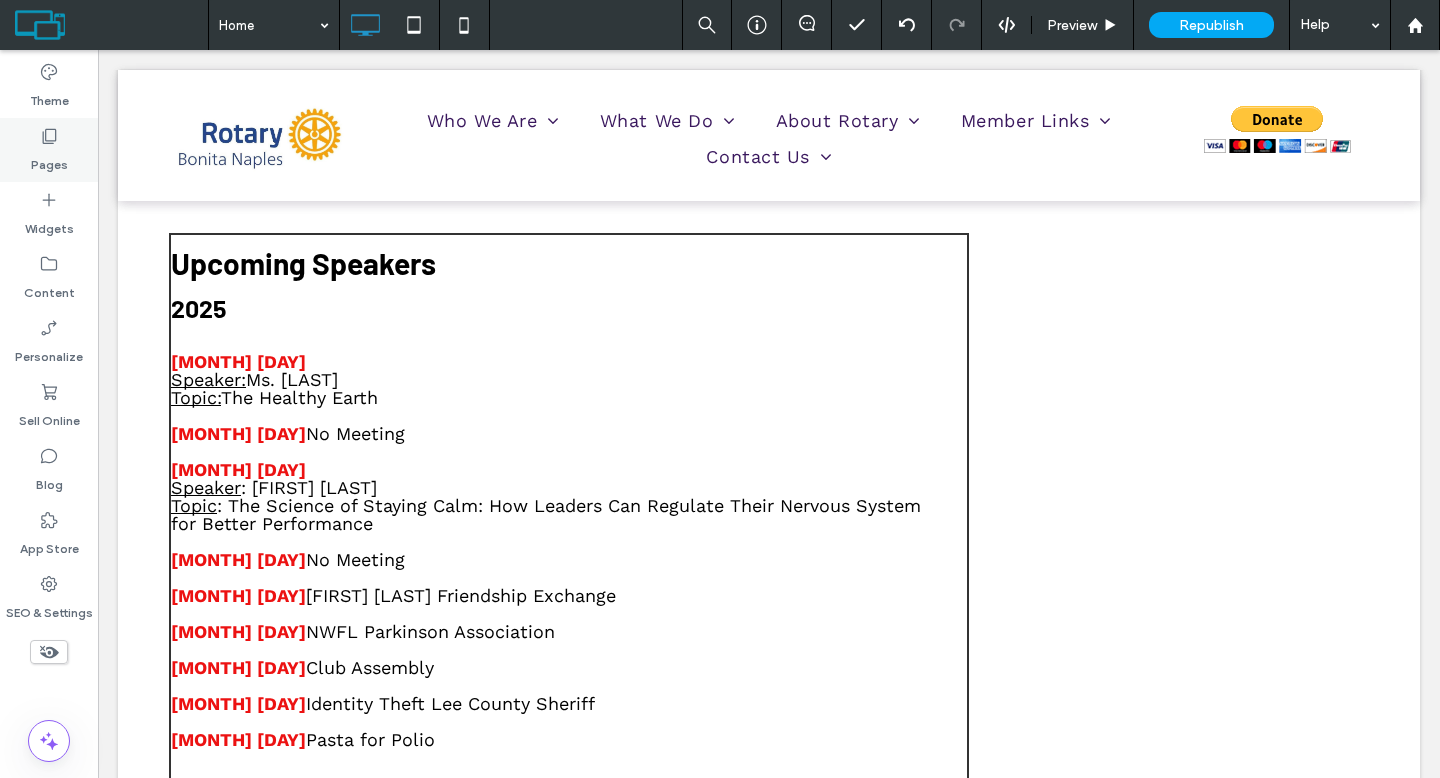 click 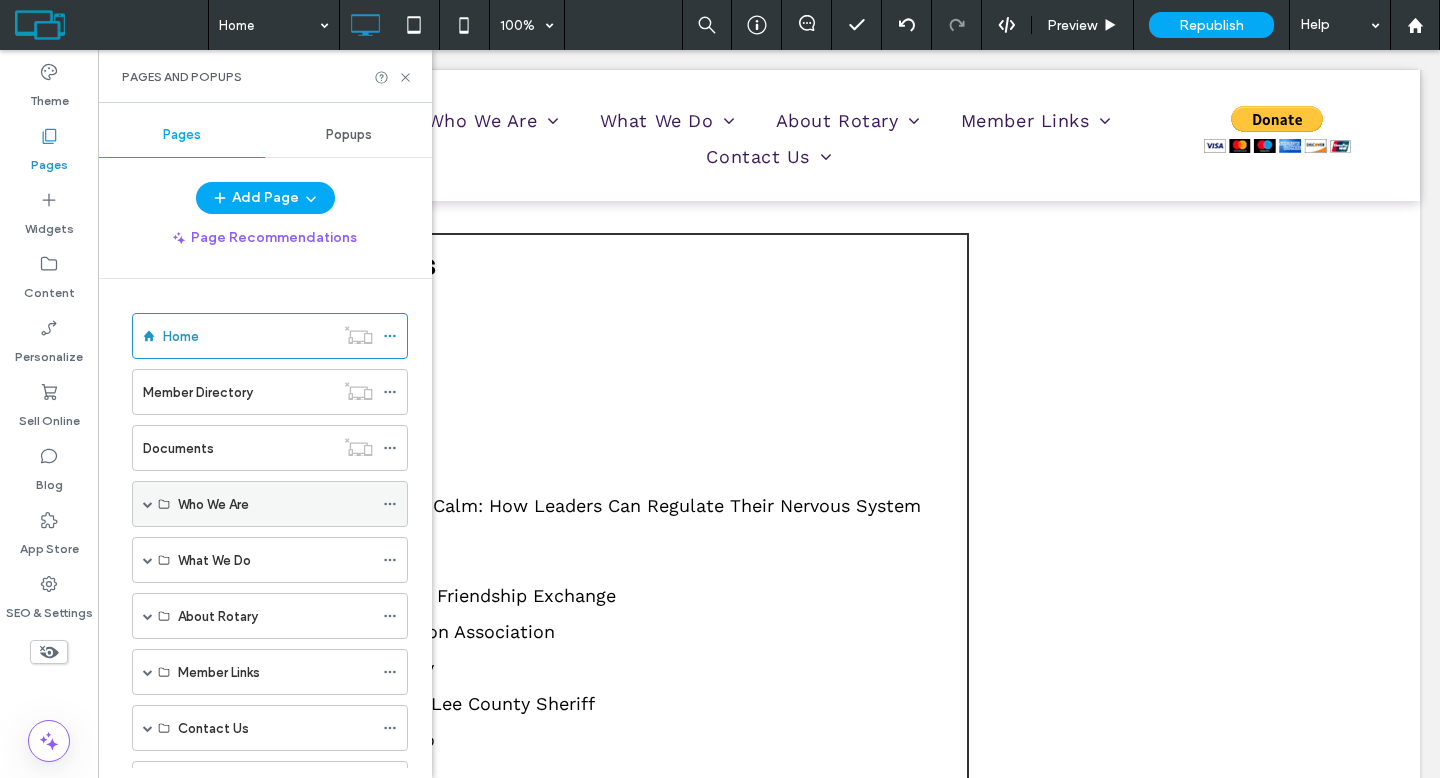 click at bounding box center [148, 504] 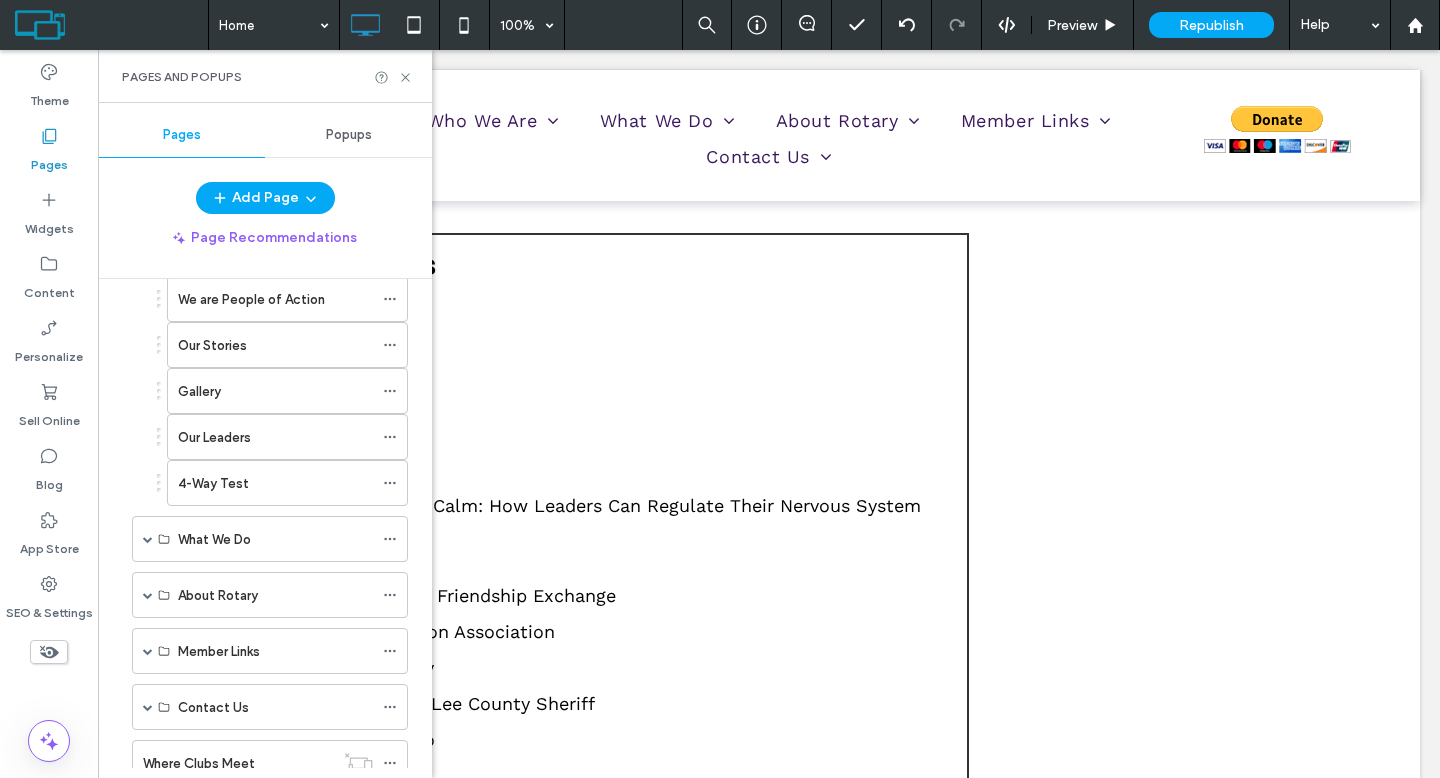 scroll, scrollTop: 374, scrollLeft: 0, axis: vertical 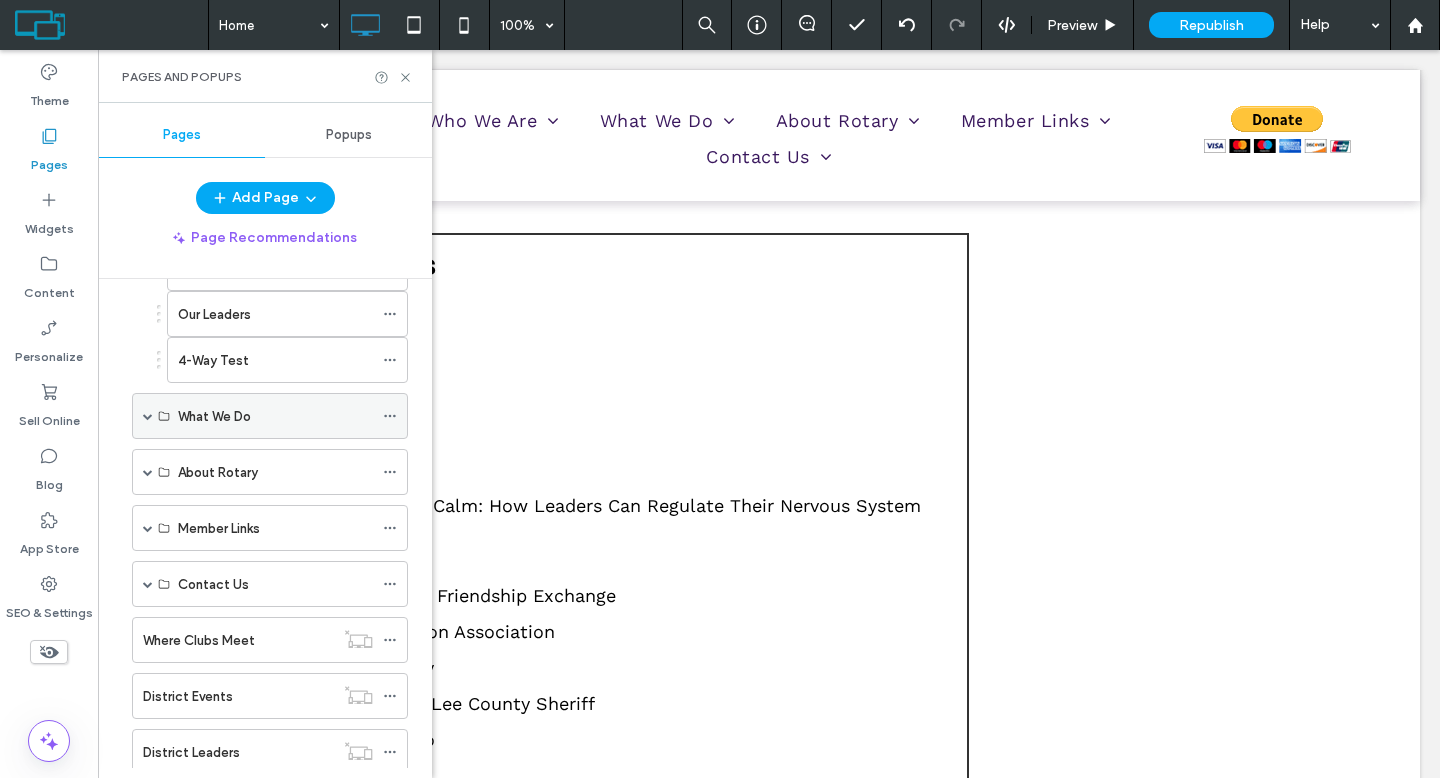 click at bounding box center [148, 416] 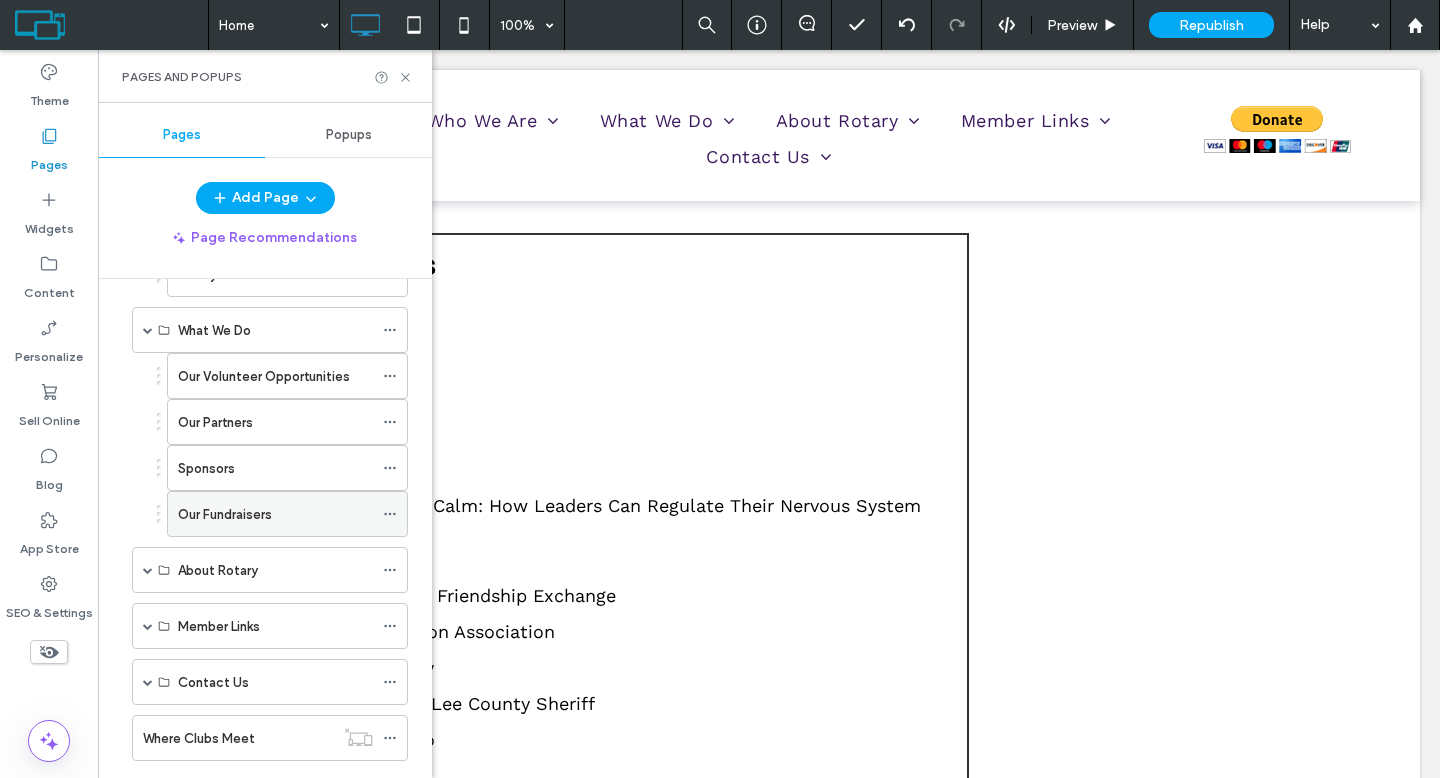 scroll, scrollTop: 504, scrollLeft: 0, axis: vertical 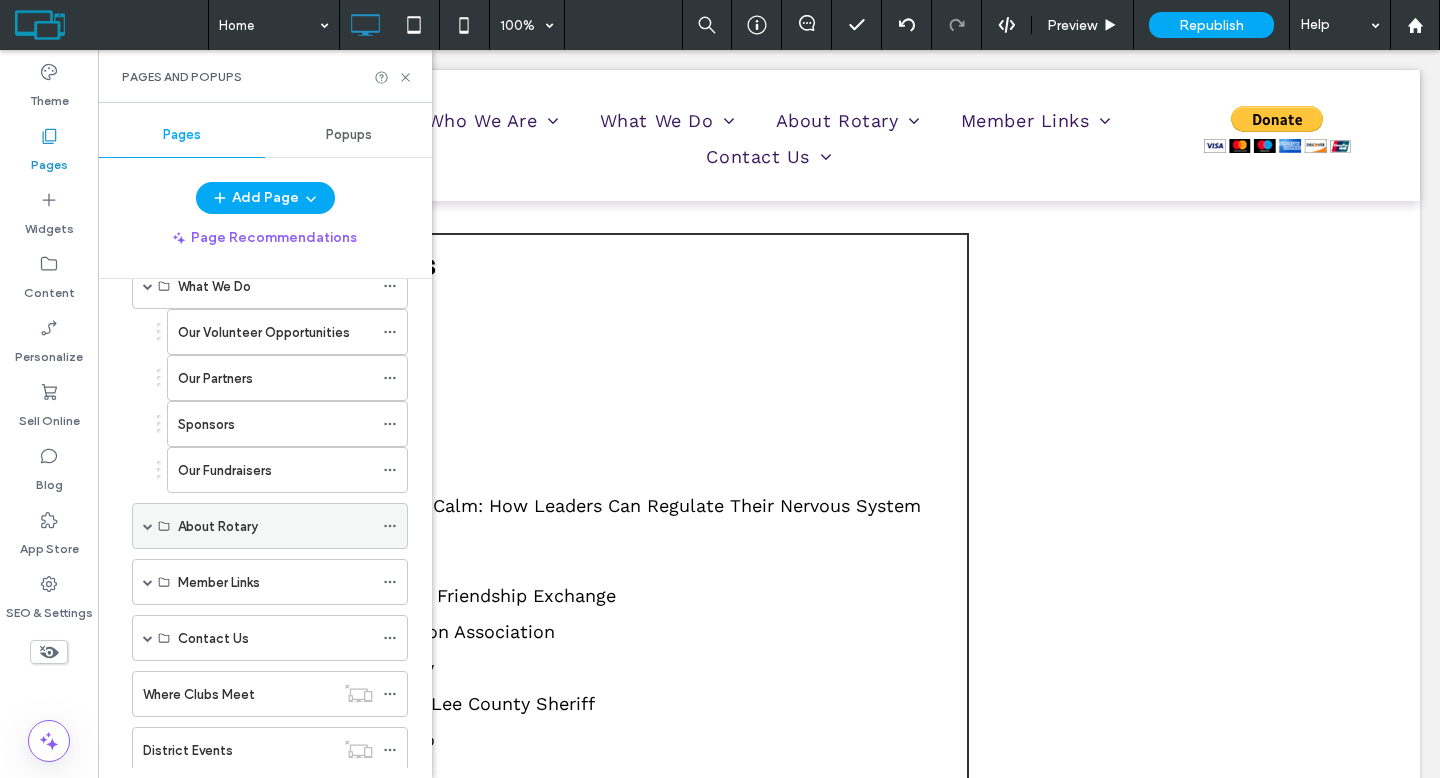 click at bounding box center (148, 526) 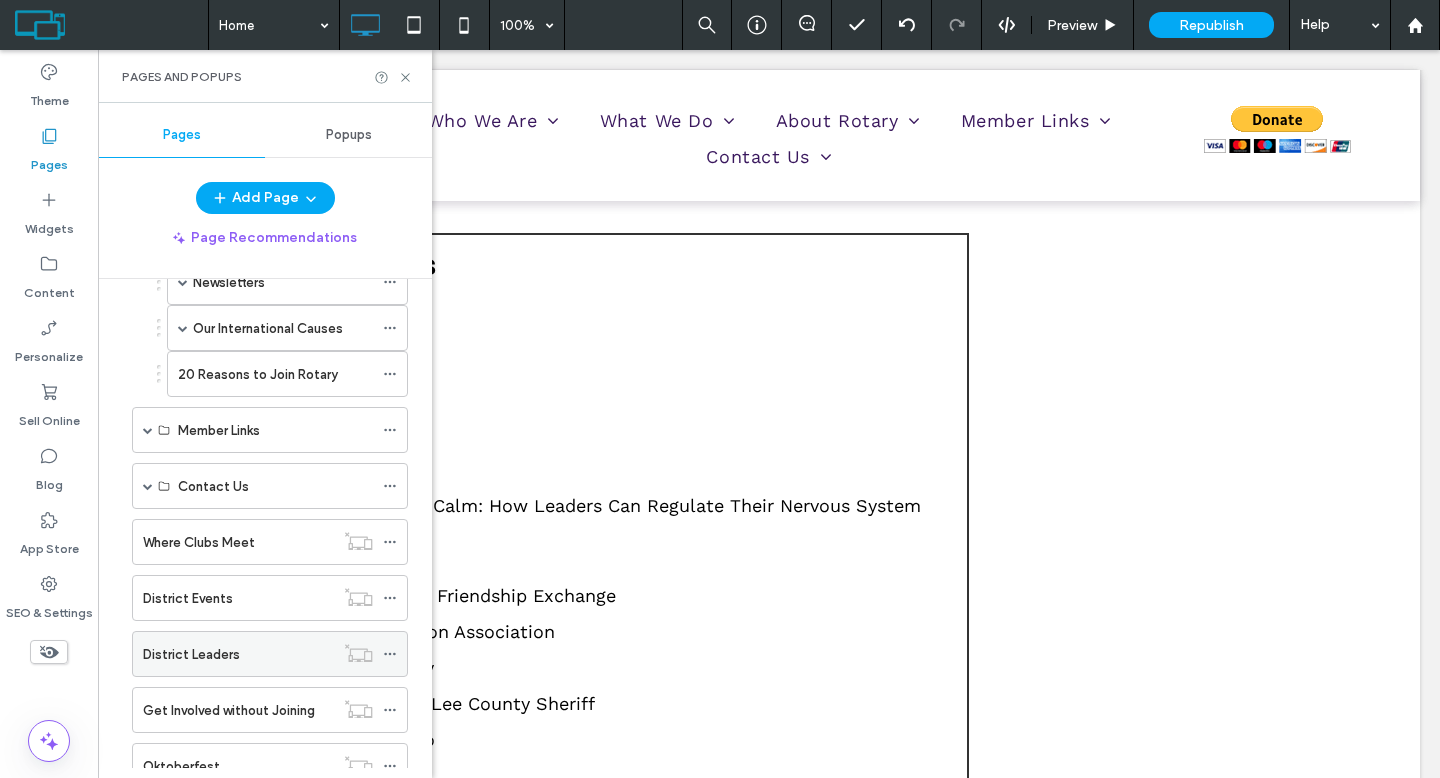 scroll, scrollTop: 889, scrollLeft: 0, axis: vertical 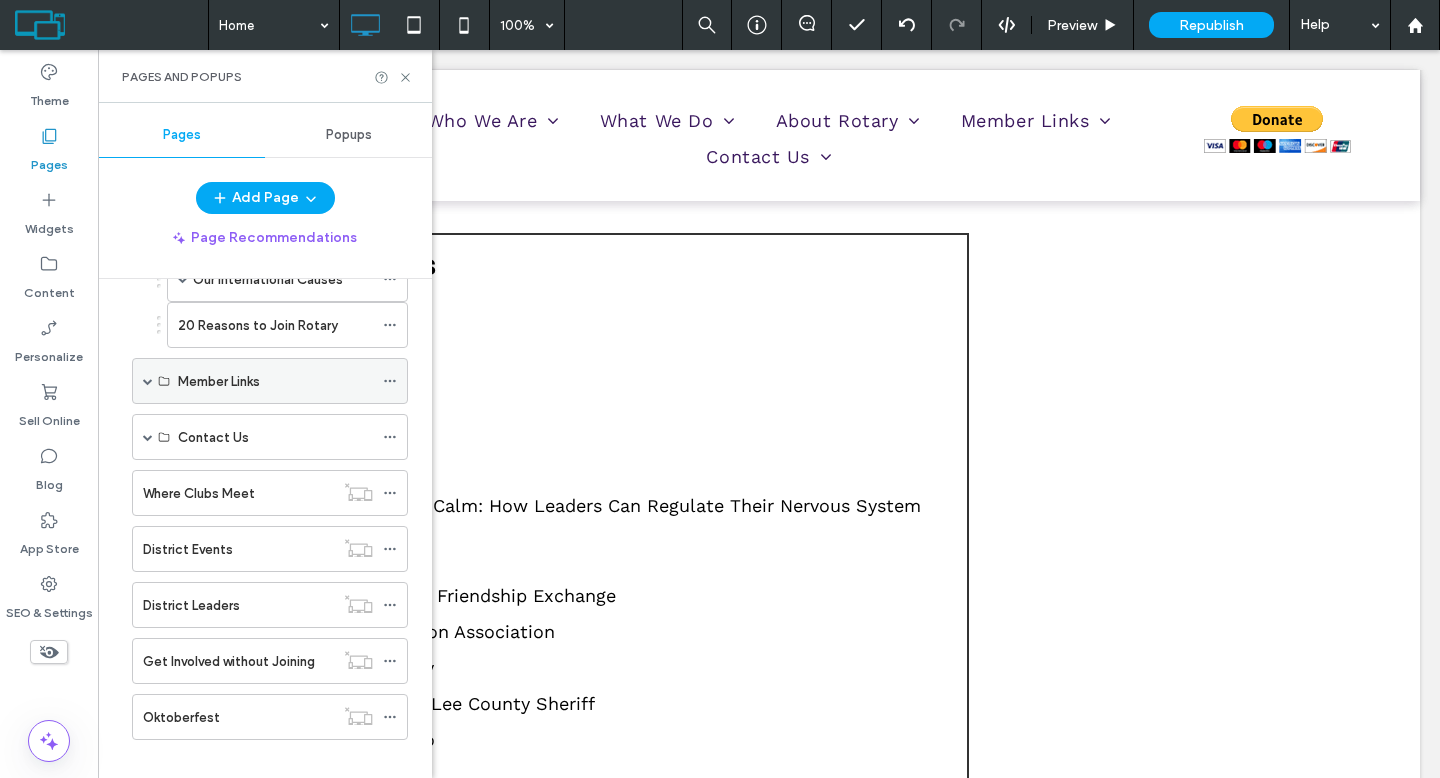 click at bounding box center [148, 381] 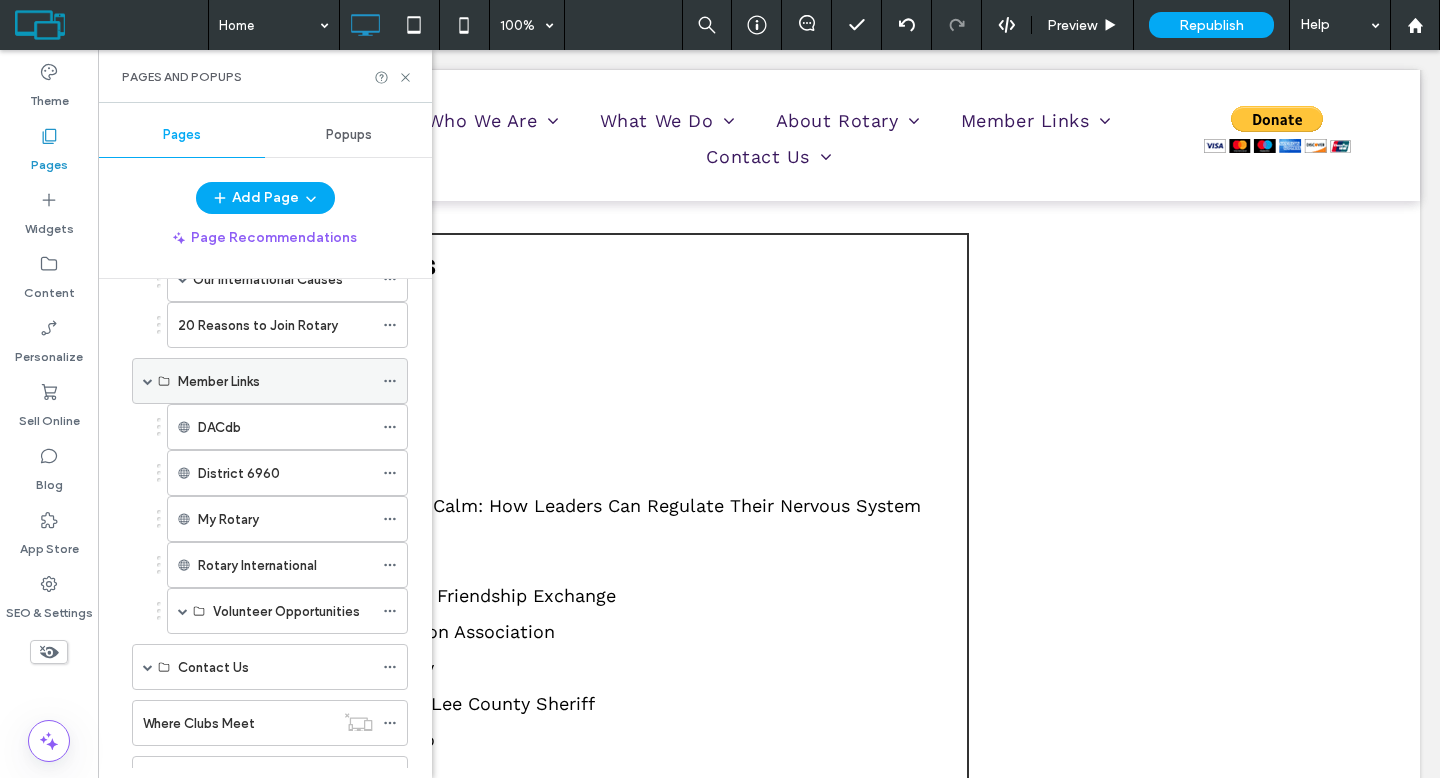 click at bounding box center [148, 381] 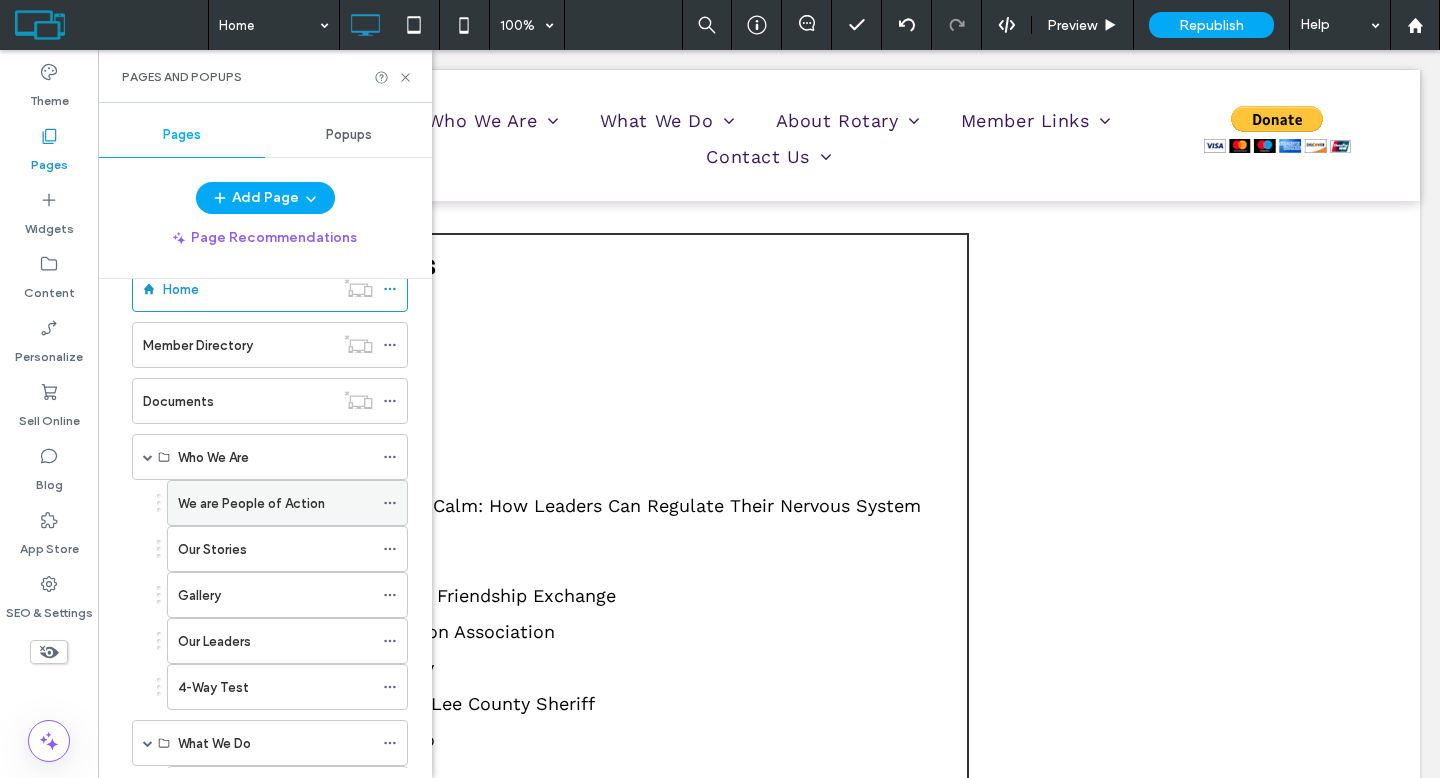 scroll, scrollTop: 0, scrollLeft: 0, axis: both 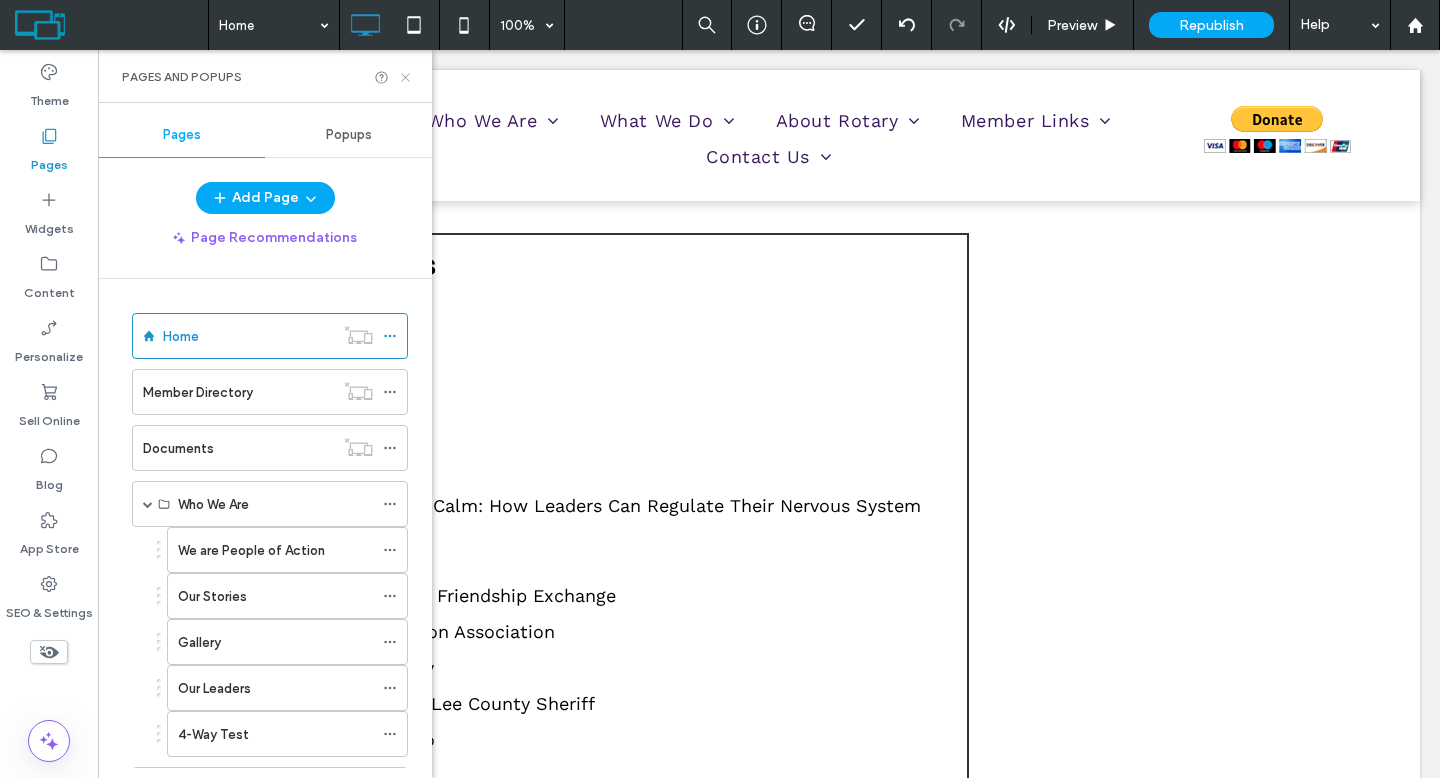 click 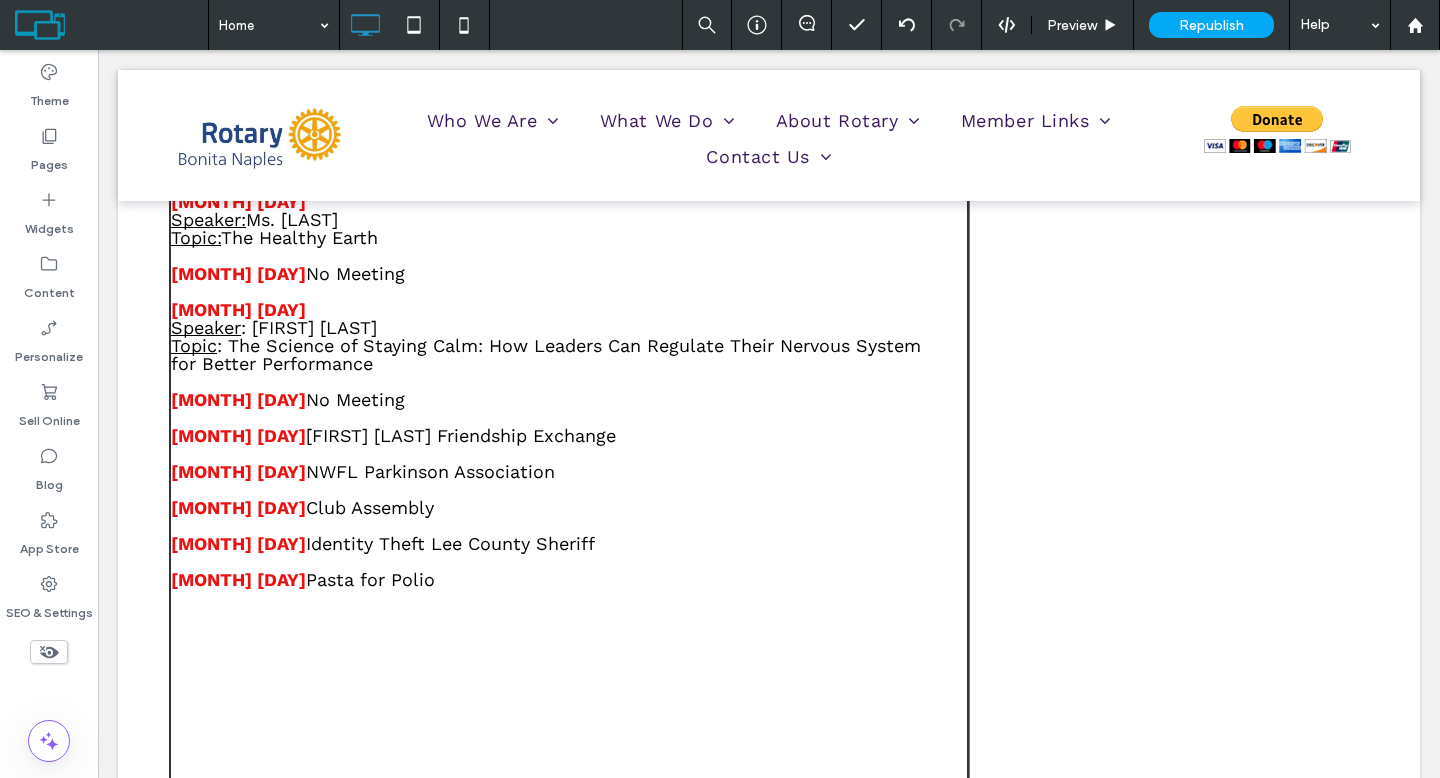 scroll, scrollTop: 2868, scrollLeft: 0, axis: vertical 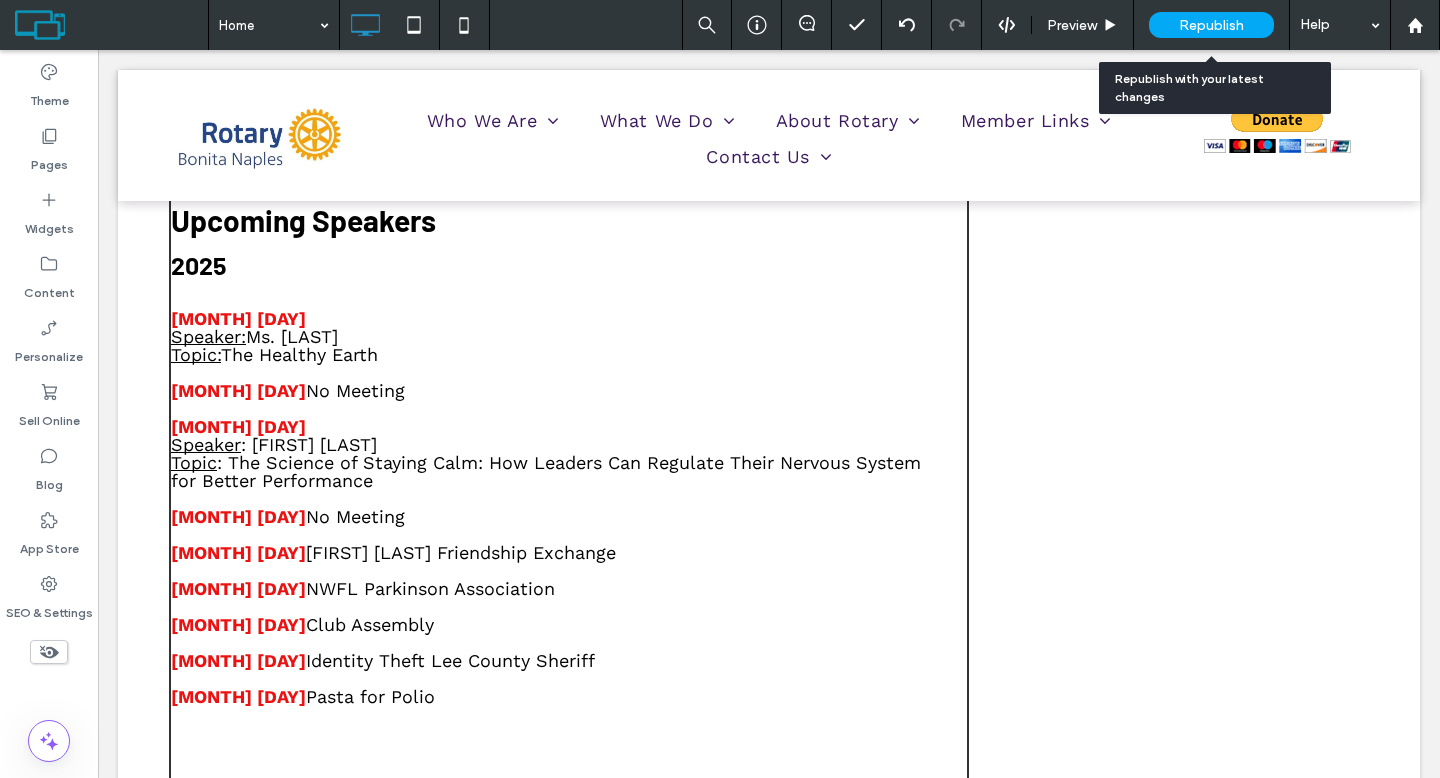 click on "Republish" at bounding box center (1211, 25) 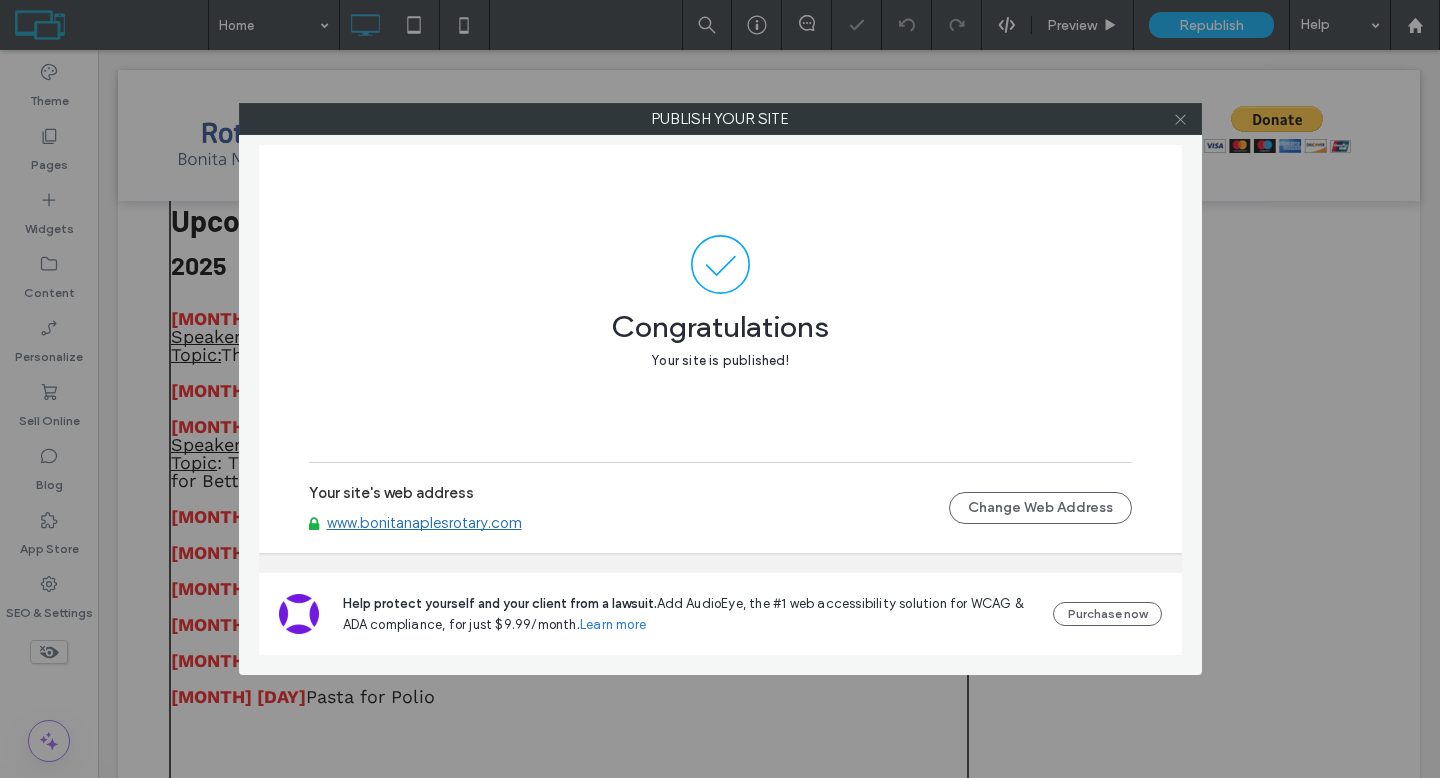 click 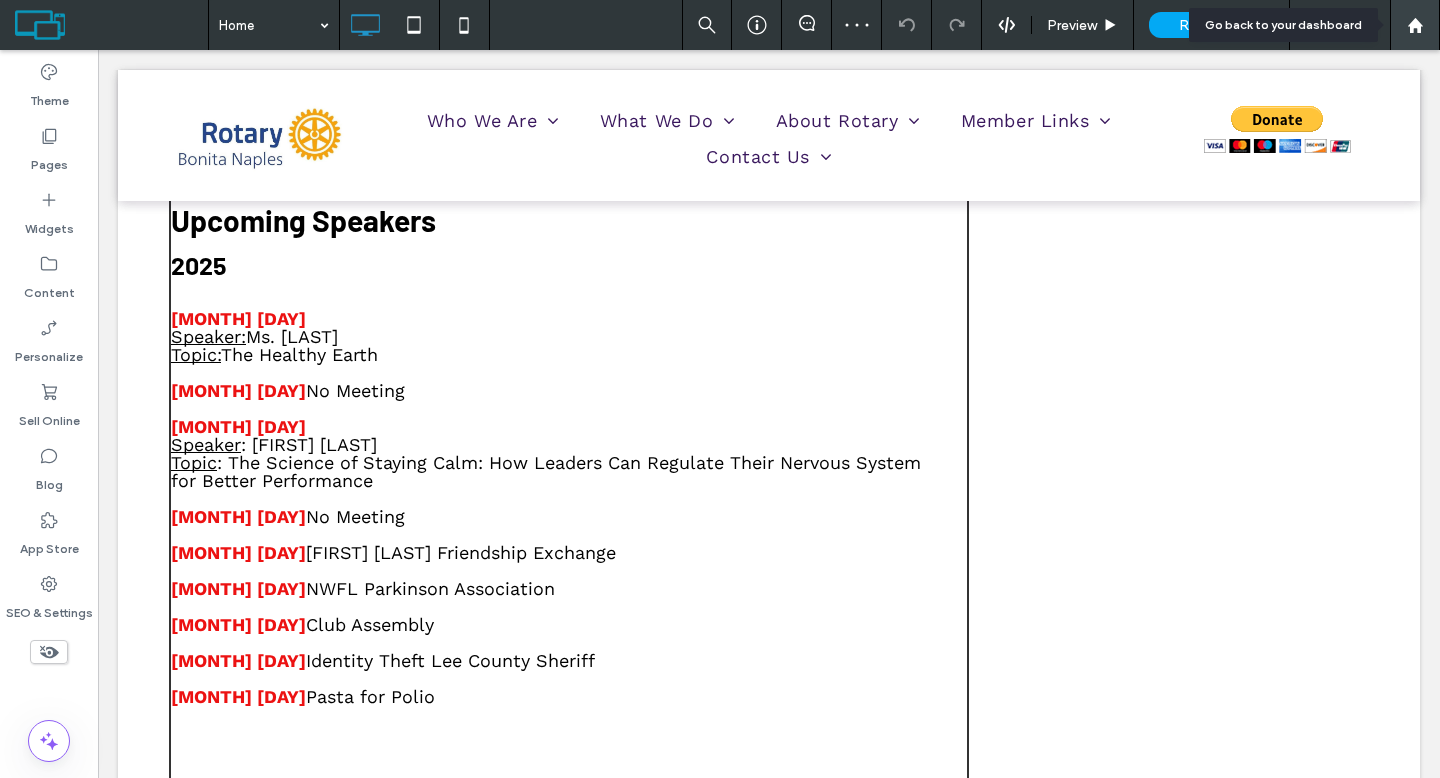 click 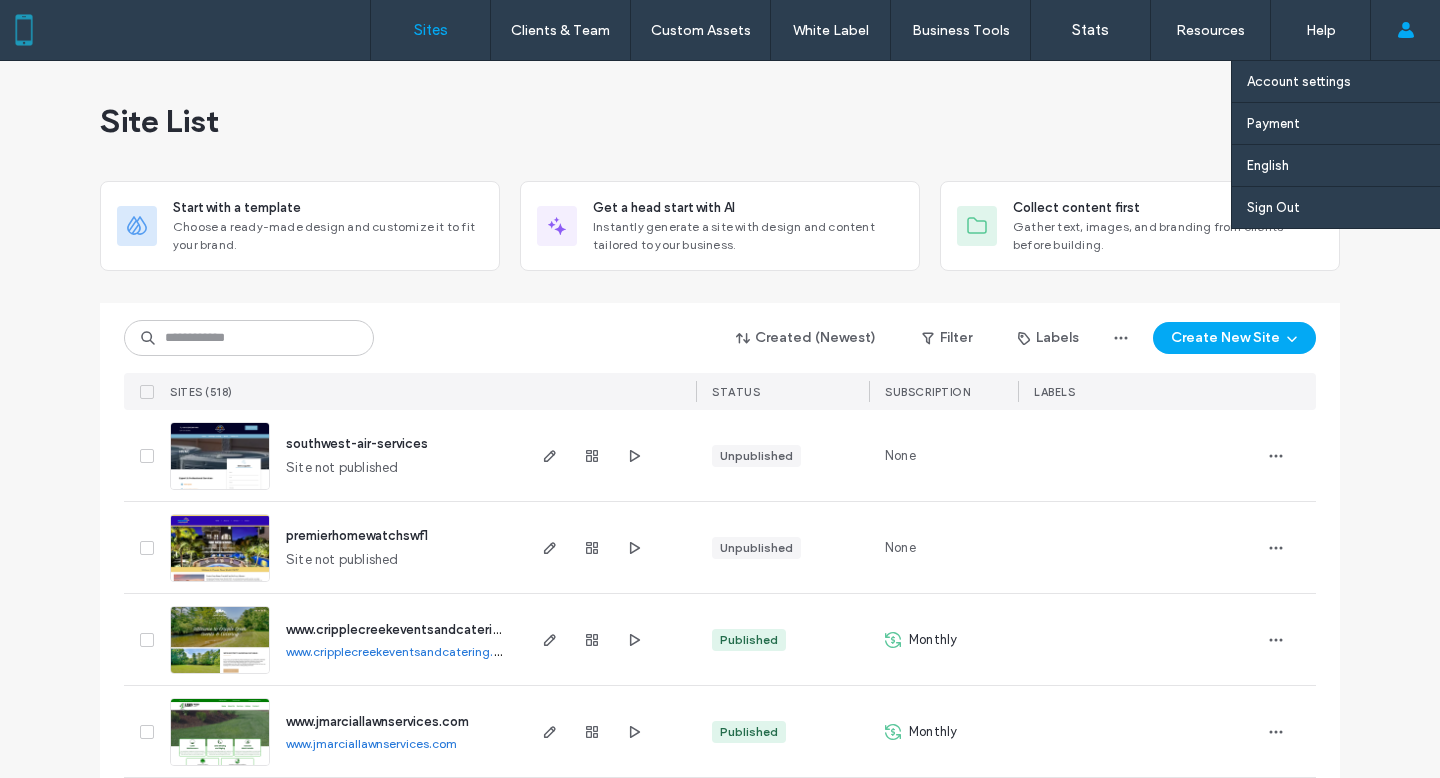 scroll, scrollTop: 0, scrollLeft: 0, axis: both 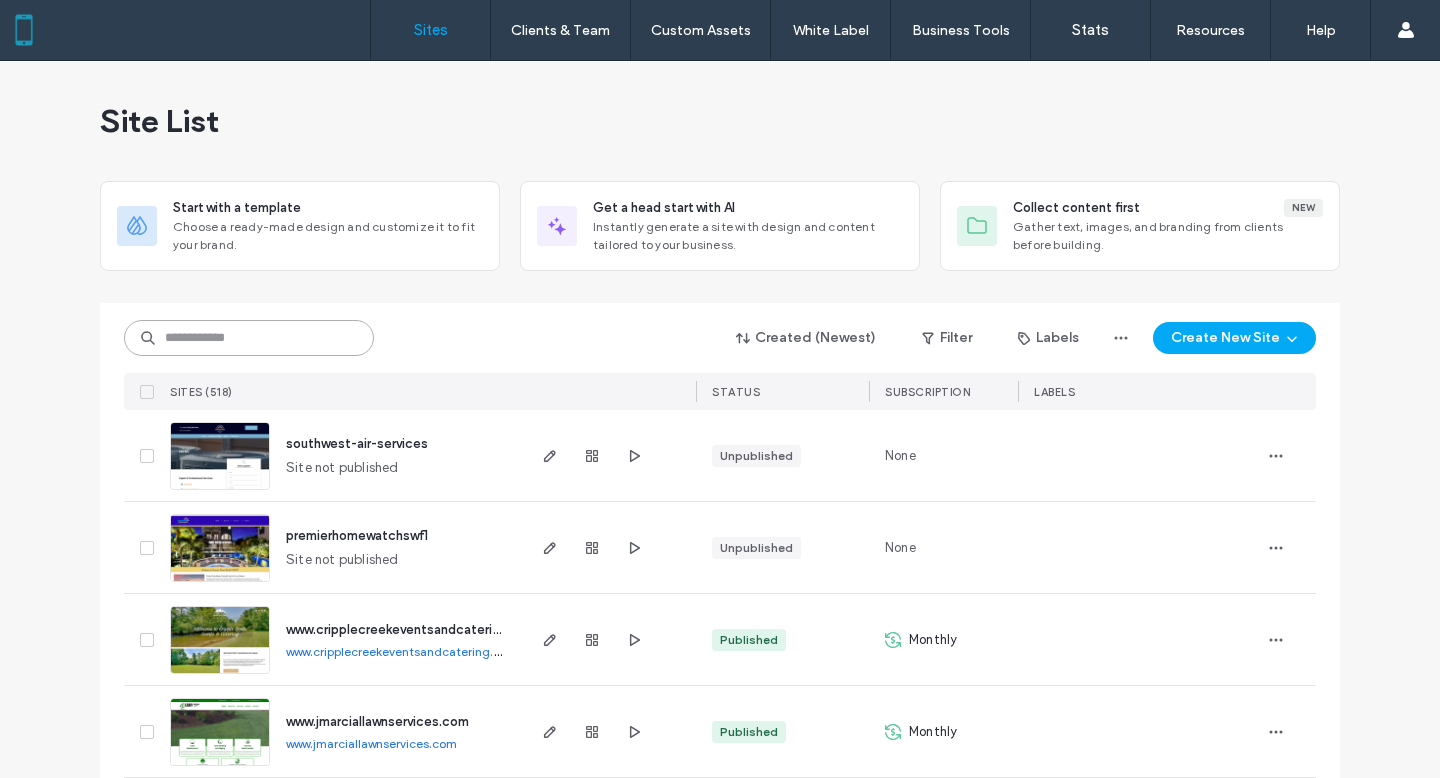 click at bounding box center (249, 338) 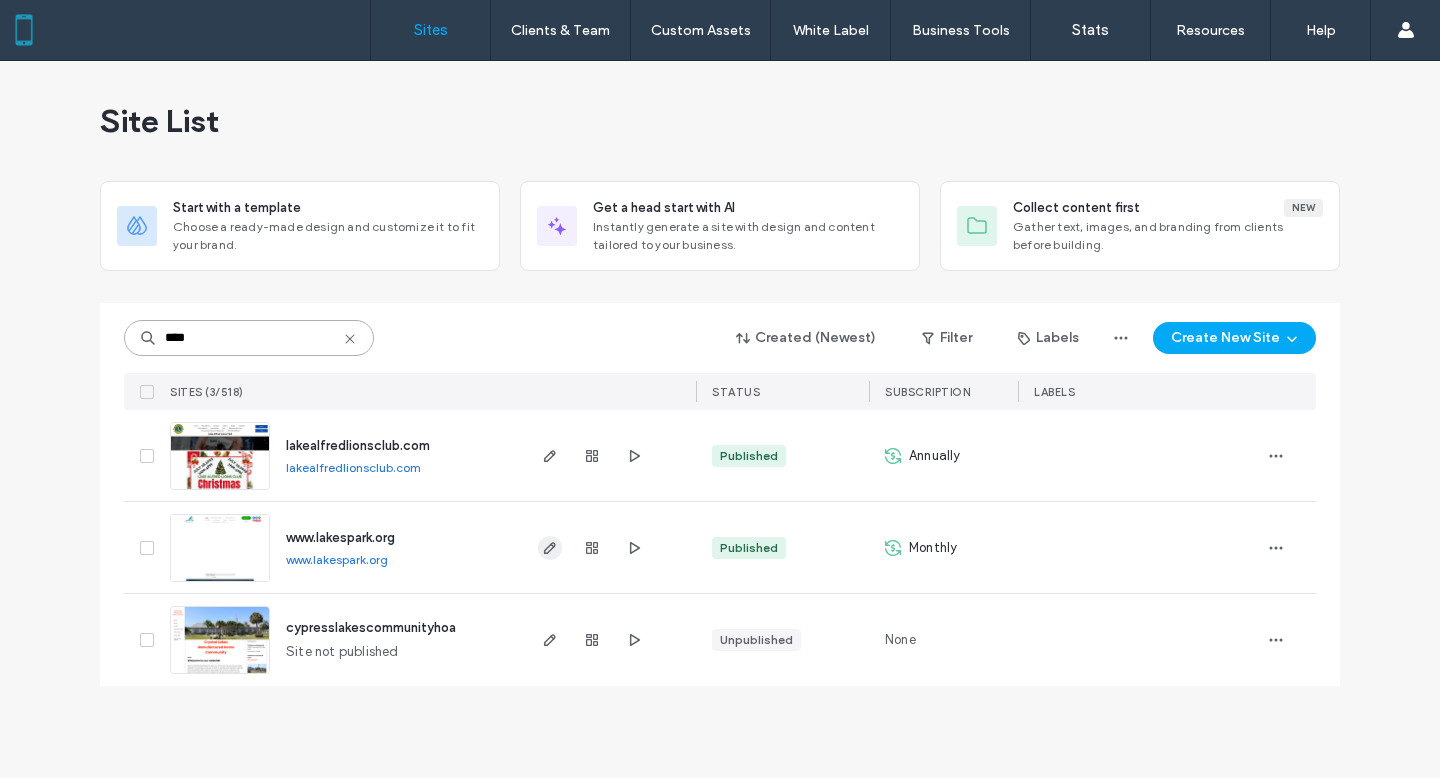 type on "****" 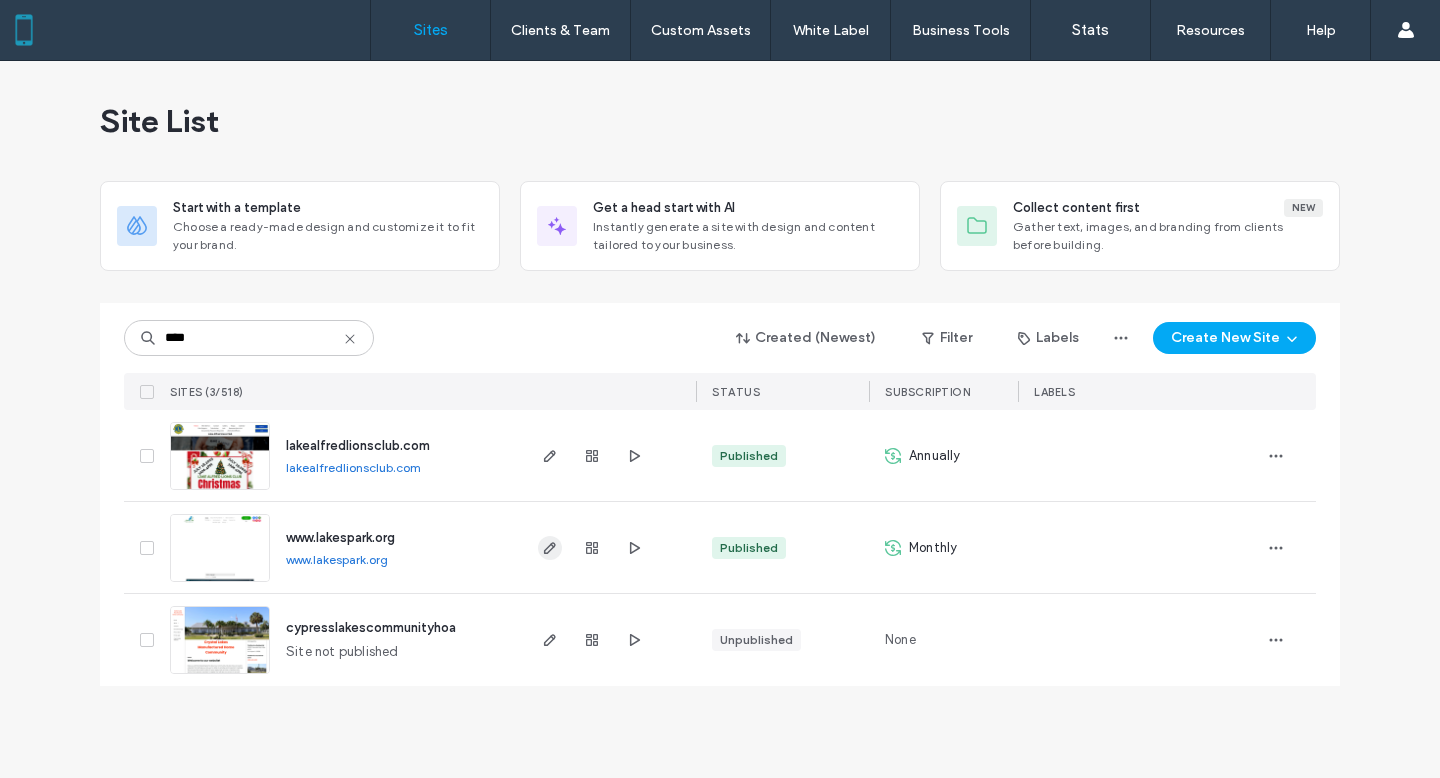 click 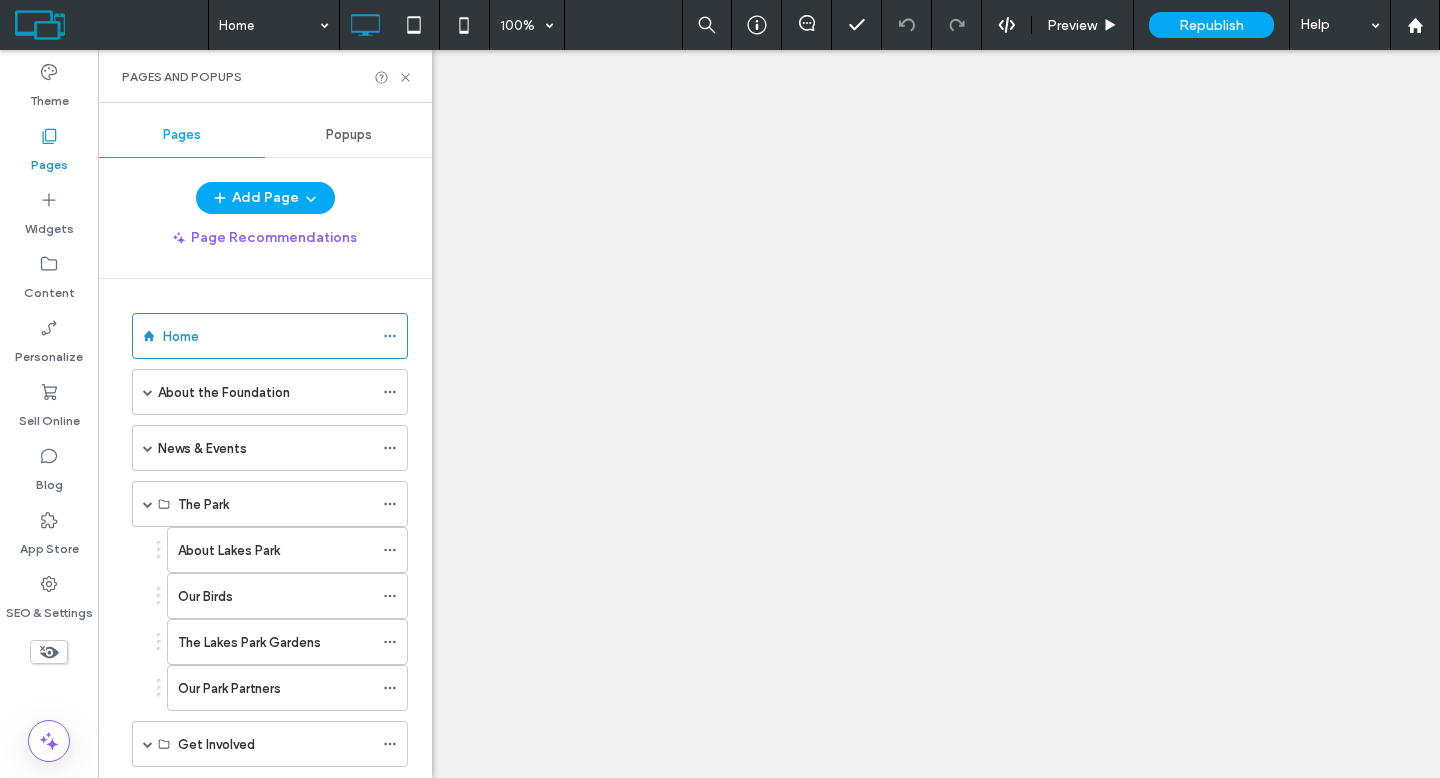 click at bounding box center (148, 504) 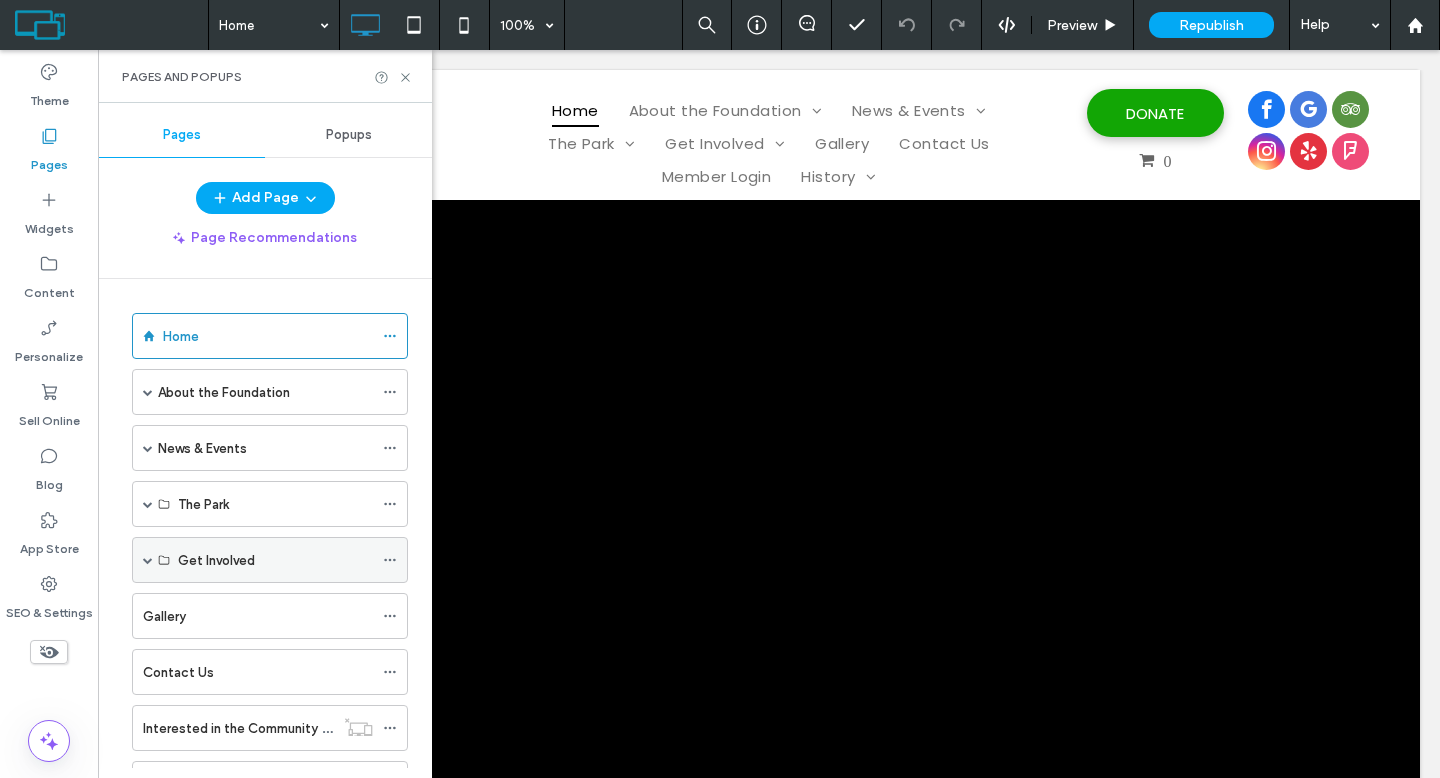 scroll, scrollTop: 0, scrollLeft: 0, axis: both 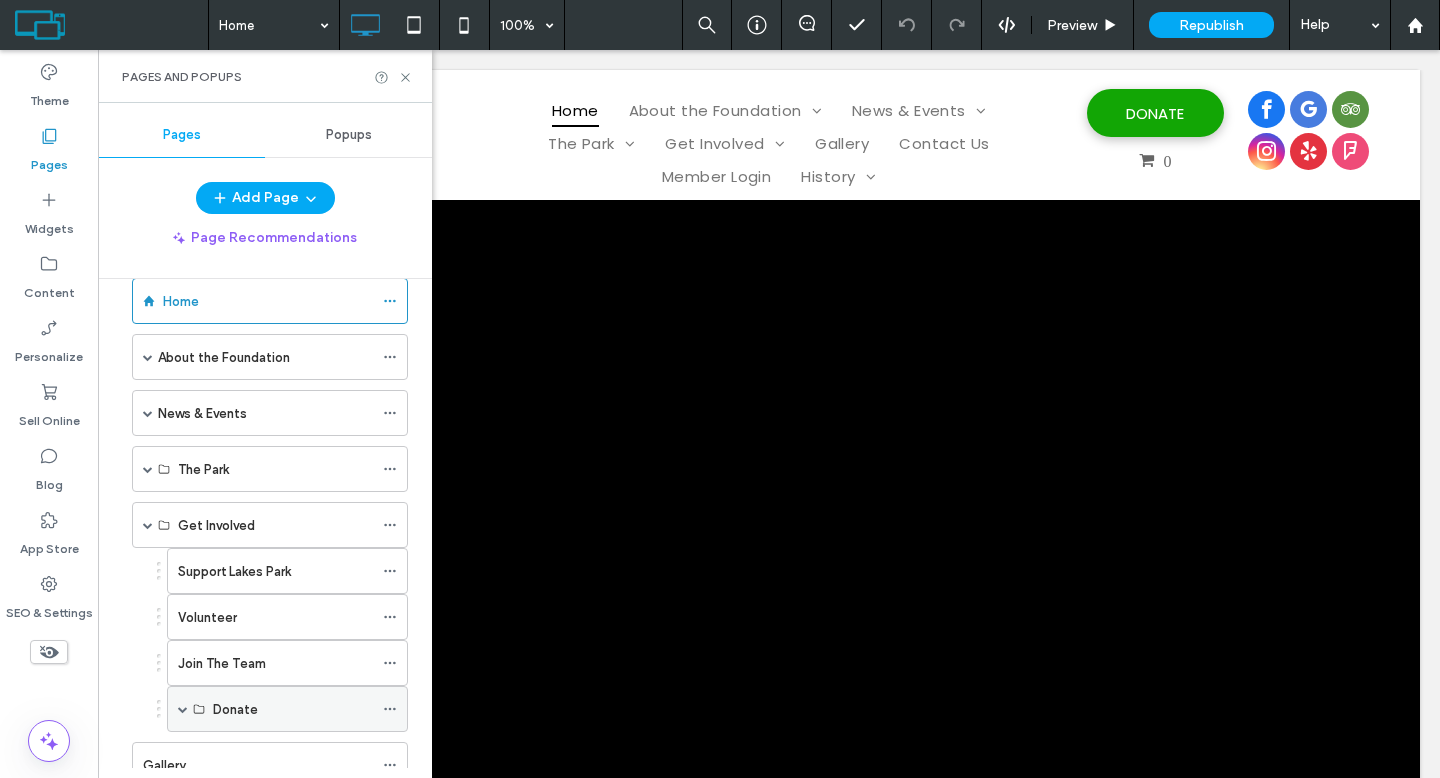 click at bounding box center [183, 709] 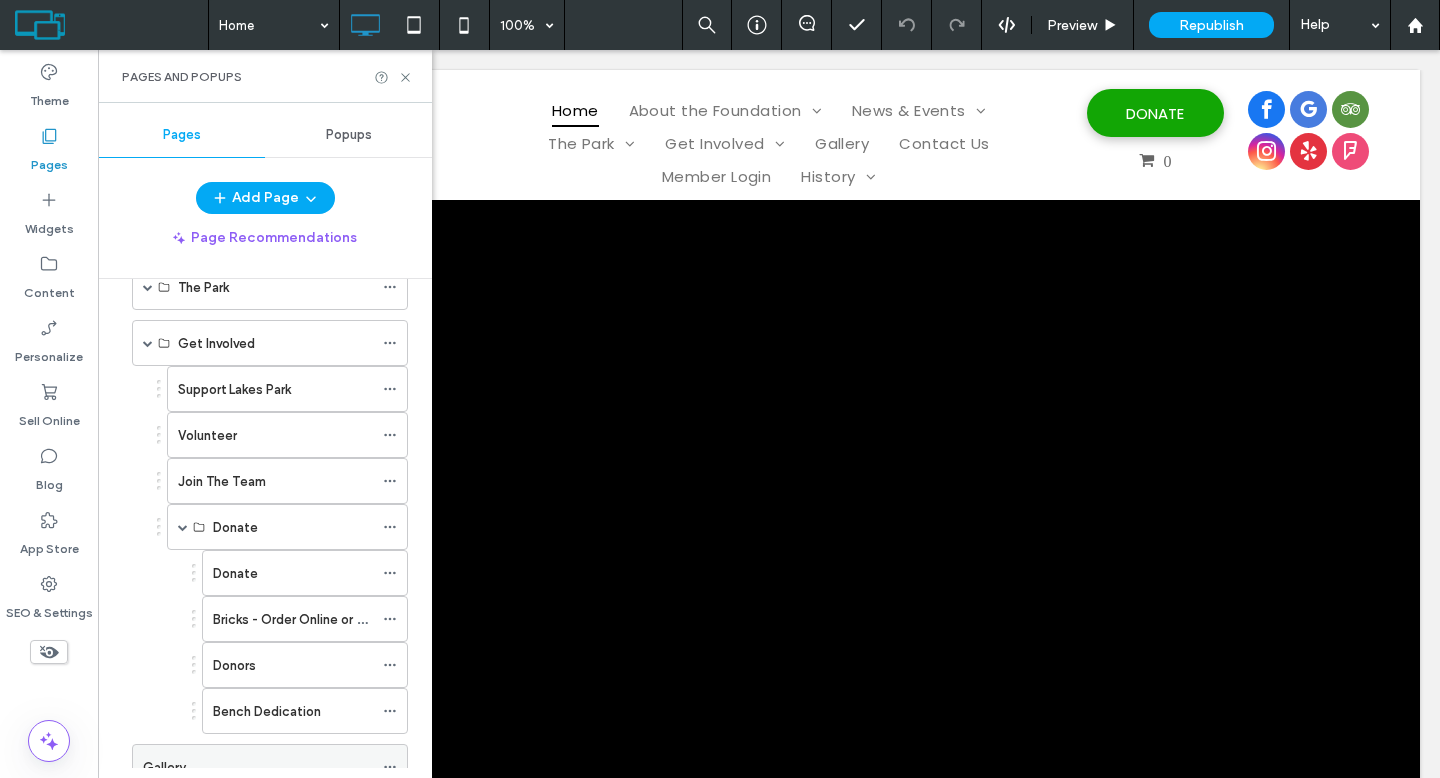 scroll, scrollTop: 289, scrollLeft: 0, axis: vertical 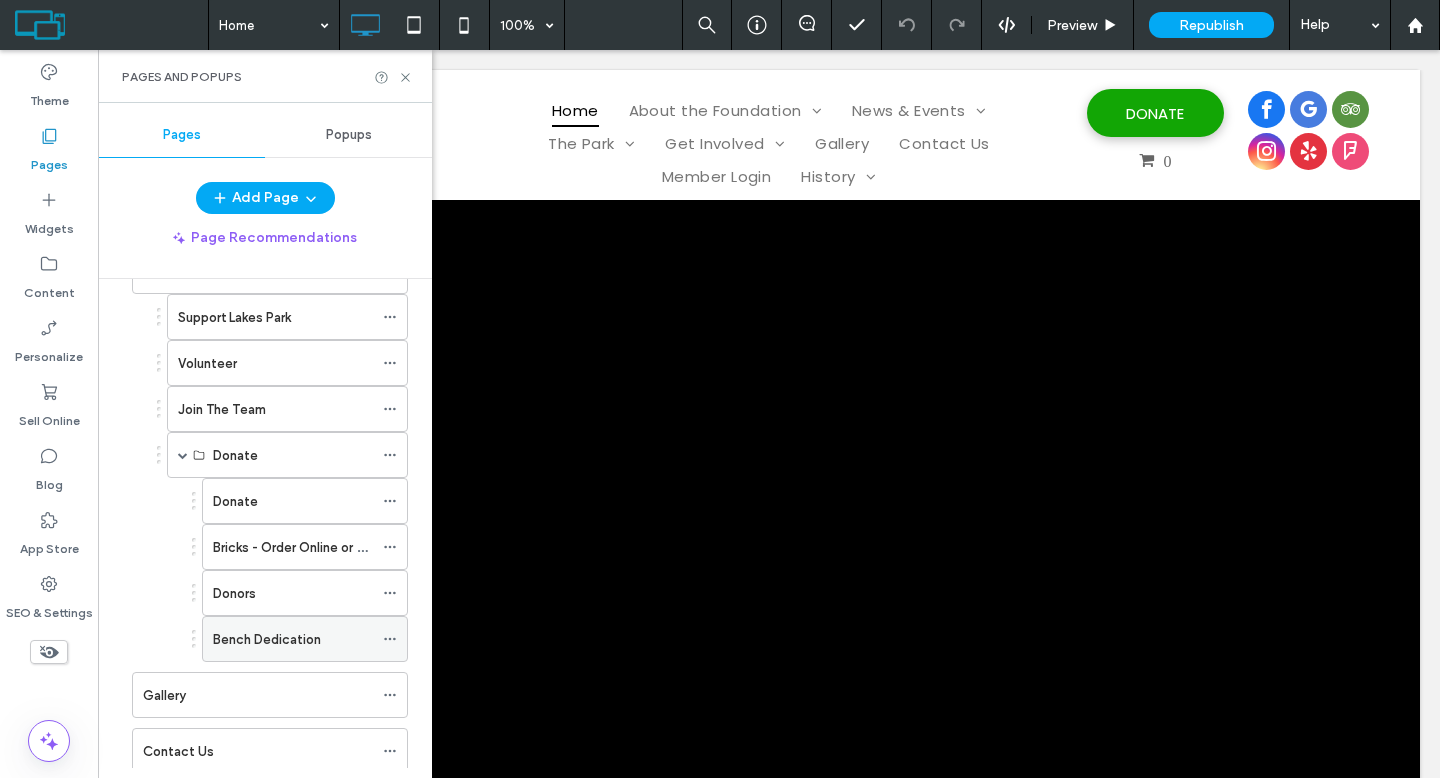 click on "Bench Dedication" at bounding box center (293, 639) 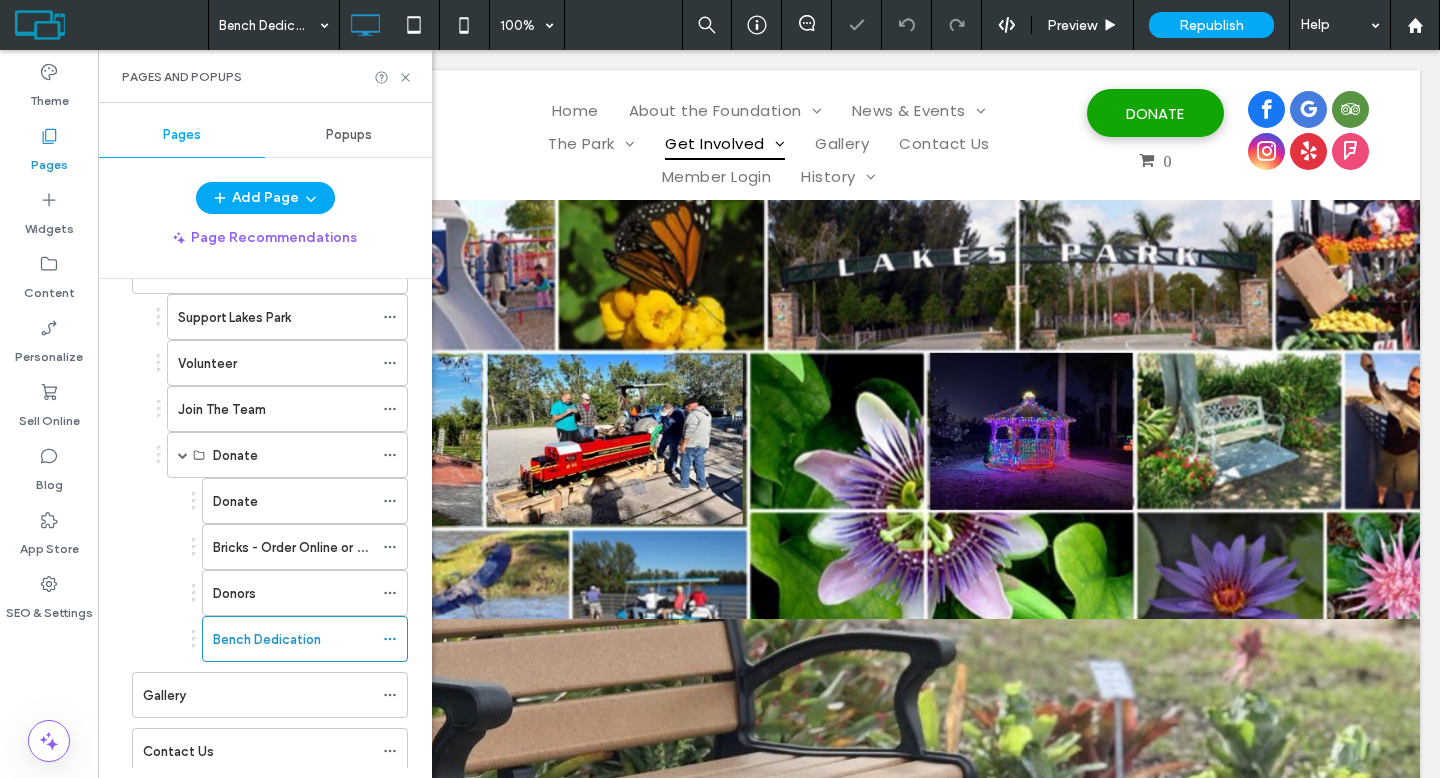scroll, scrollTop: 0, scrollLeft: 0, axis: both 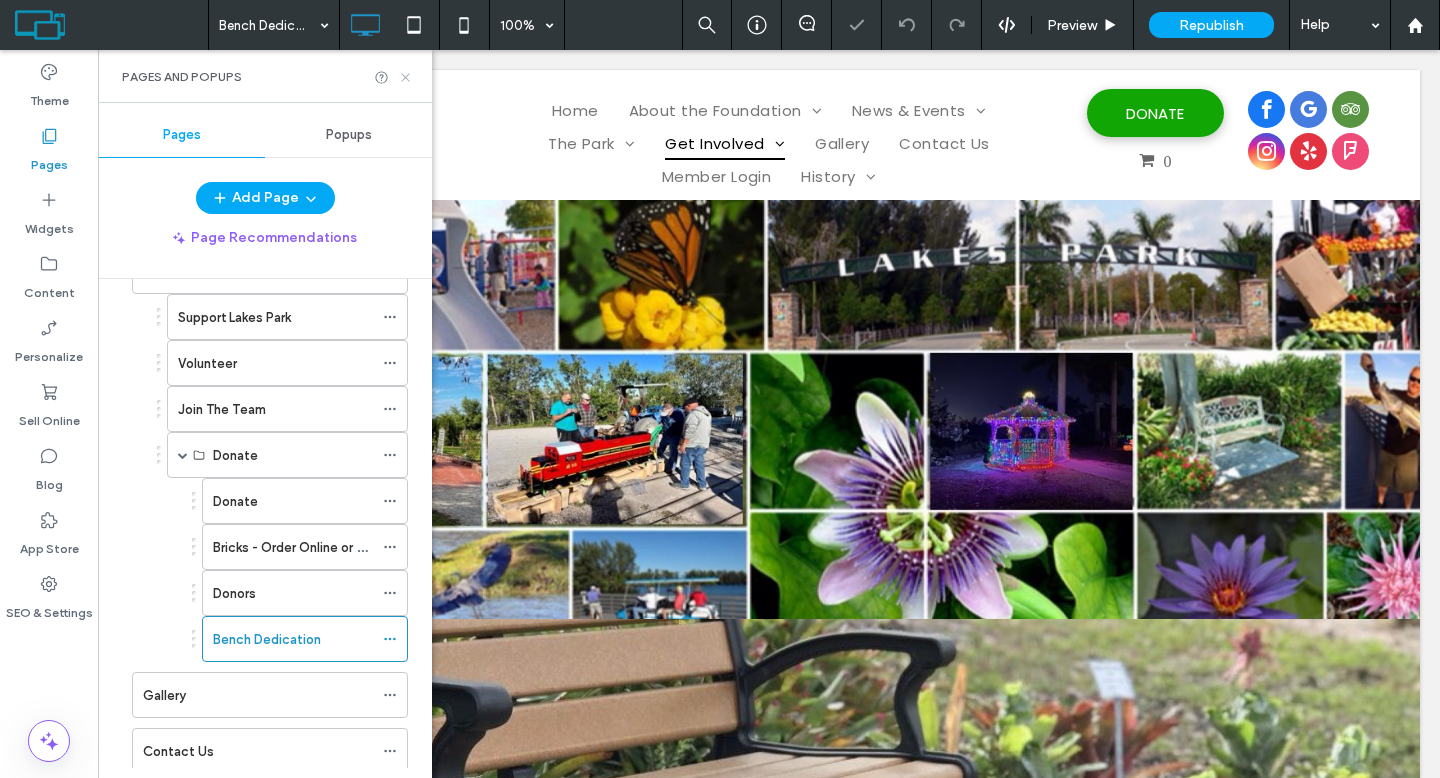 click 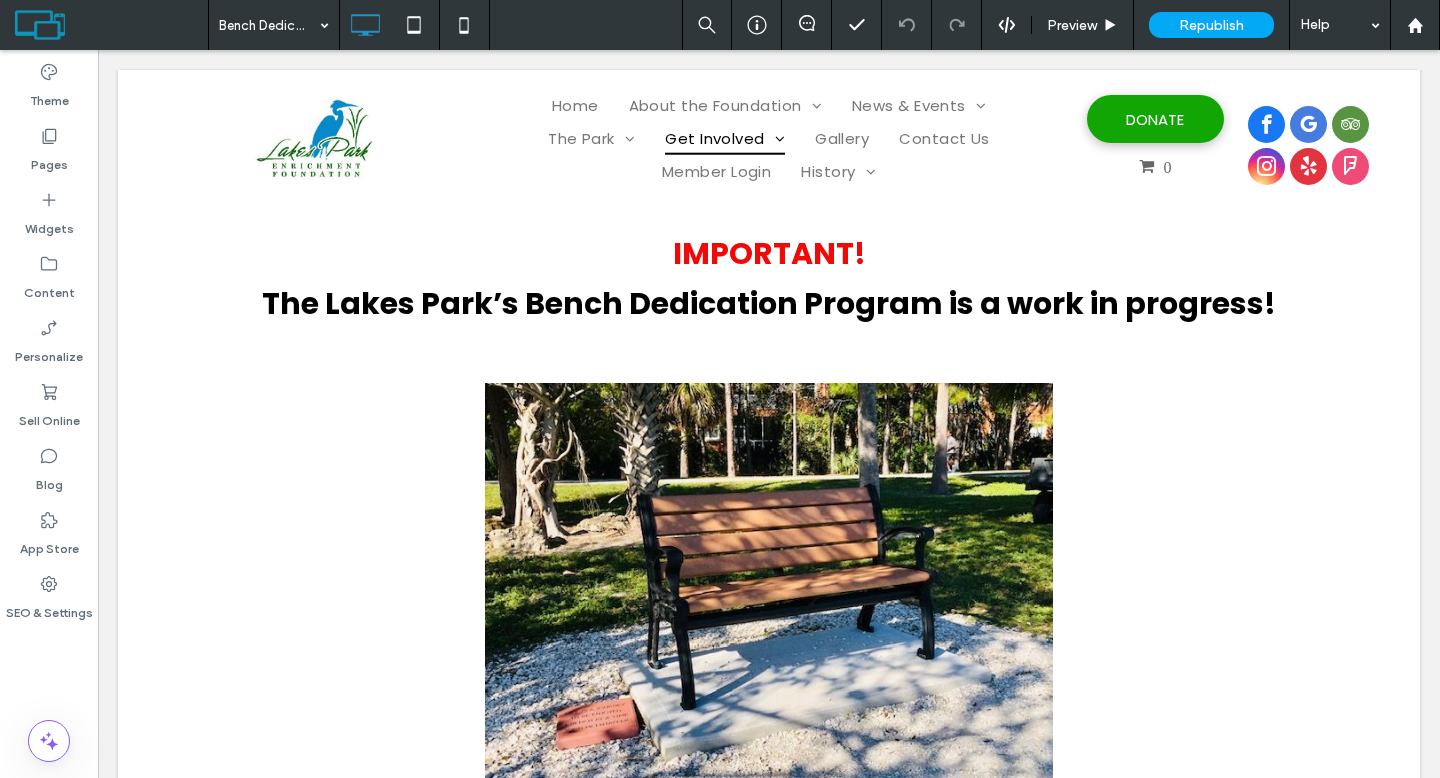 scroll, scrollTop: 521, scrollLeft: 0, axis: vertical 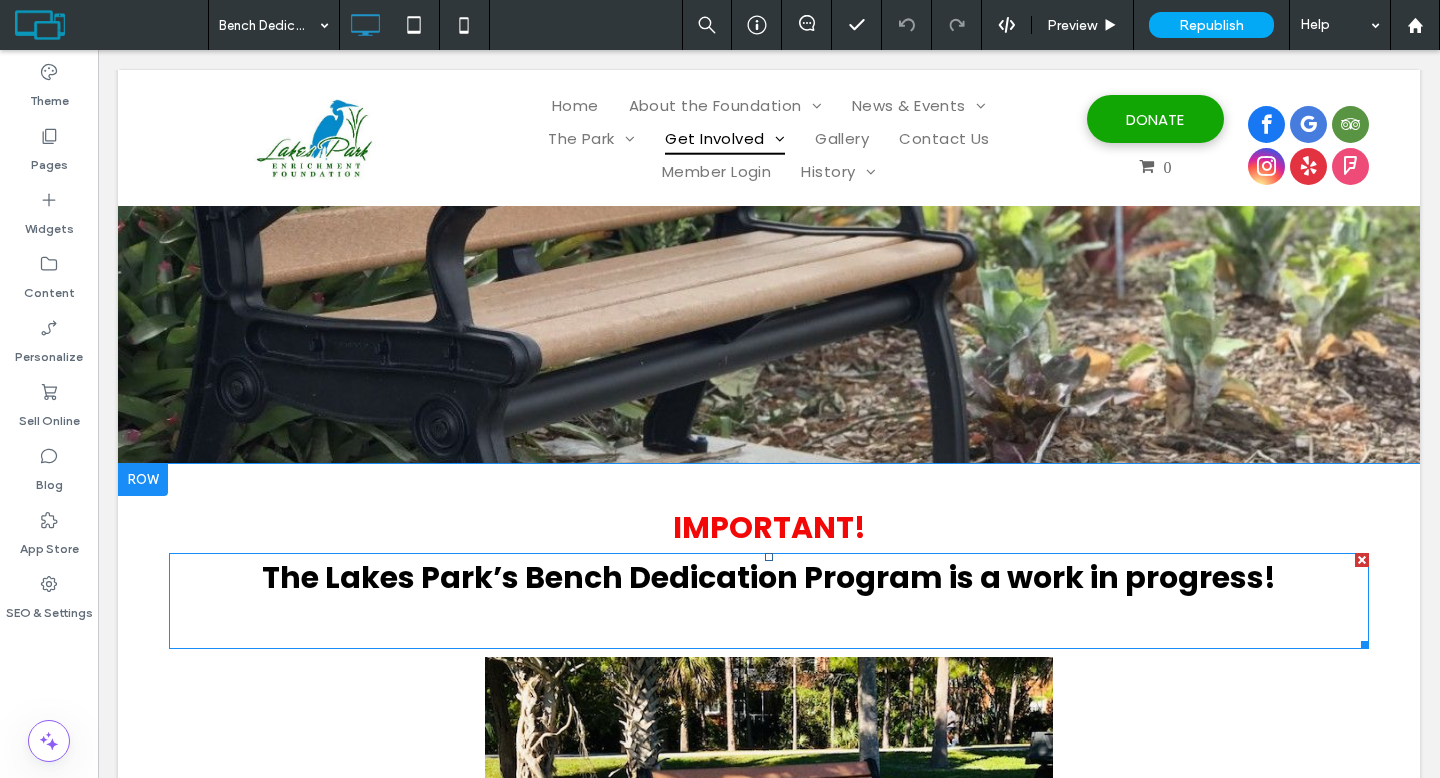 click on "The Lakes Park’s Bench Dedication Program is a work in progress!" at bounding box center [769, 577] 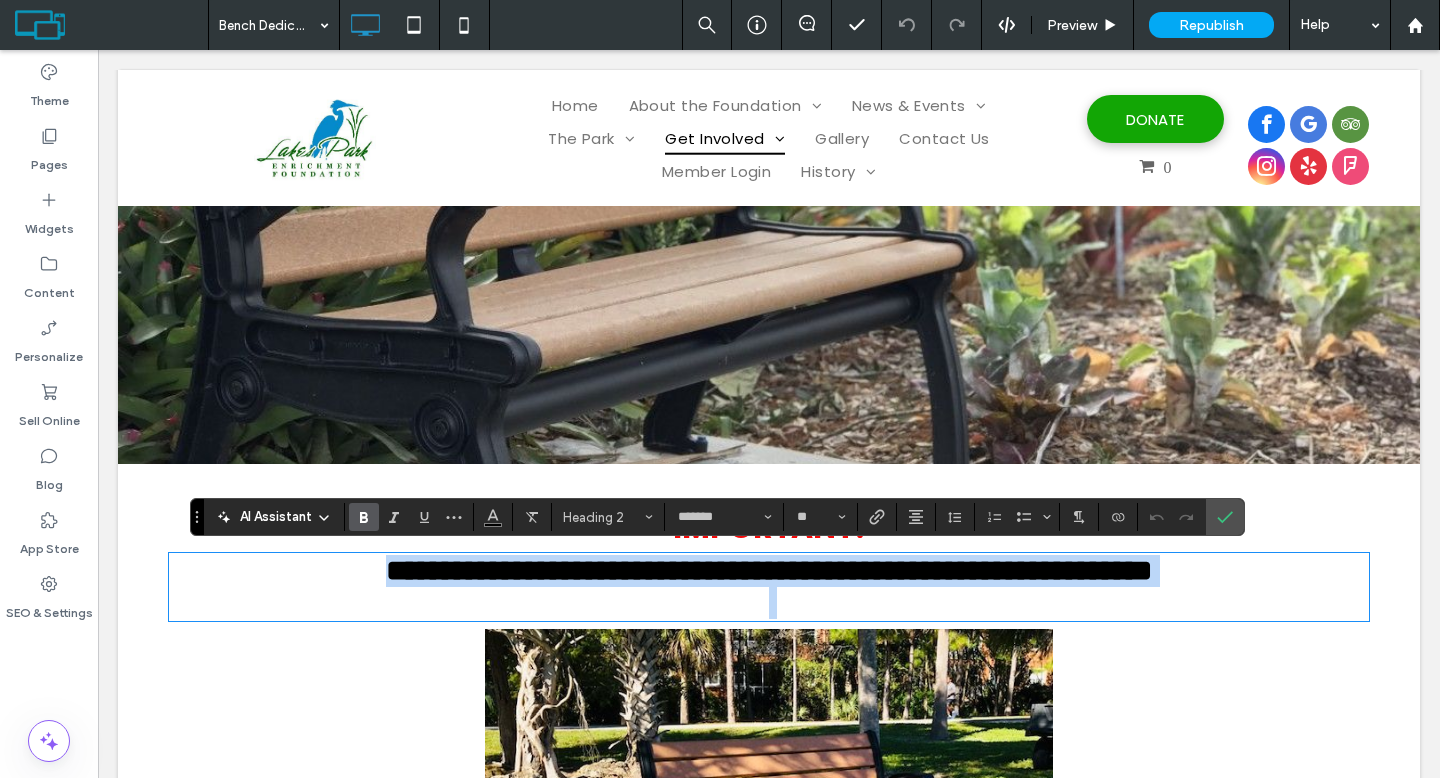 click on "**********" at bounding box center [769, 570] 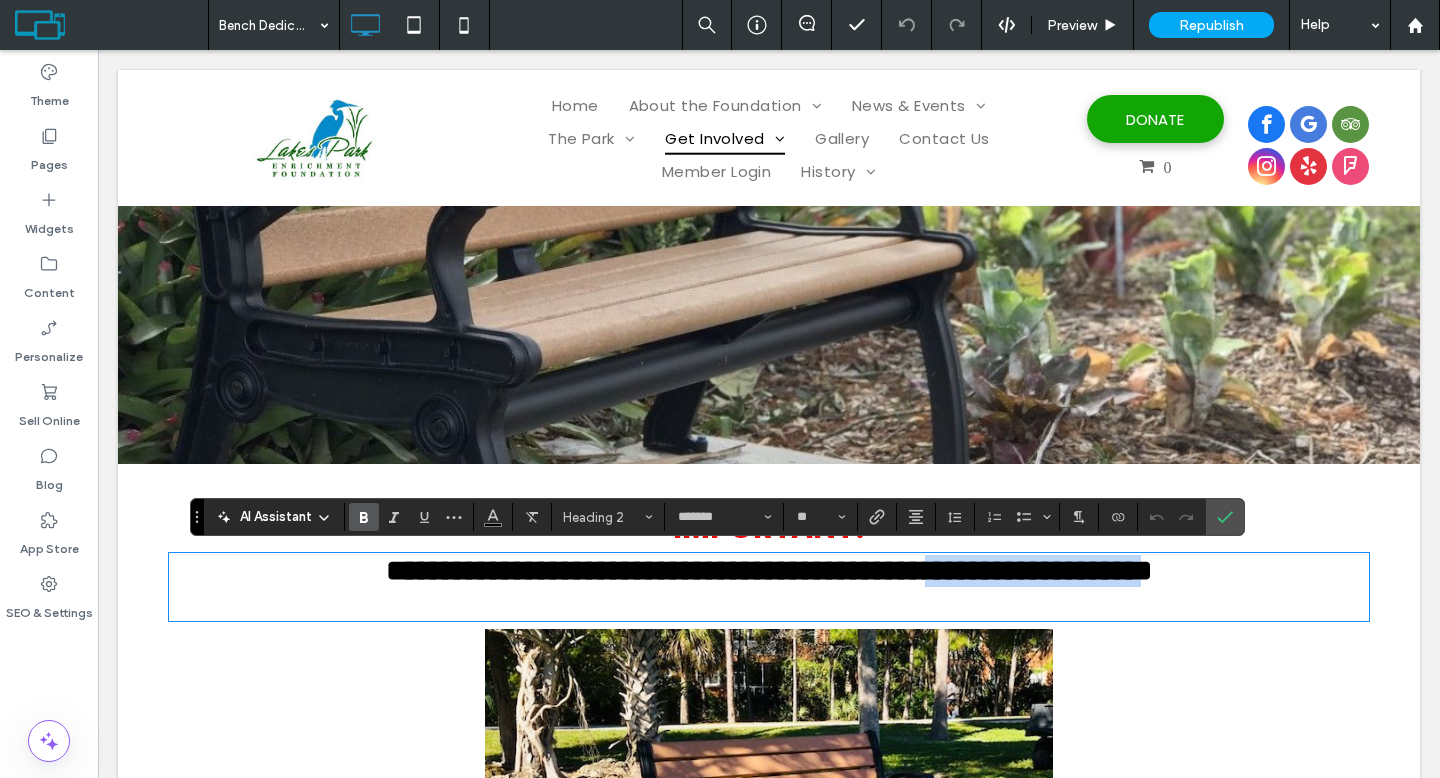 drag, startPoint x: 973, startPoint y: 576, endPoint x: 1251, endPoint y: 578, distance: 278.0072 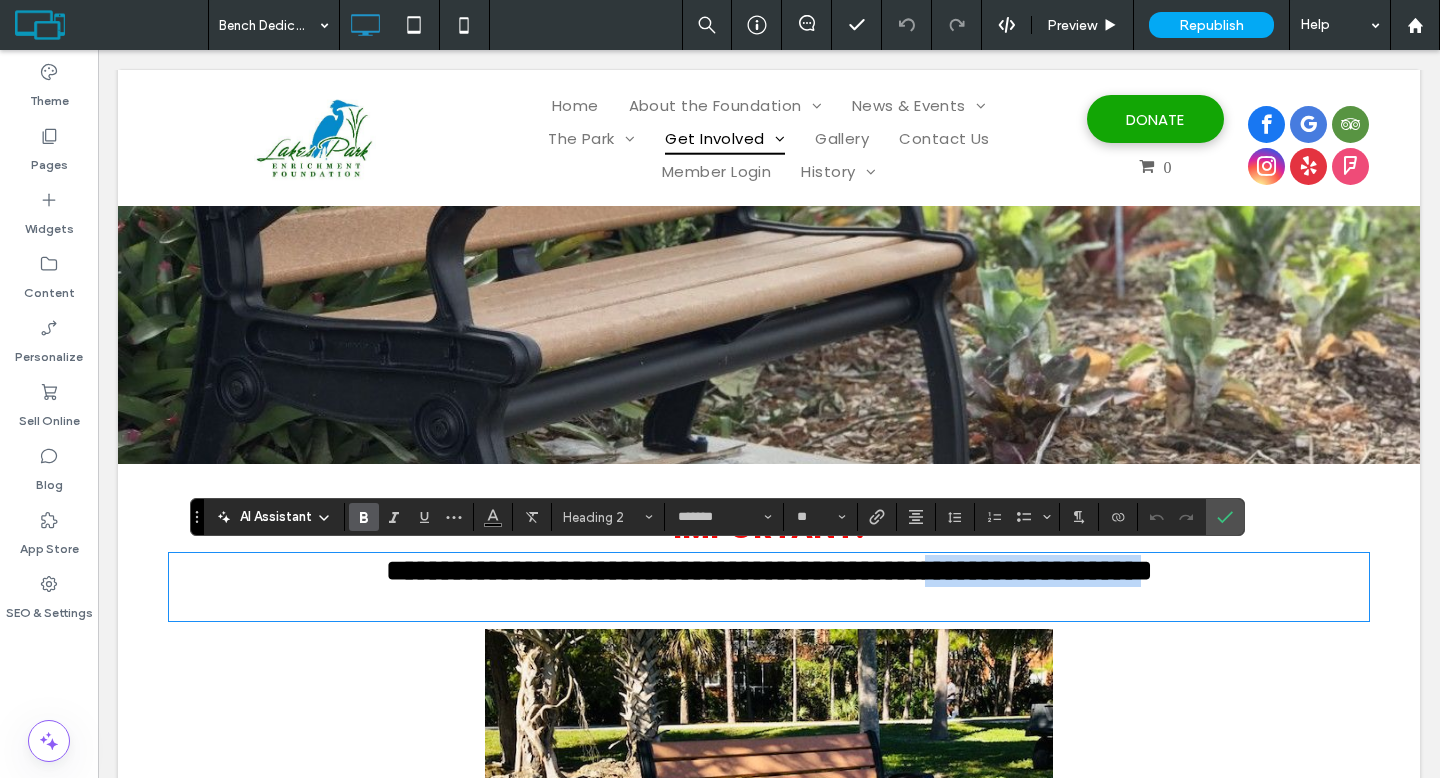 type 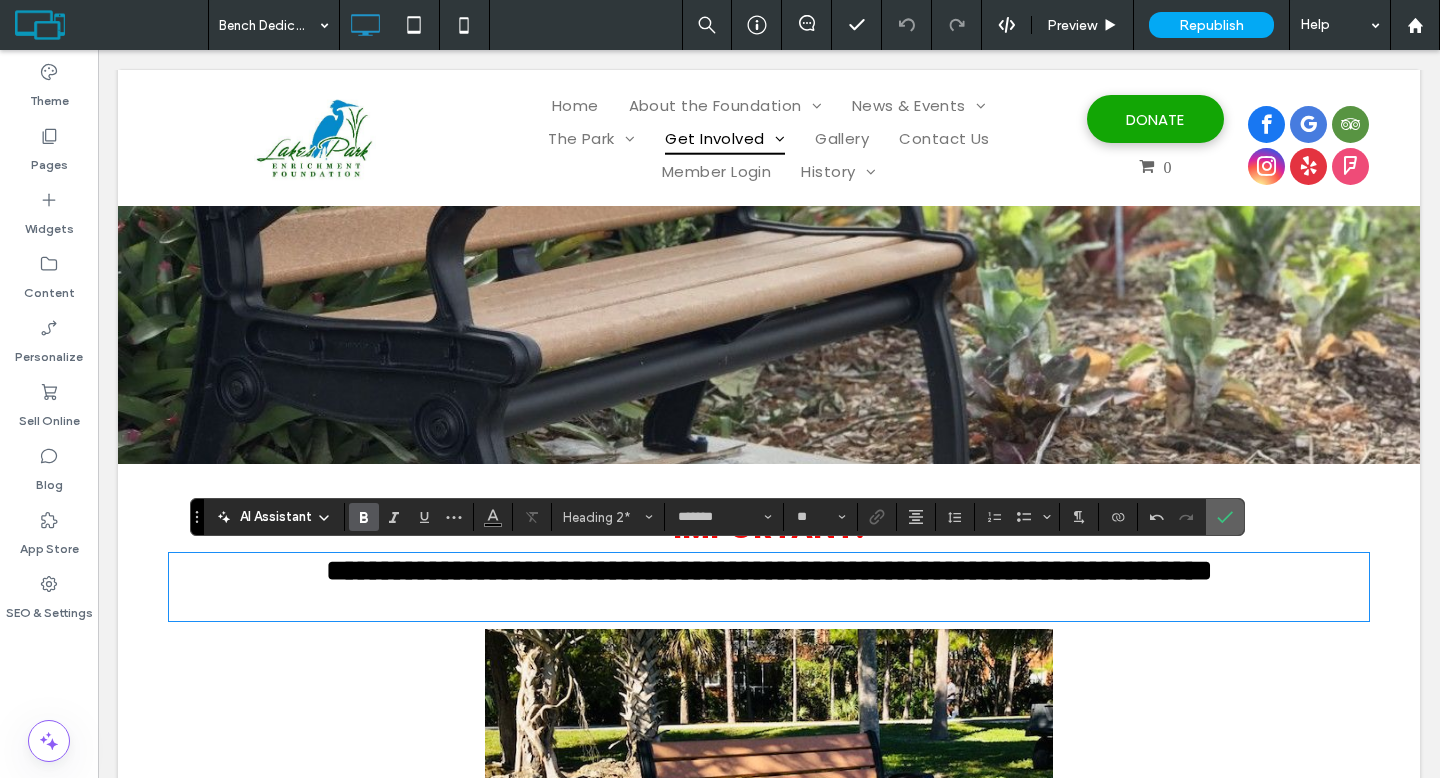 drag, startPoint x: 1232, startPoint y: 525, endPoint x: 1134, endPoint y: 475, distance: 110.01818 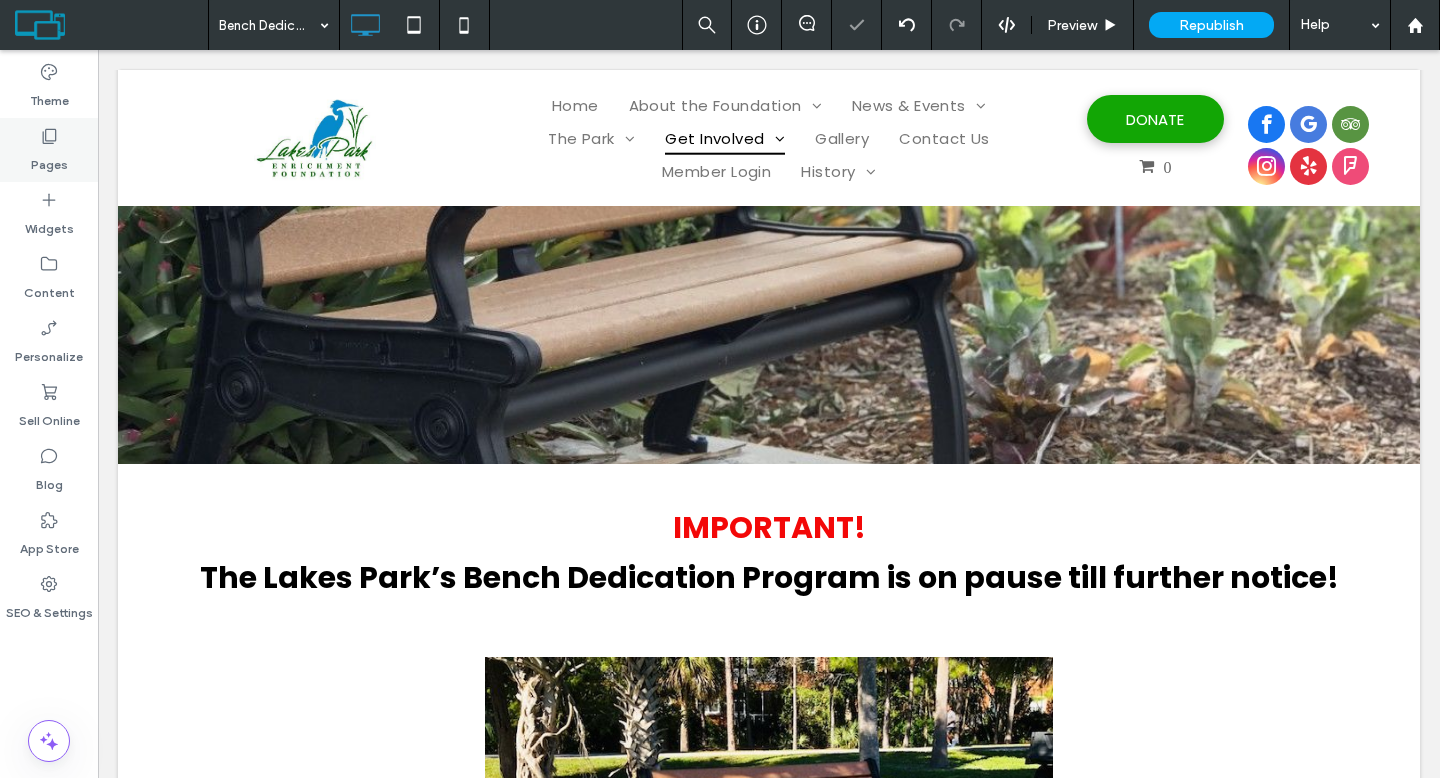click on "Pages" at bounding box center (49, 160) 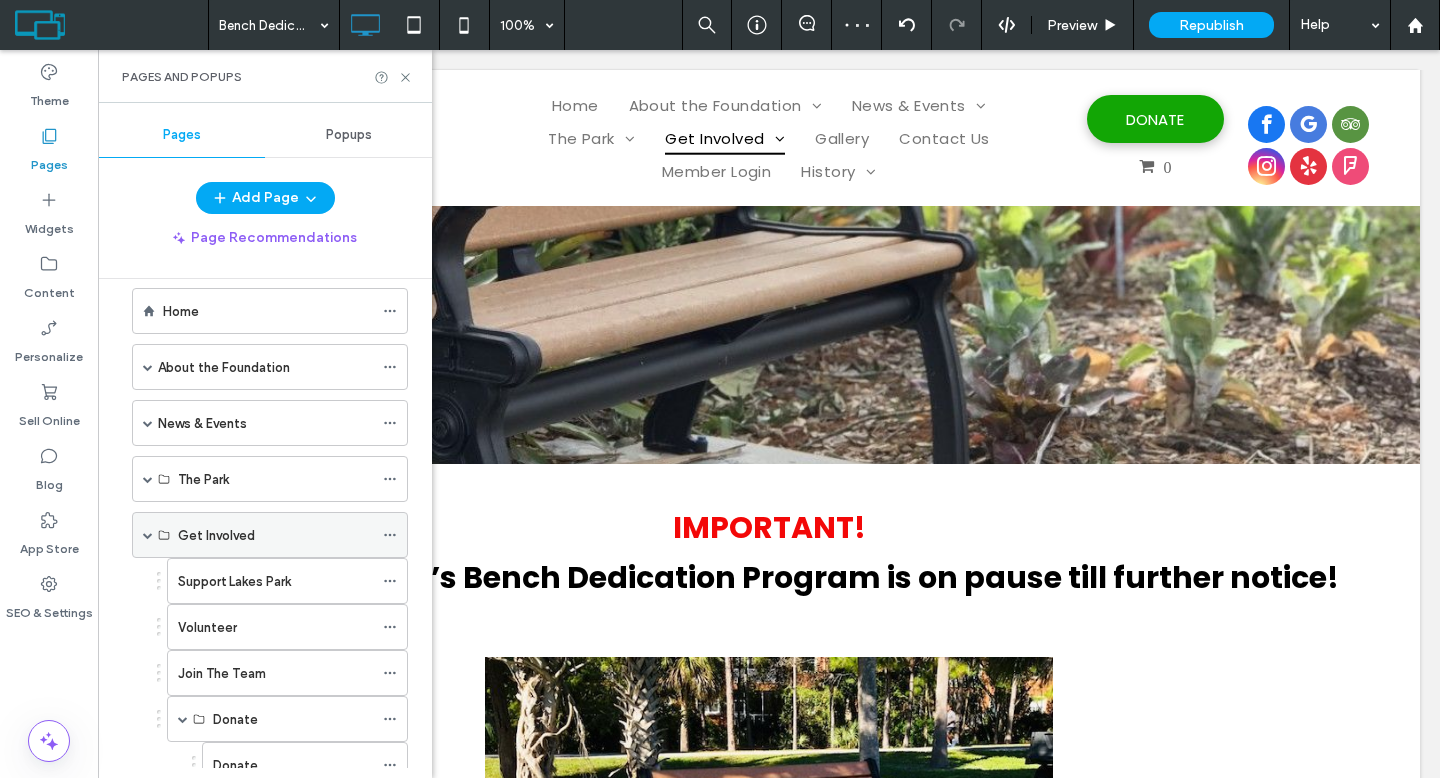 scroll, scrollTop: 38, scrollLeft: 0, axis: vertical 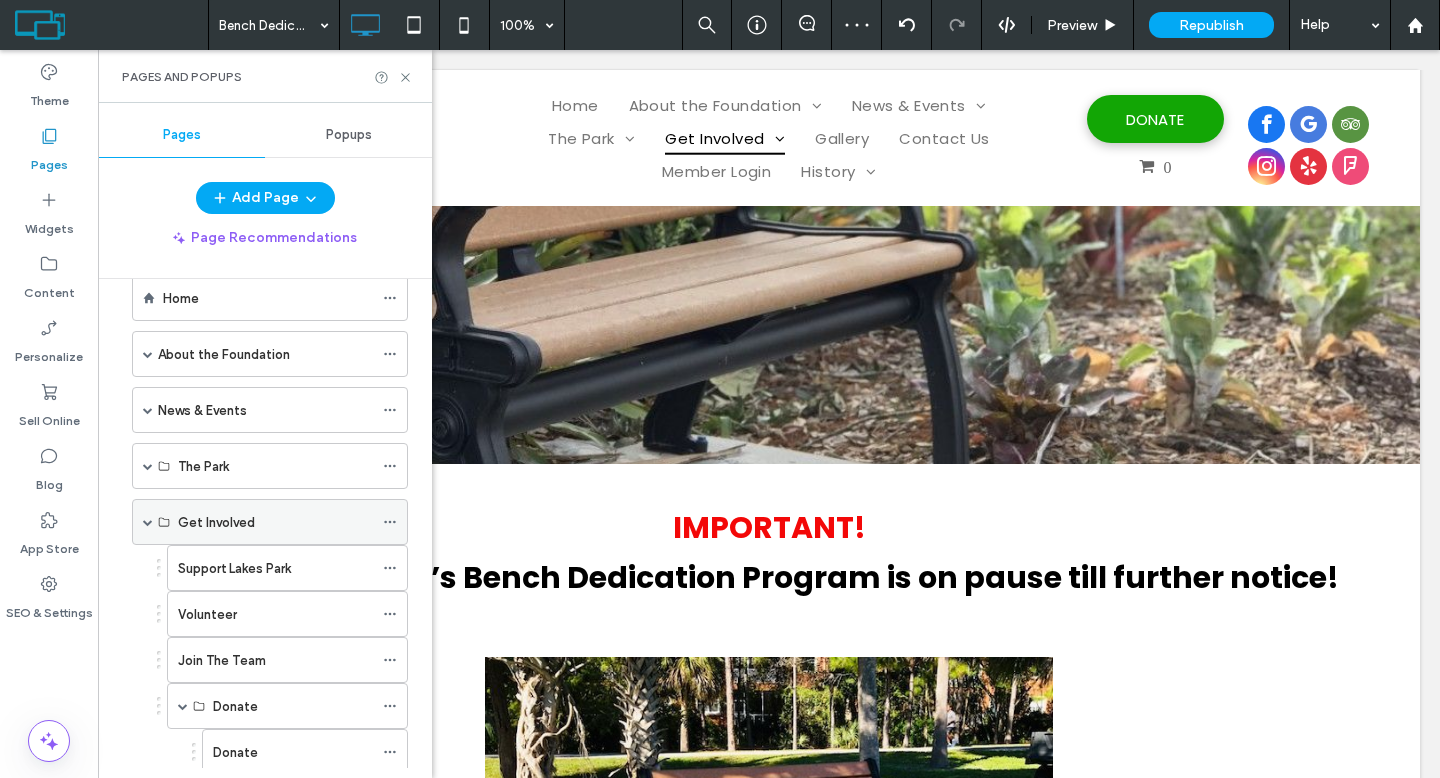 click at bounding box center [148, 522] 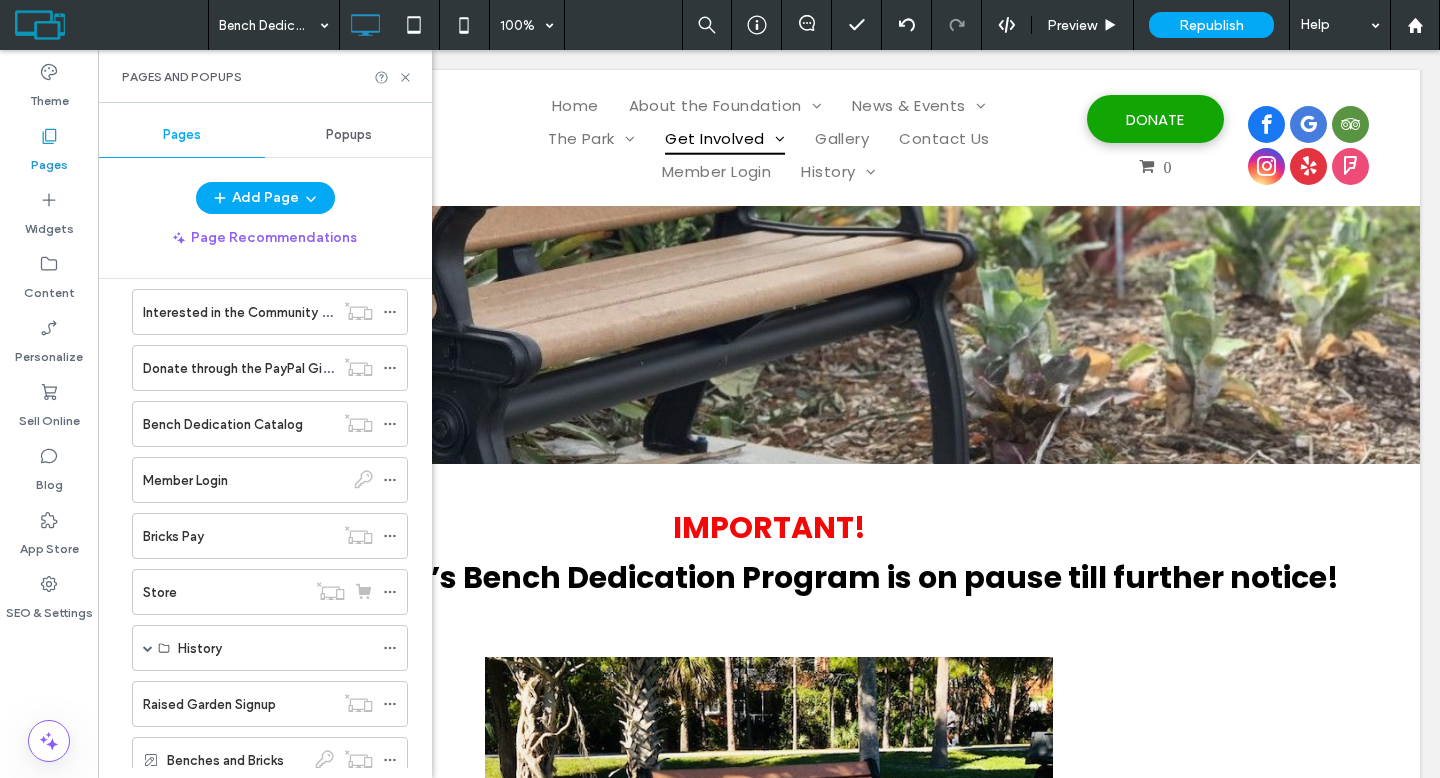 scroll, scrollTop: 416, scrollLeft: 0, axis: vertical 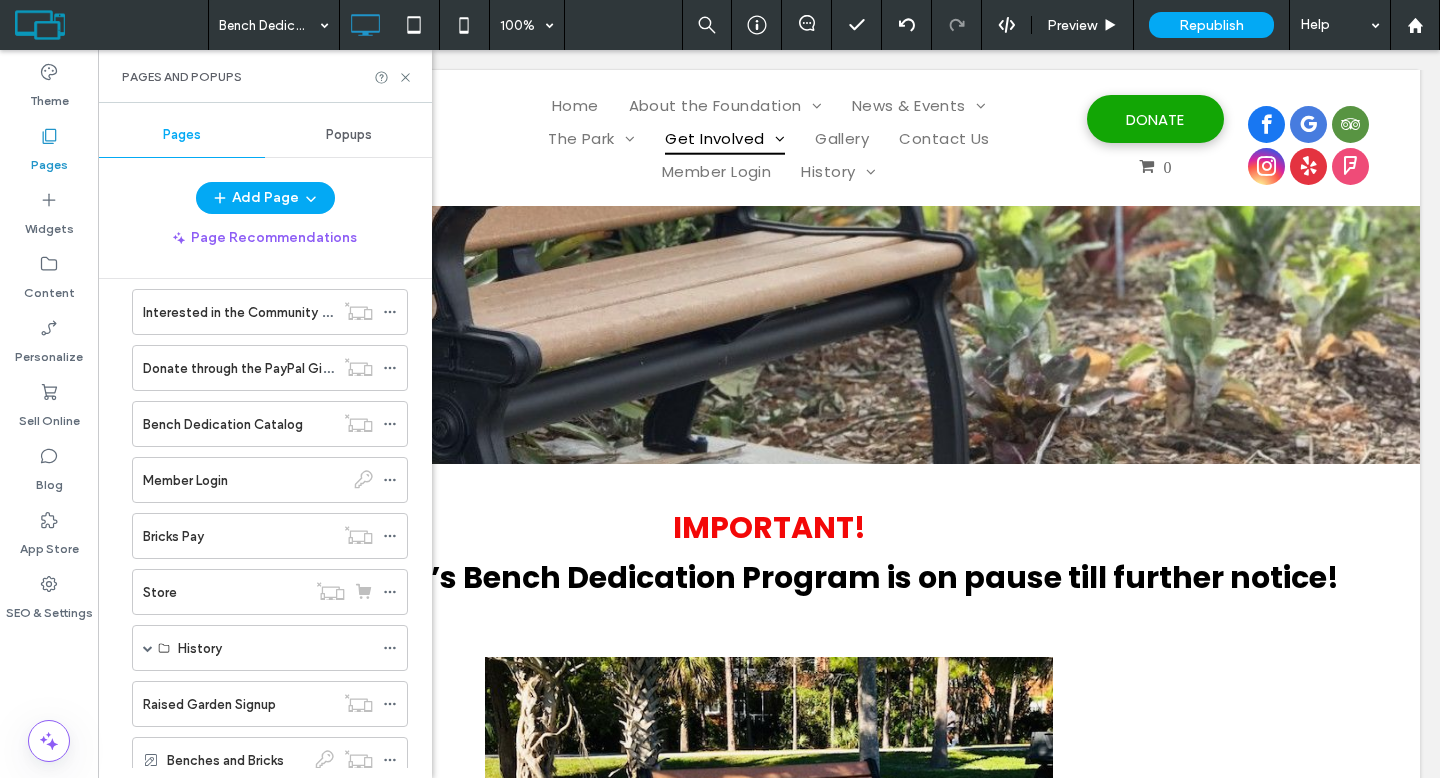 click on "Member Login" at bounding box center (185, 480) 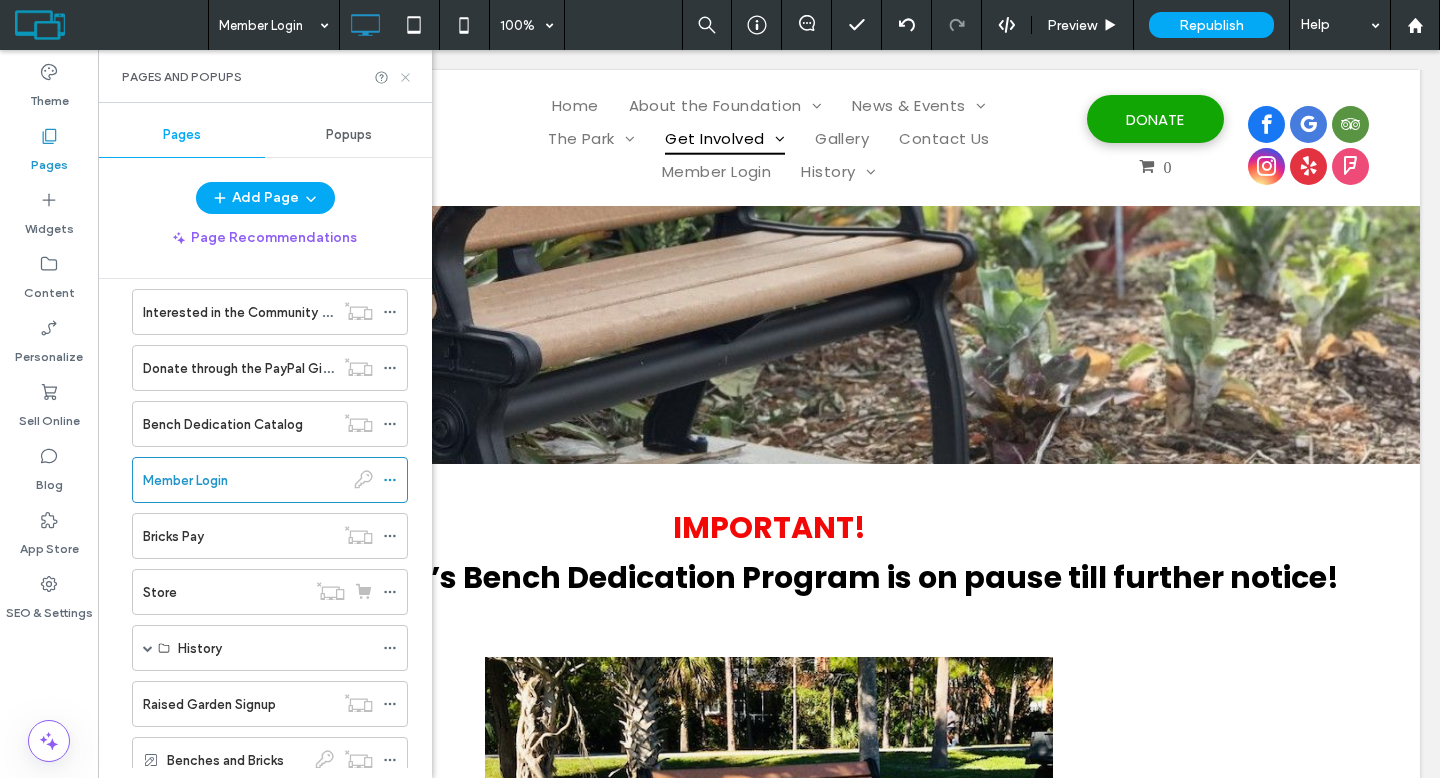 click 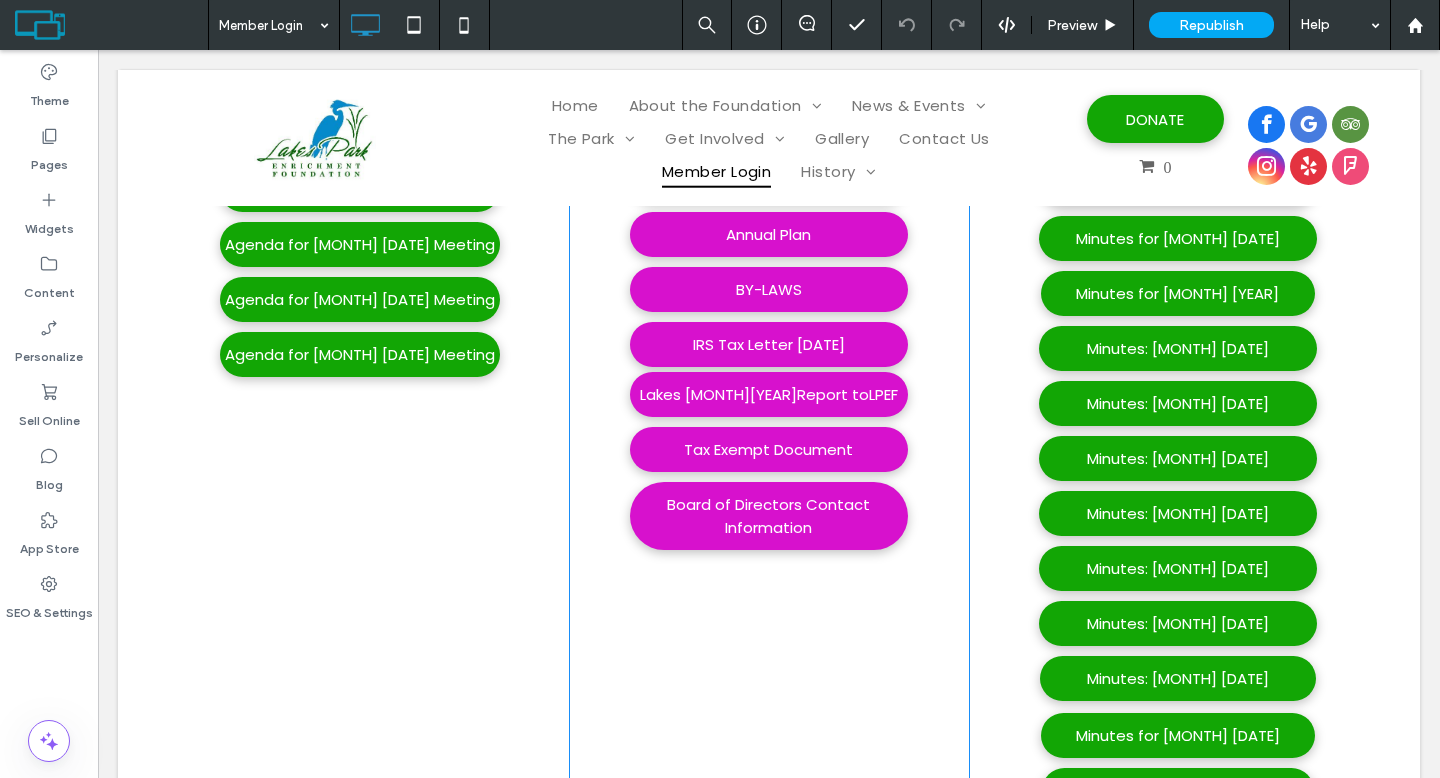 scroll, scrollTop: 114, scrollLeft: 0, axis: vertical 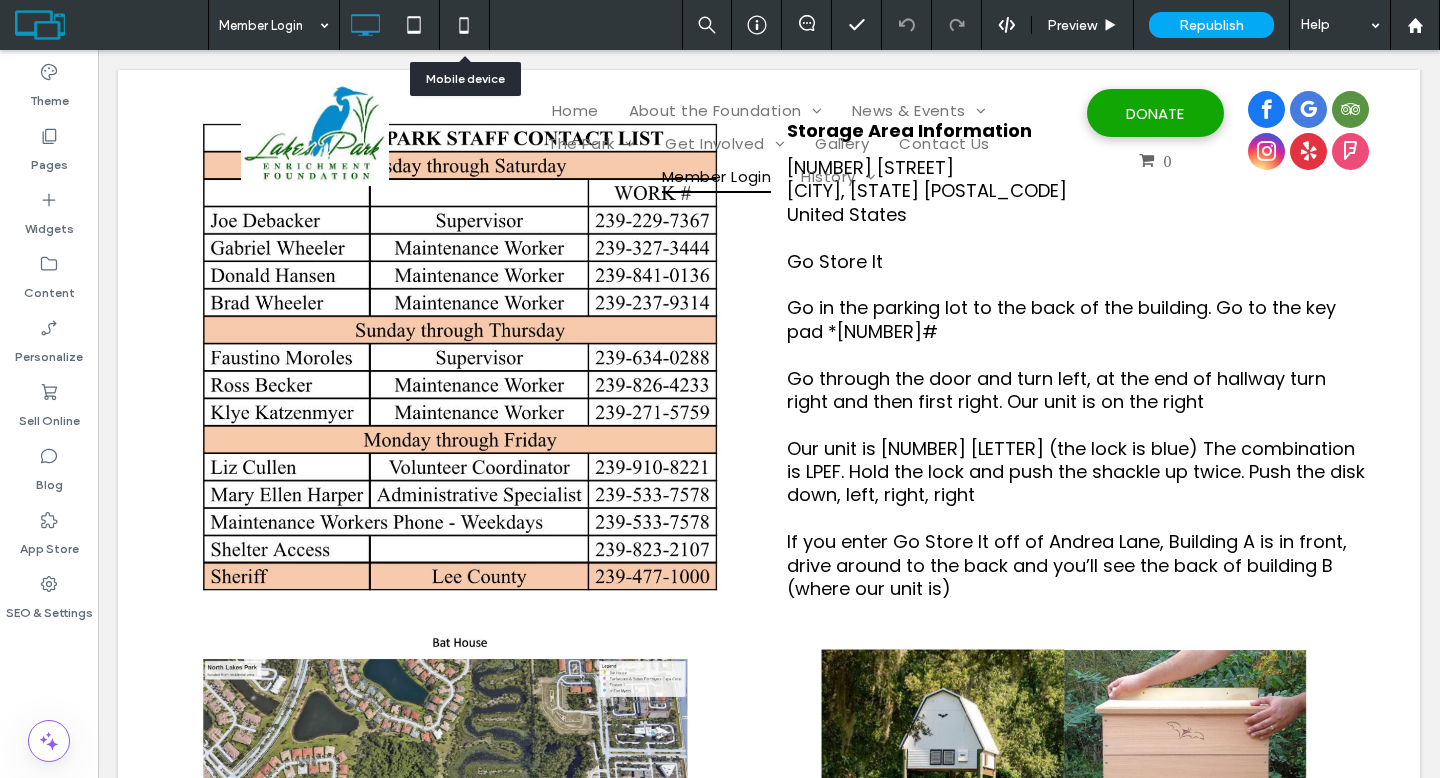 click 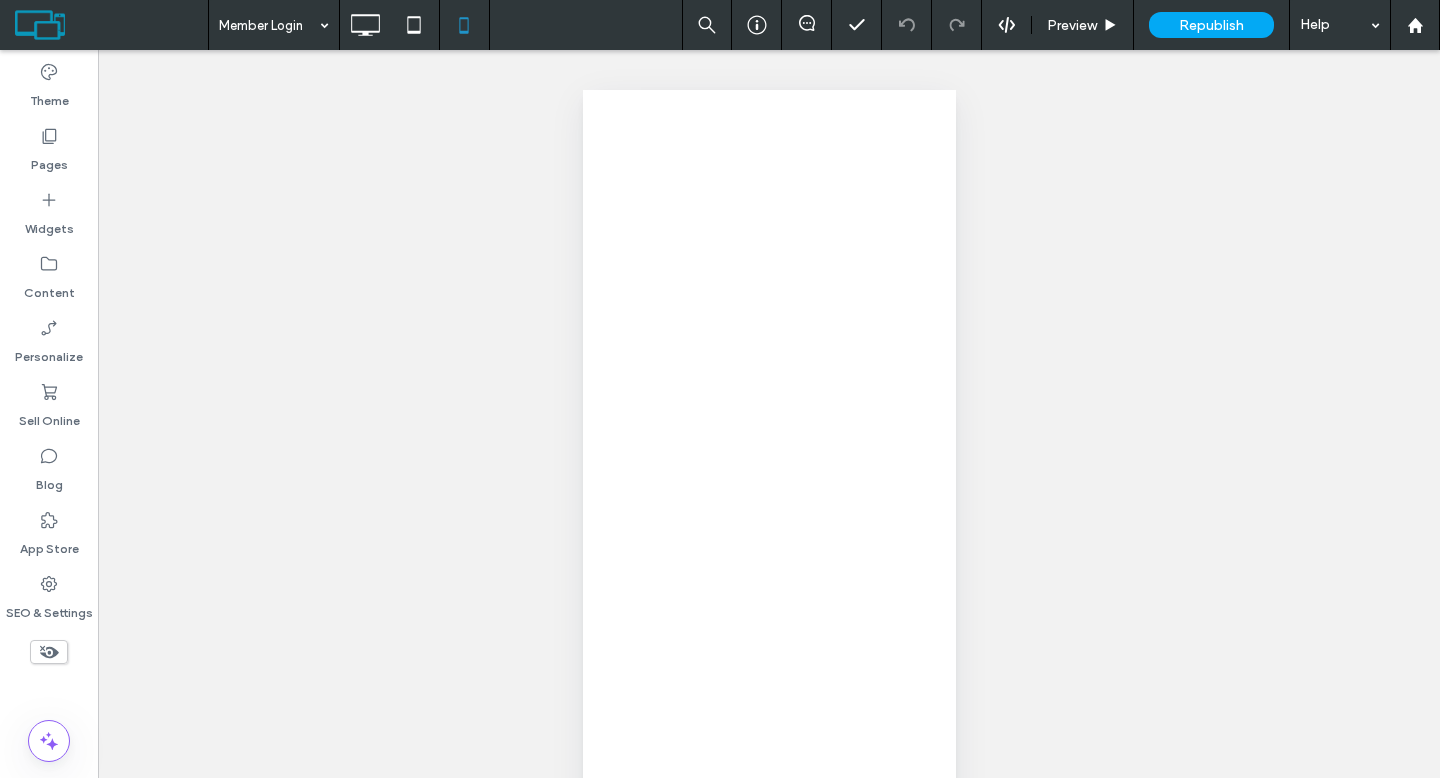 scroll, scrollTop: 0, scrollLeft: 0, axis: both 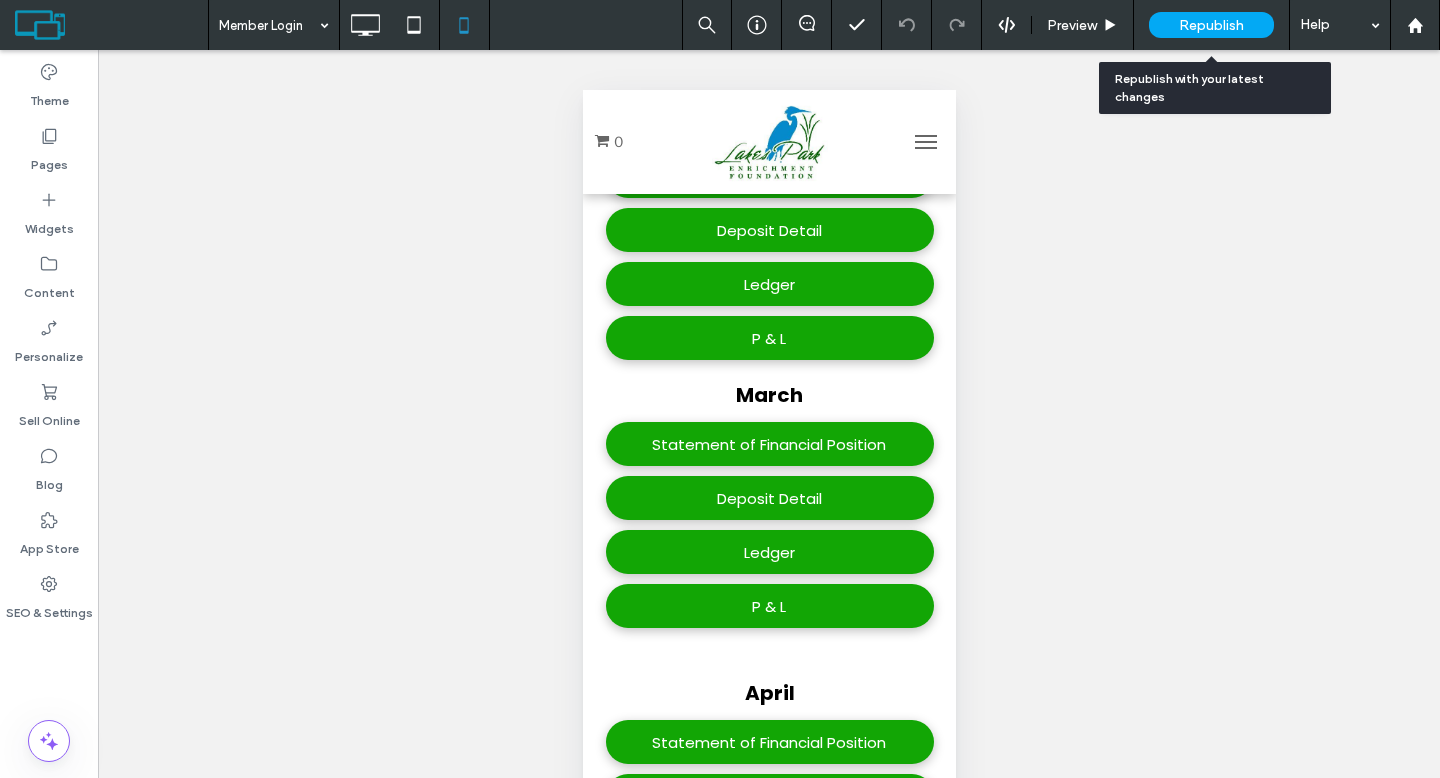 click on "Republish" at bounding box center (1211, 25) 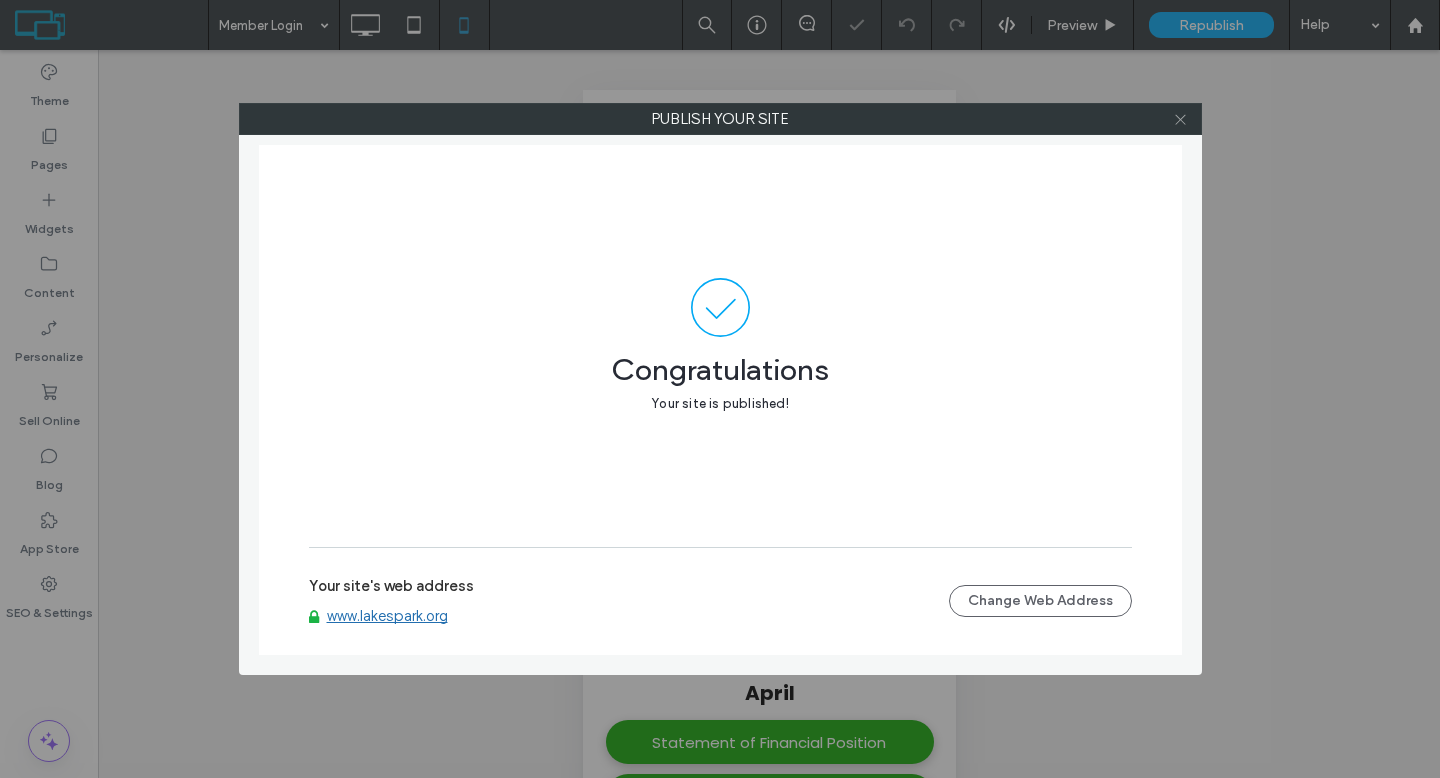 click 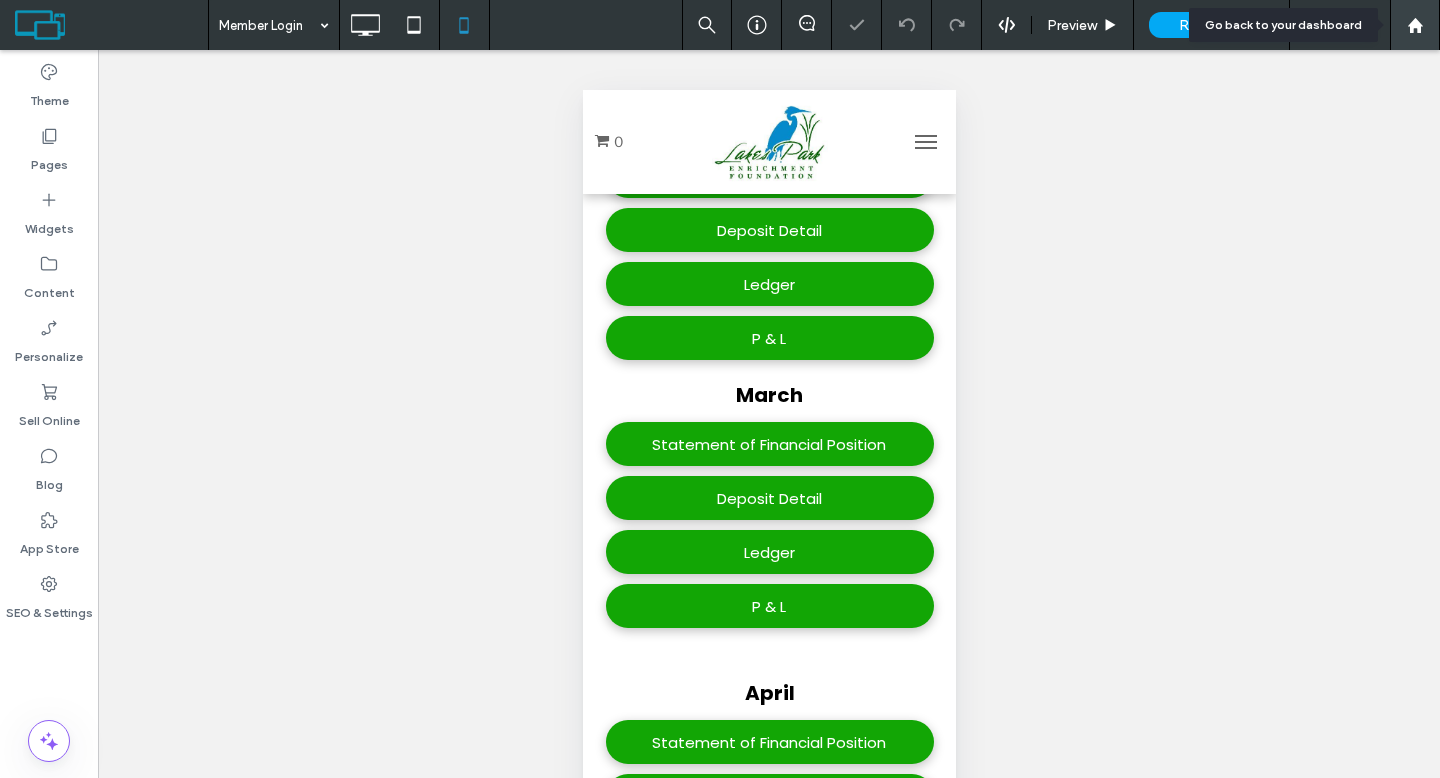 click 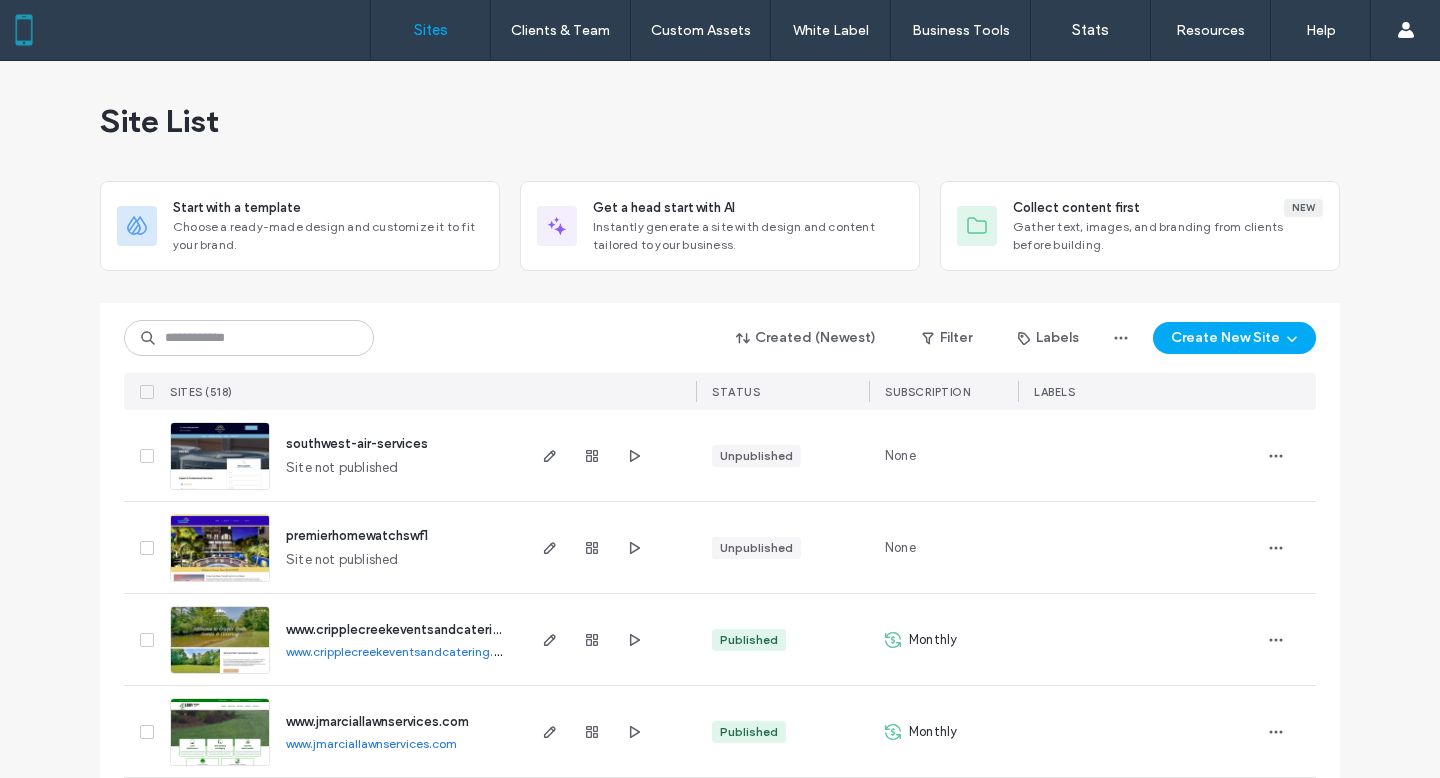 scroll, scrollTop: 0, scrollLeft: 0, axis: both 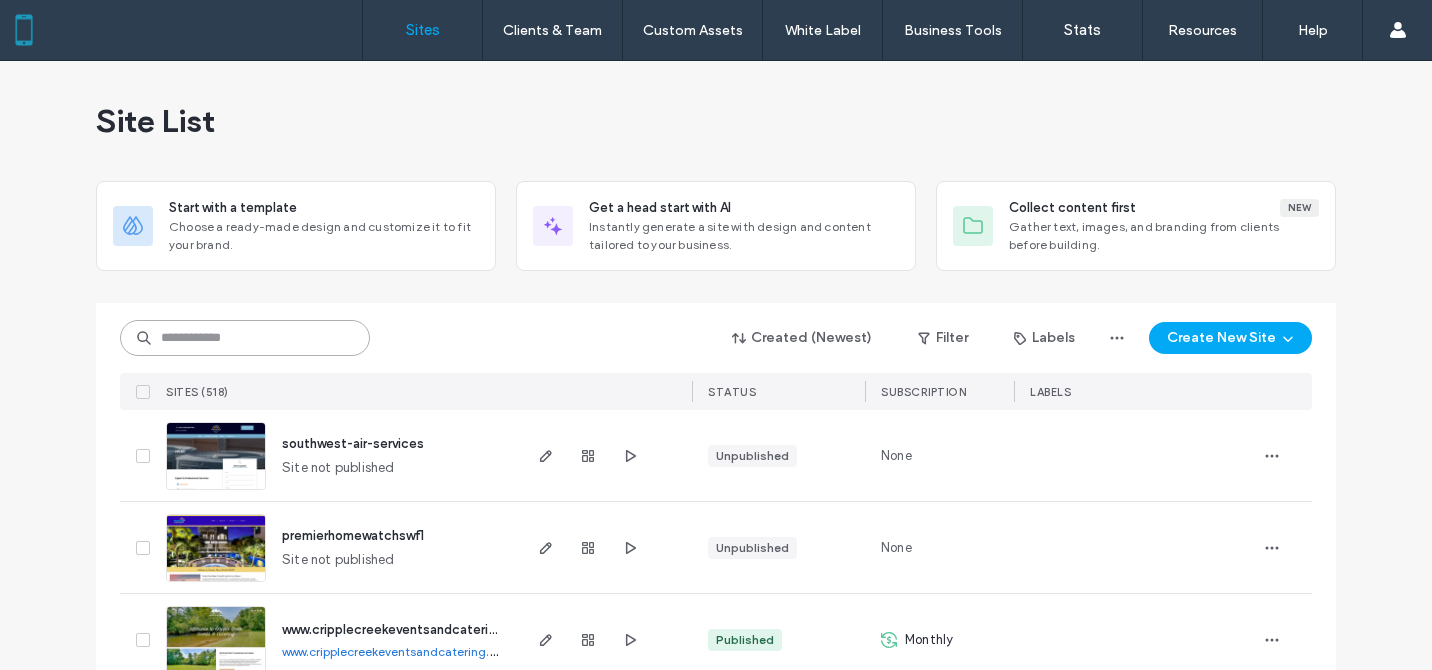 click at bounding box center (245, 338) 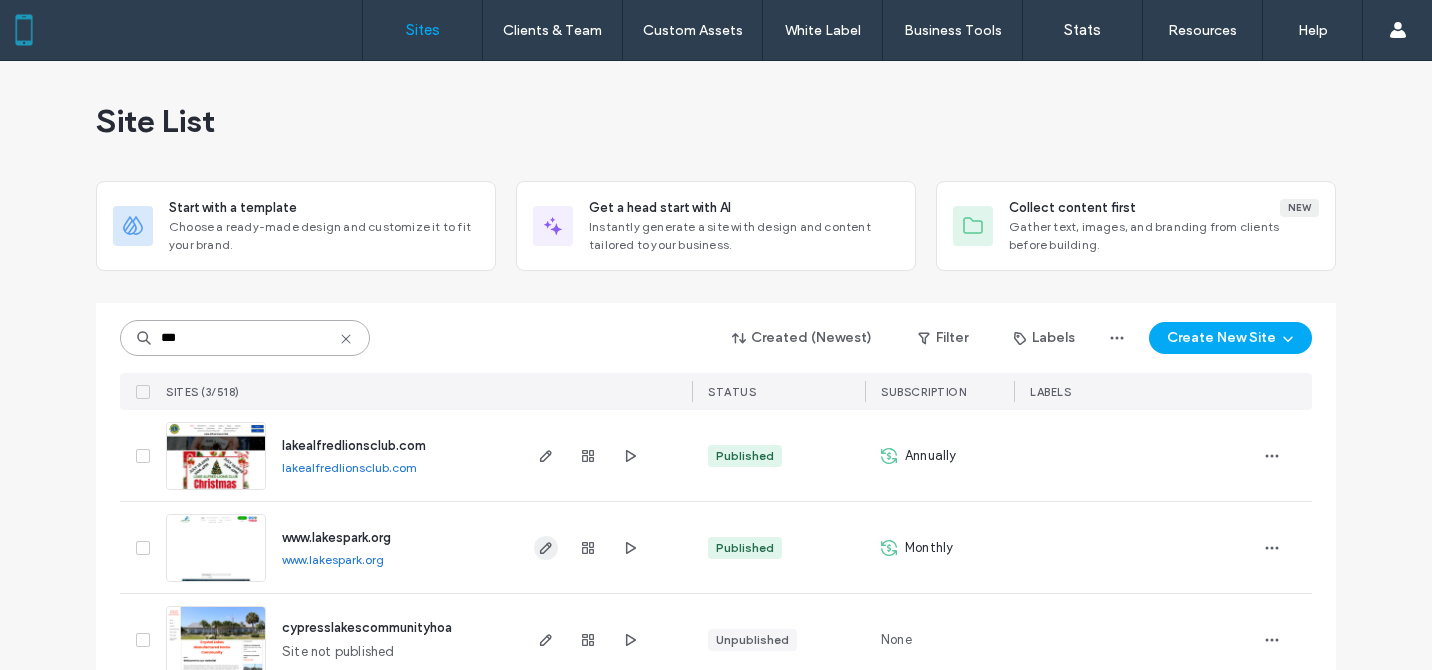 type on "***" 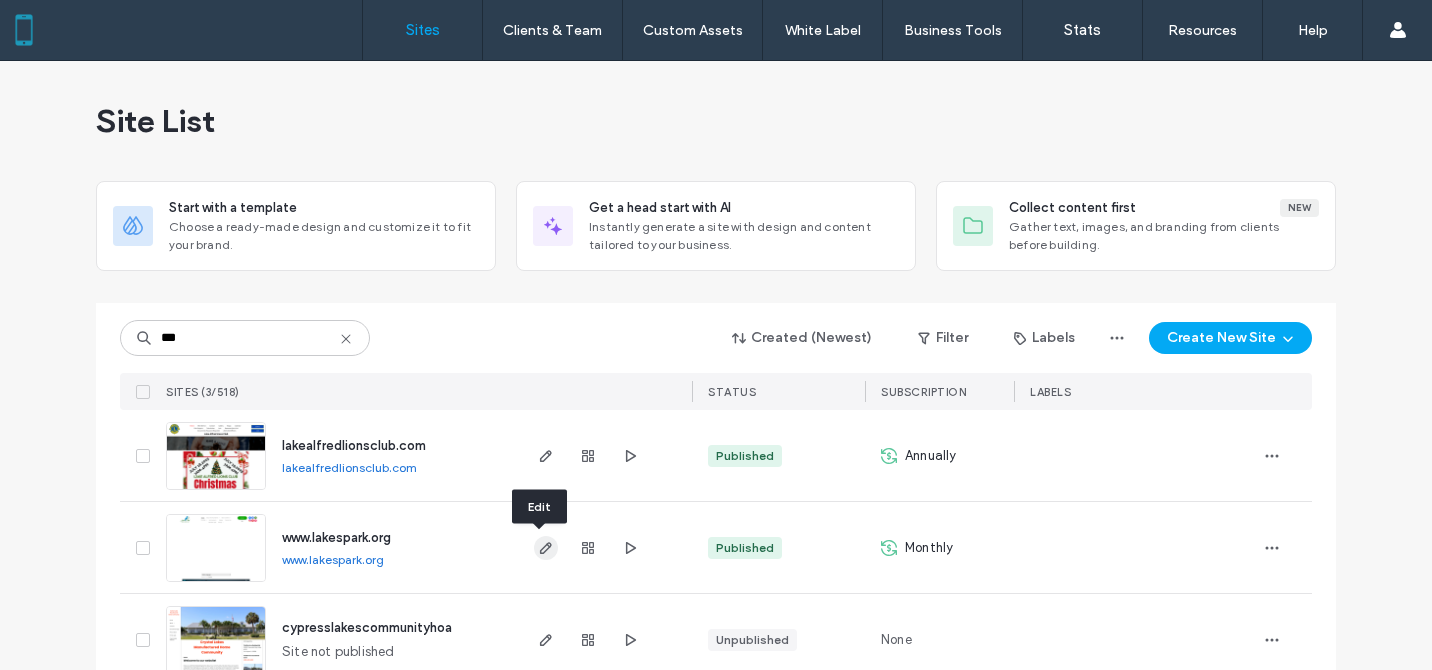click 